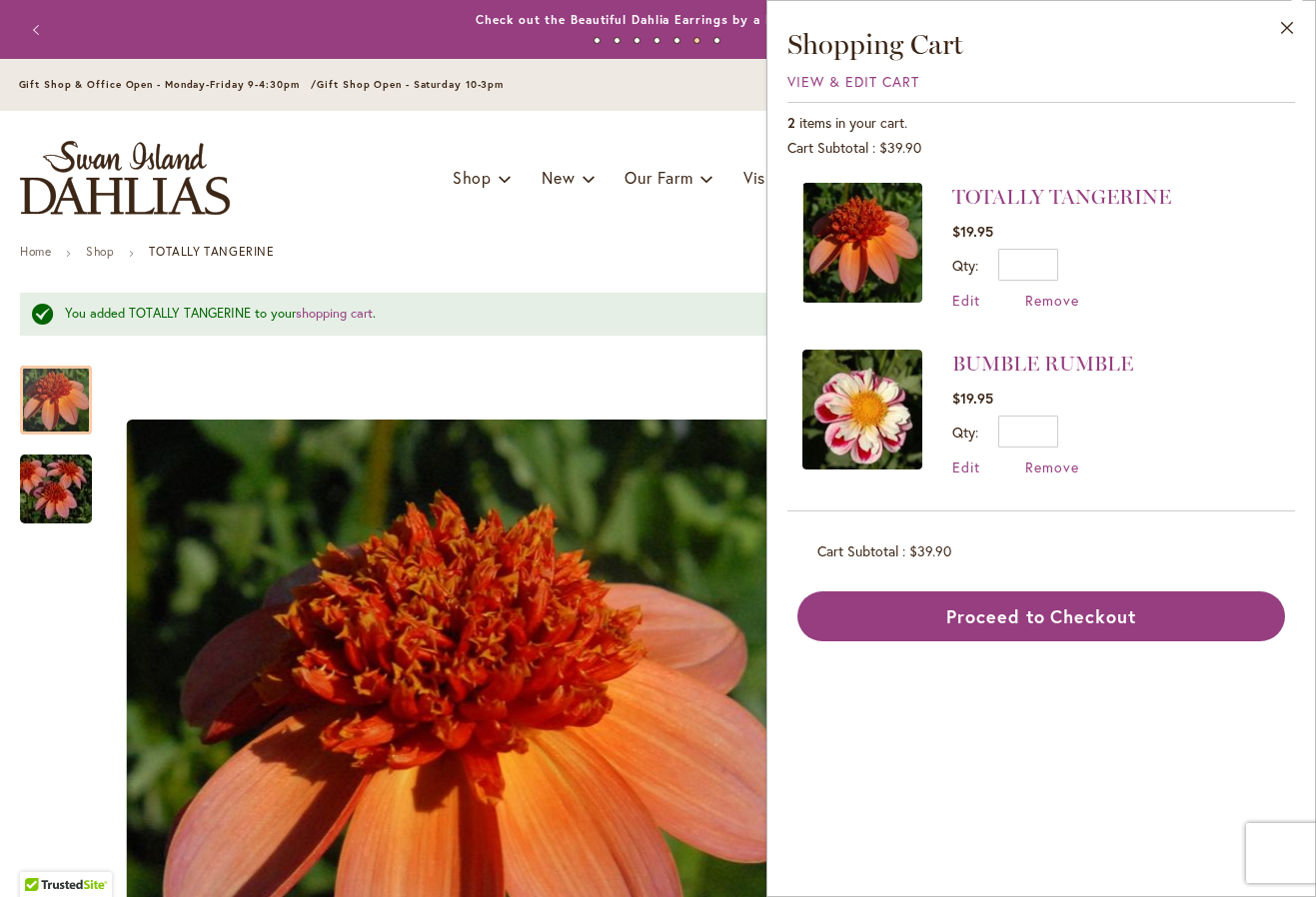 scroll, scrollTop: 0, scrollLeft: 0, axis: both 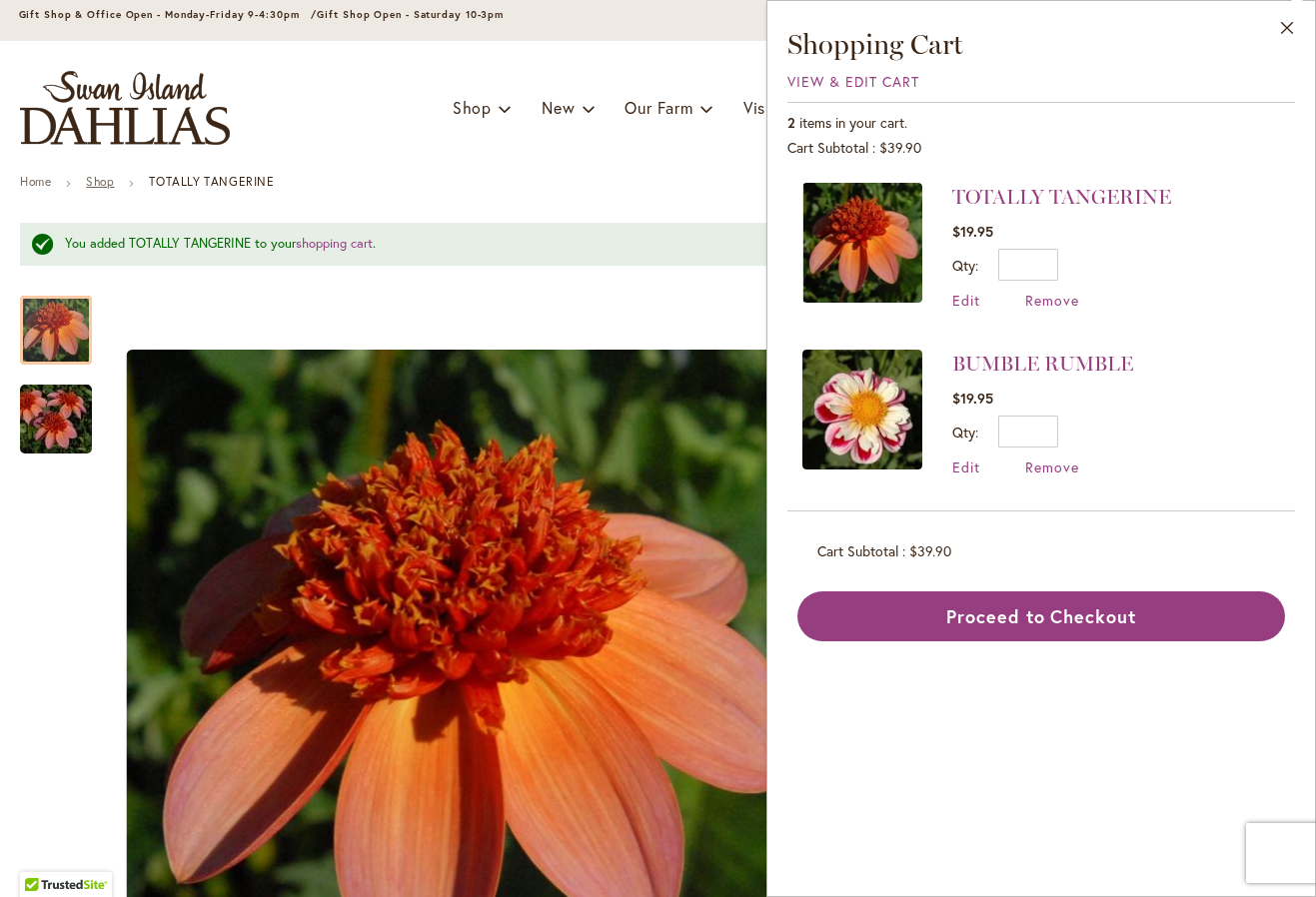 click on "Shop" at bounding box center [100, 181] 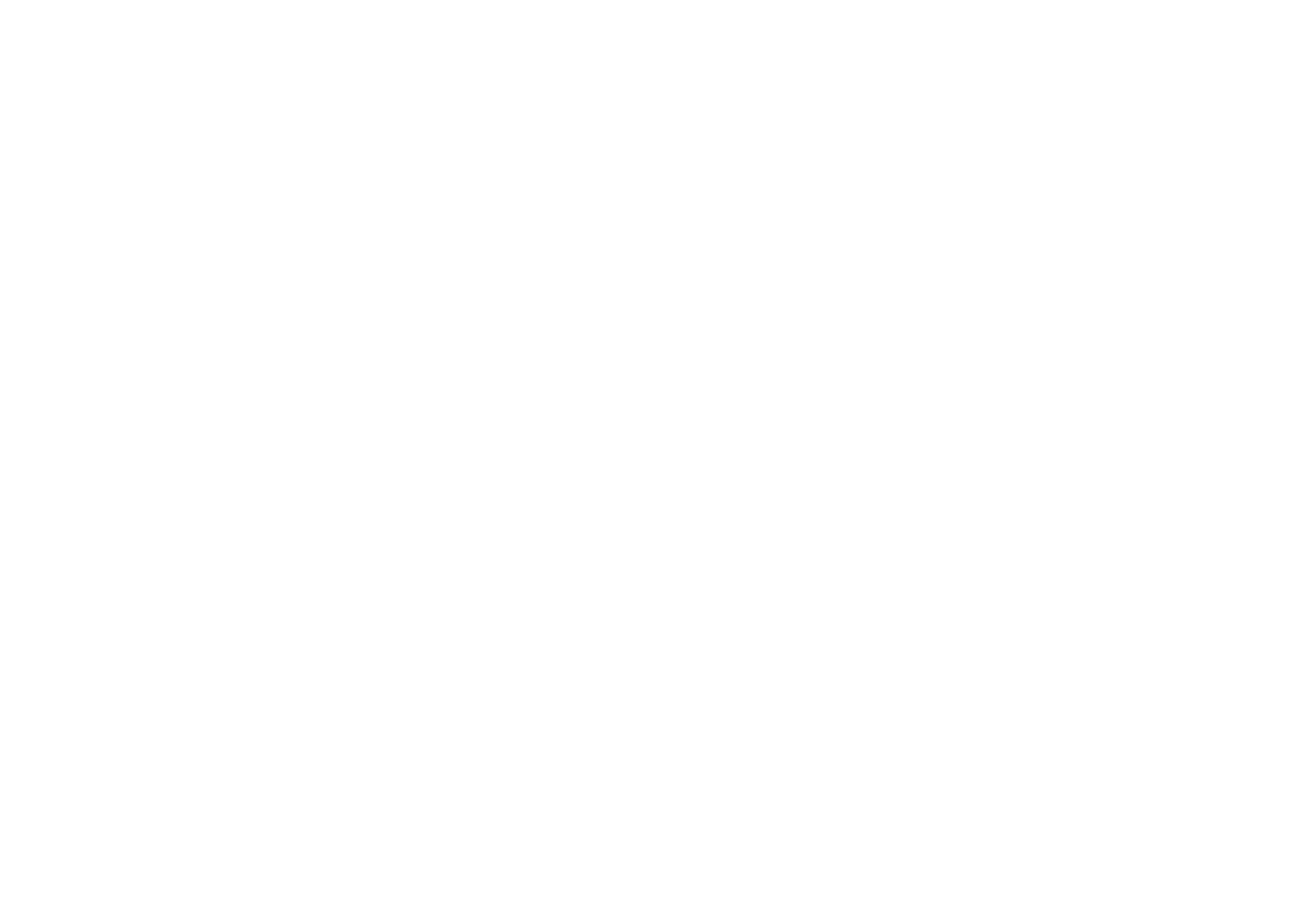 scroll, scrollTop: 0, scrollLeft: 0, axis: both 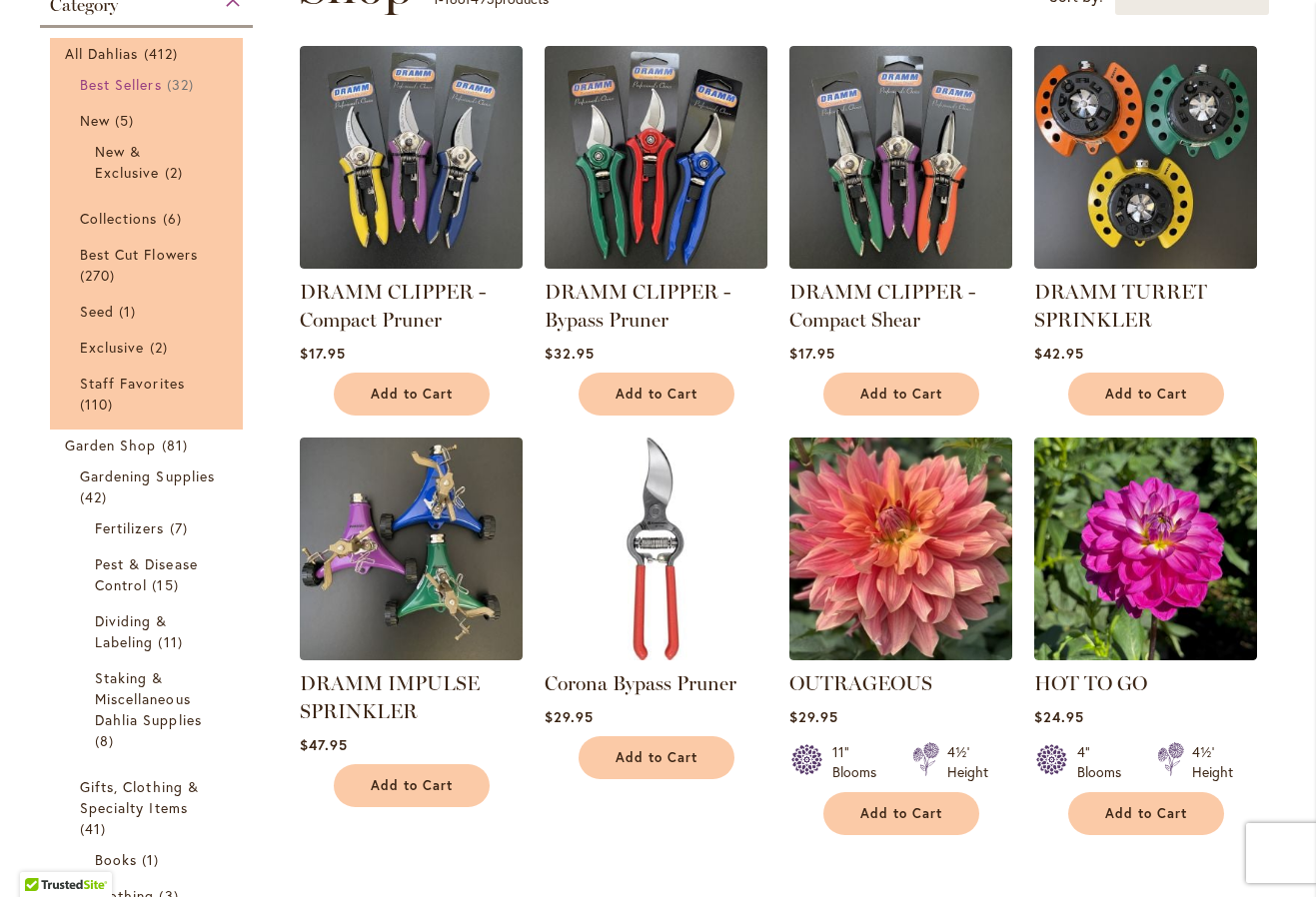 click on "Best Sellers
32
items" at bounding box center [149, 84] 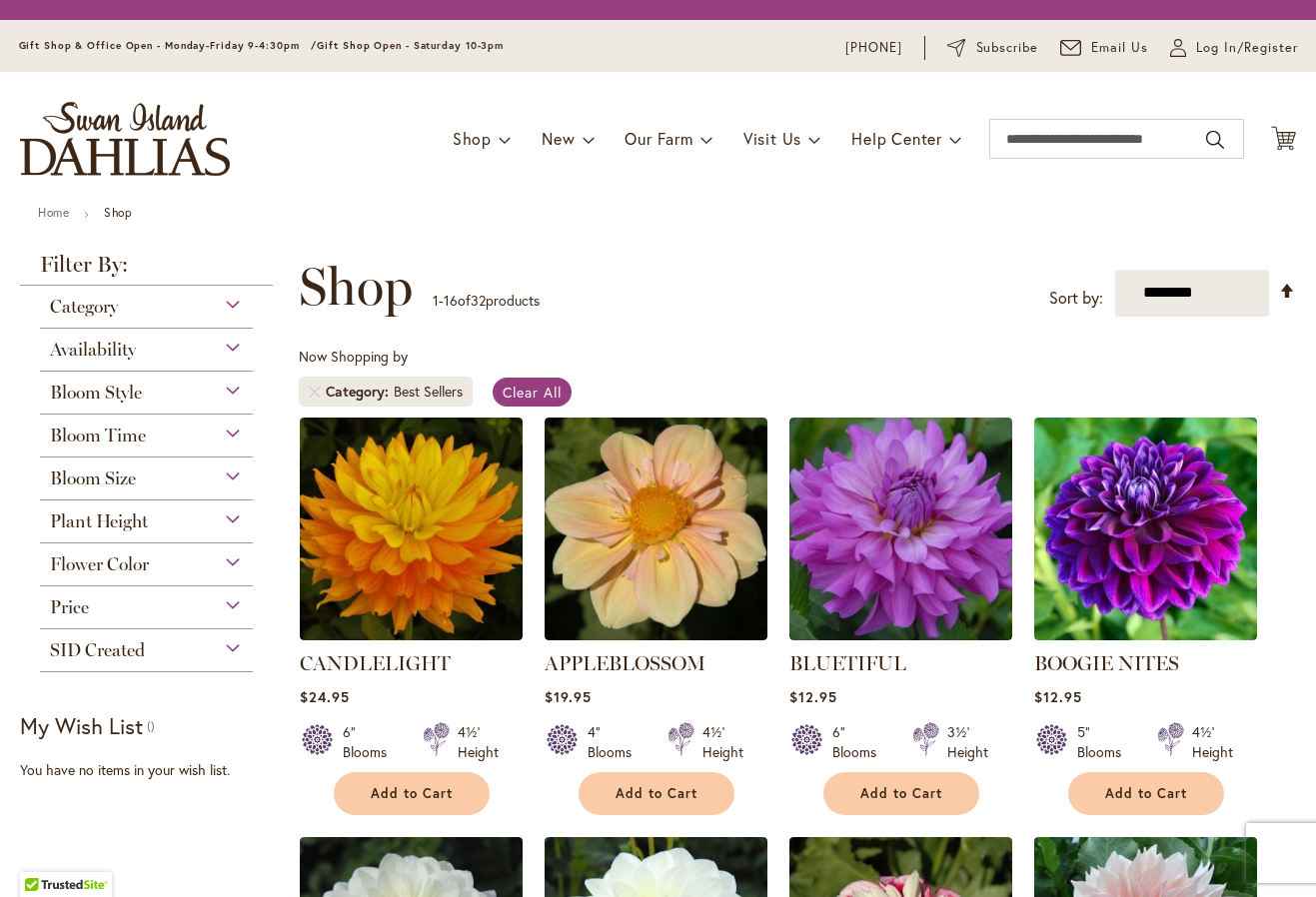 scroll, scrollTop: 0, scrollLeft: 0, axis: both 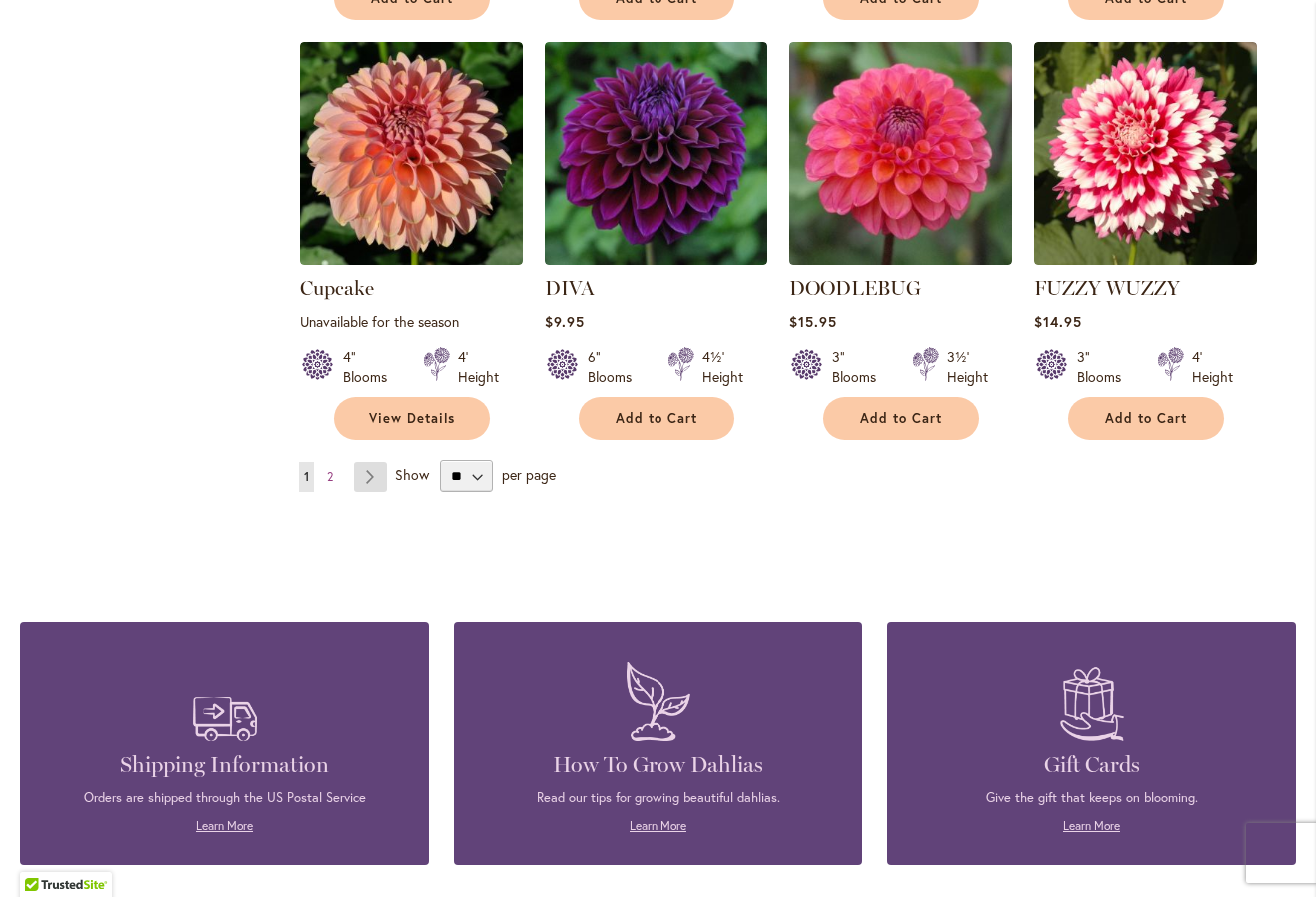 click on "Page
Next" at bounding box center [370, 477] 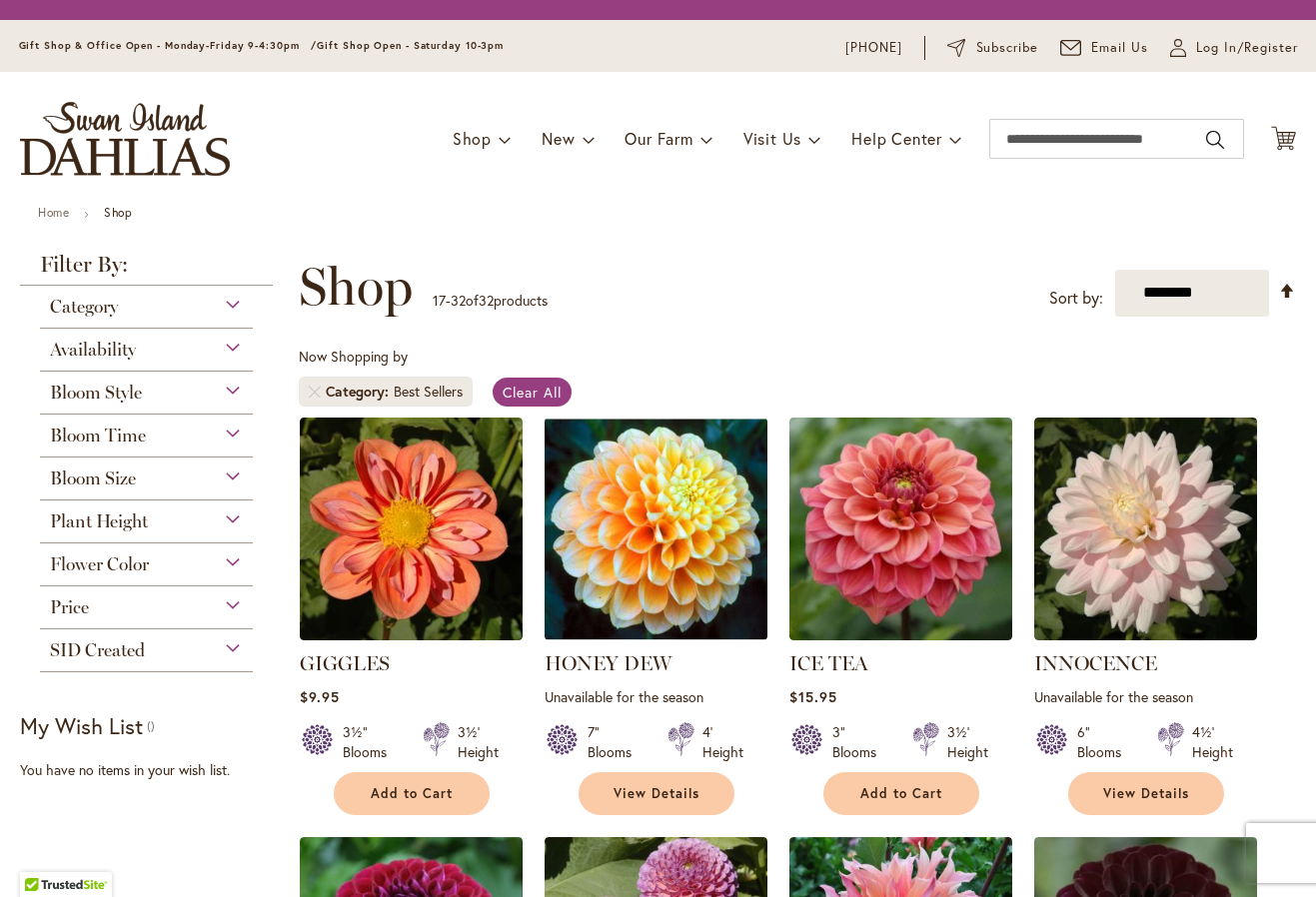 scroll, scrollTop: 0, scrollLeft: 0, axis: both 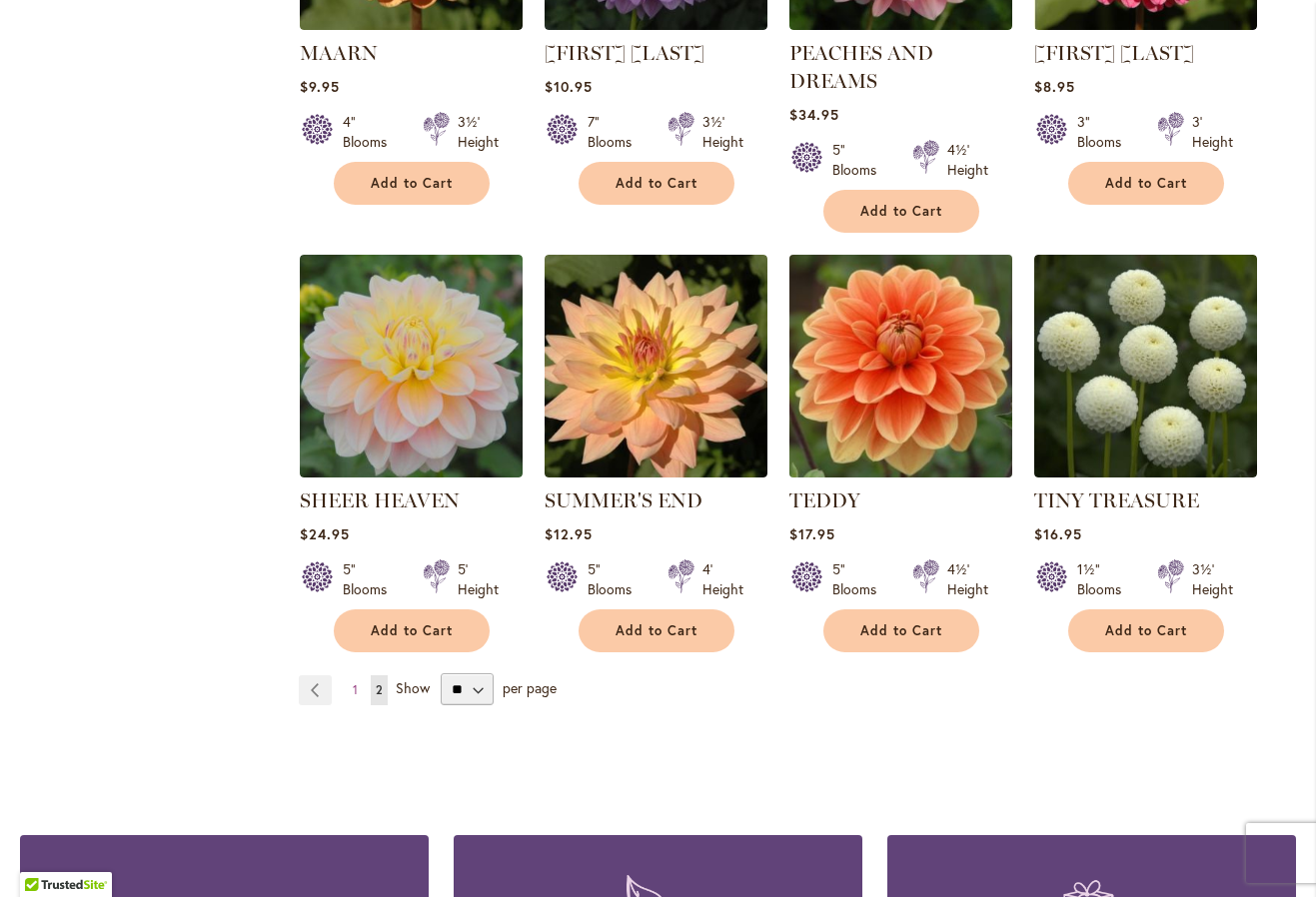 click at bounding box center [900, 366] 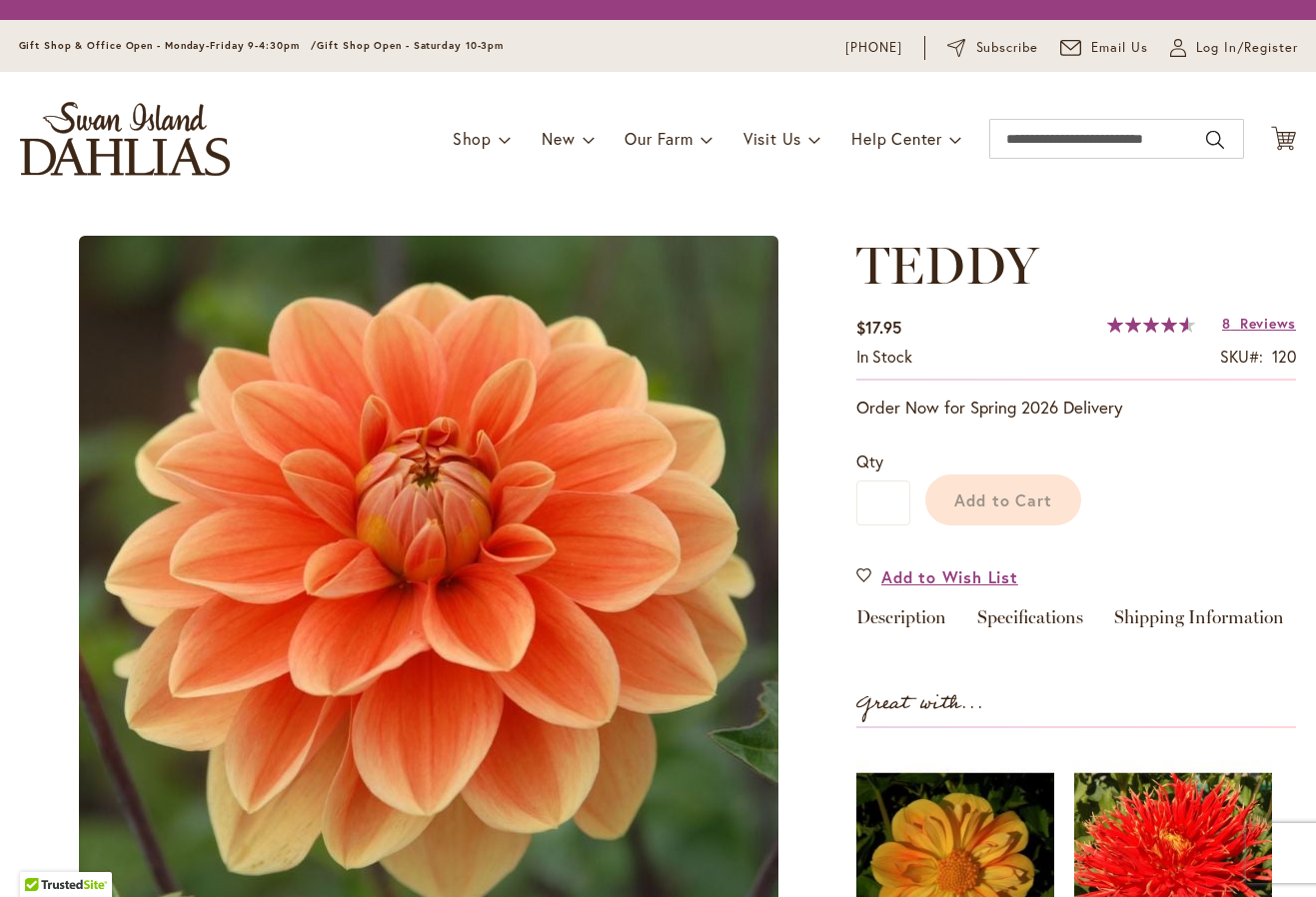 scroll, scrollTop: 0, scrollLeft: 0, axis: both 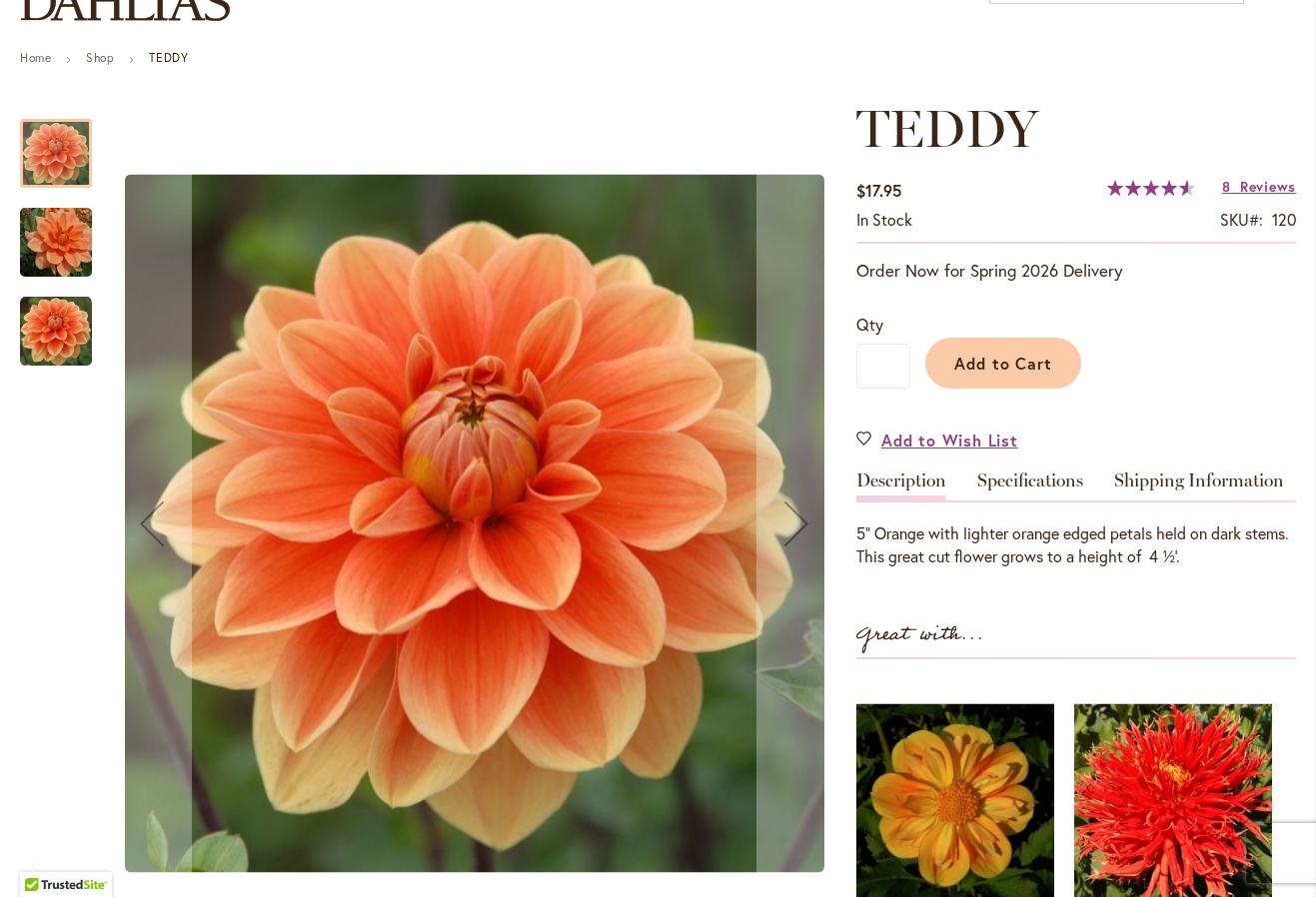 click at bounding box center [56, 243] 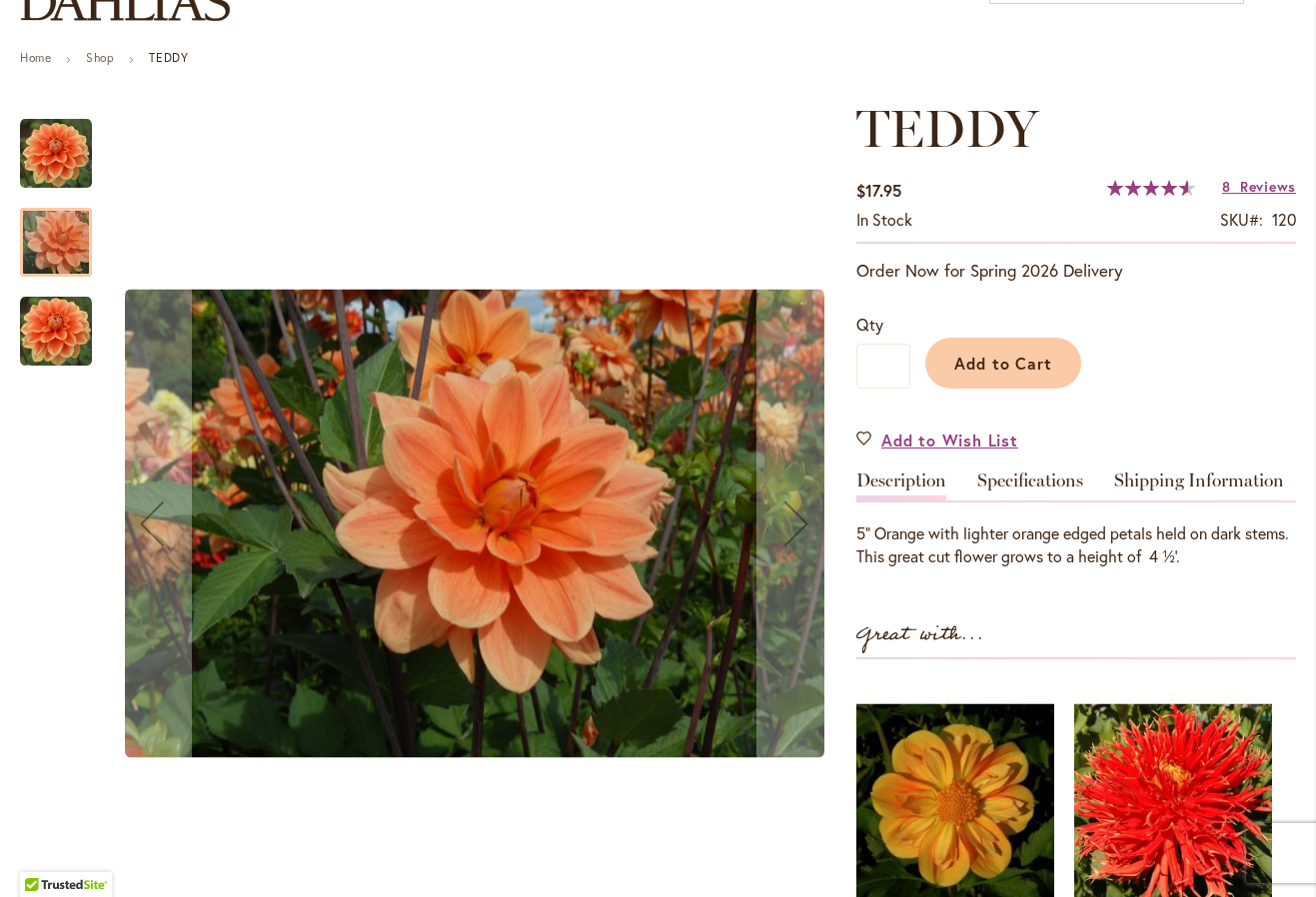 click at bounding box center (56, 332) 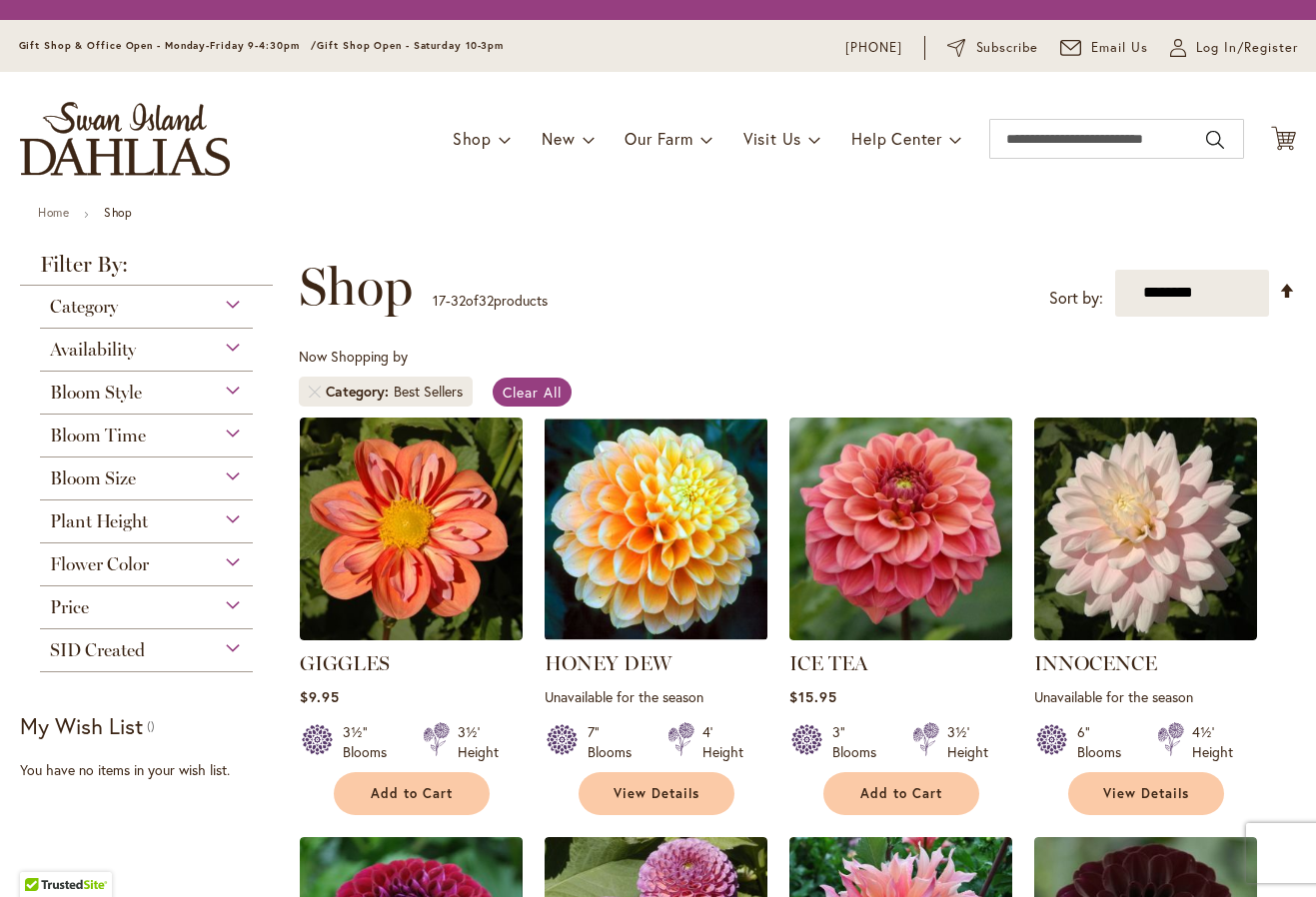 scroll, scrollTop: 0, scrollLeft: 0, axis: both 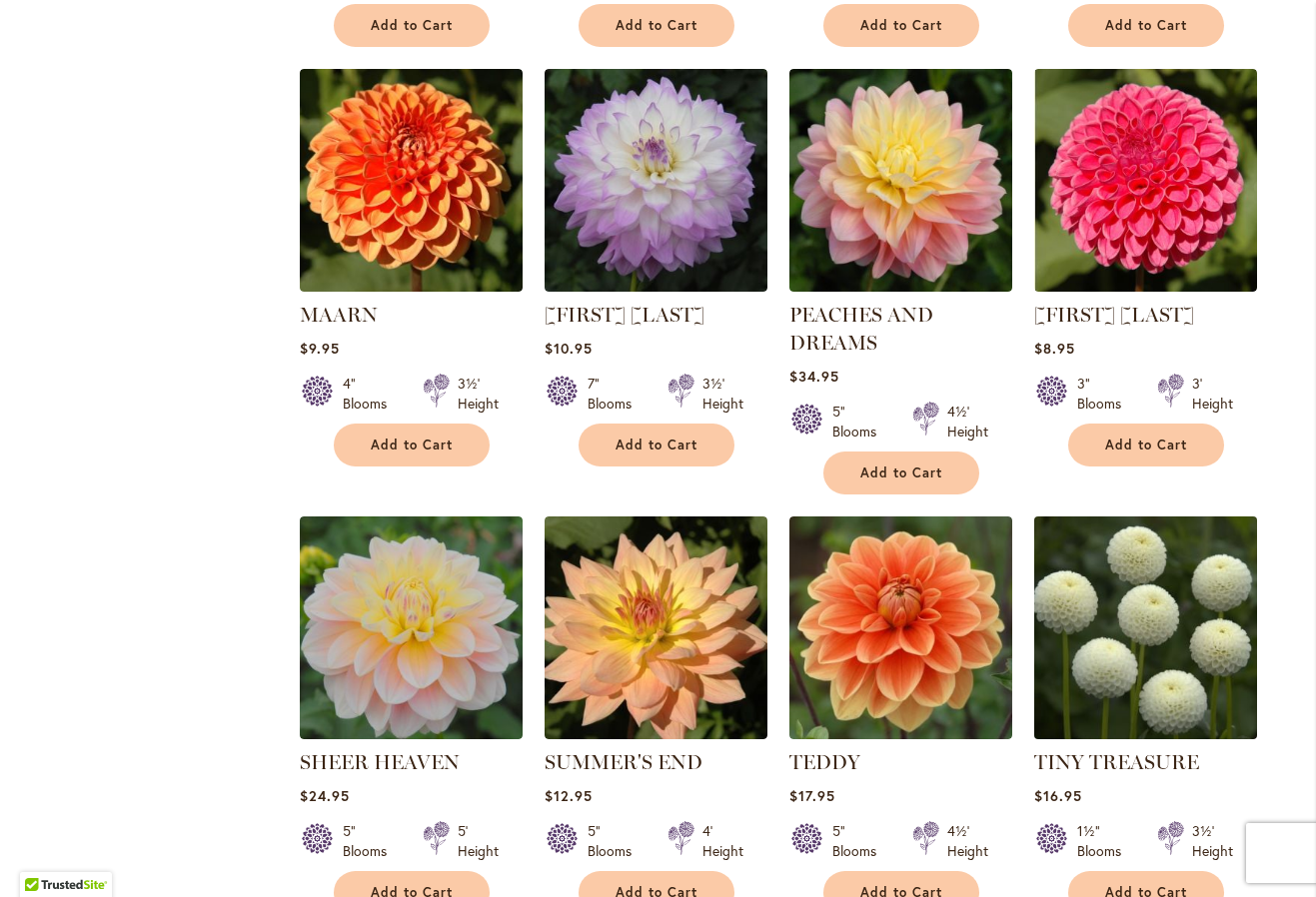 click at bounding box center [1145, 627] 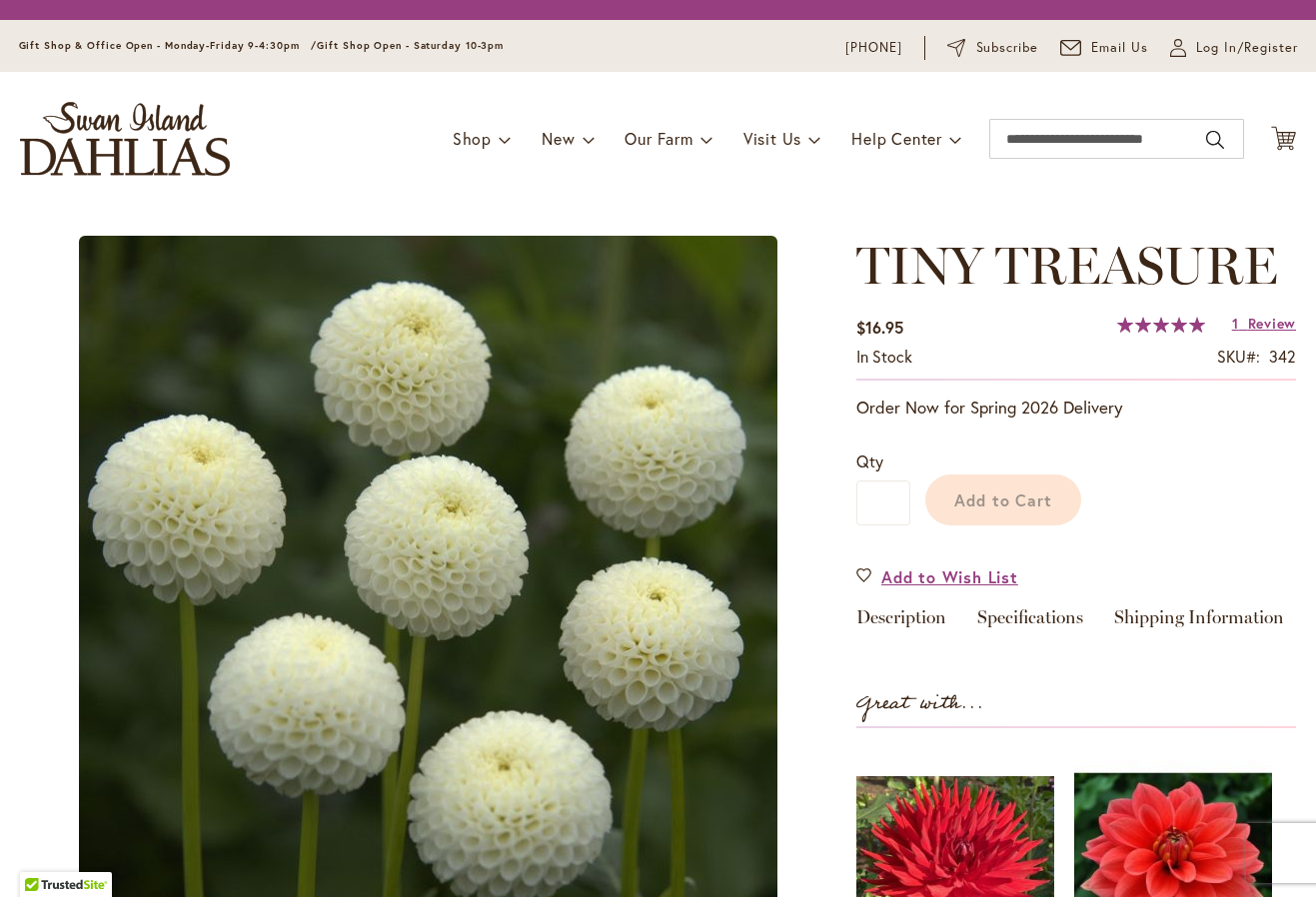 scroll, scrollTop: 0, scrollLeft: 0, axis: both 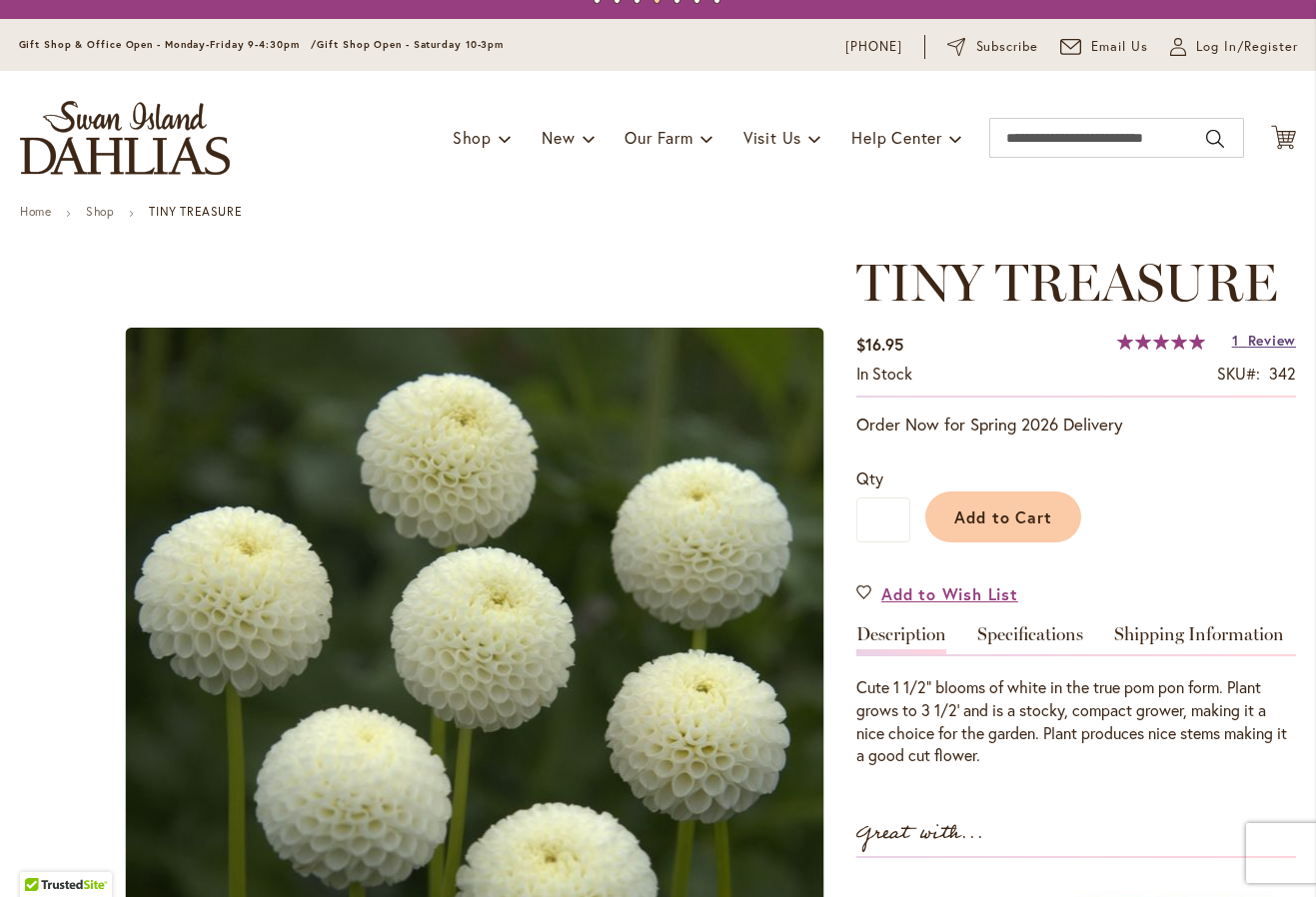 click on "Review" at bounding box center [1272, 340] 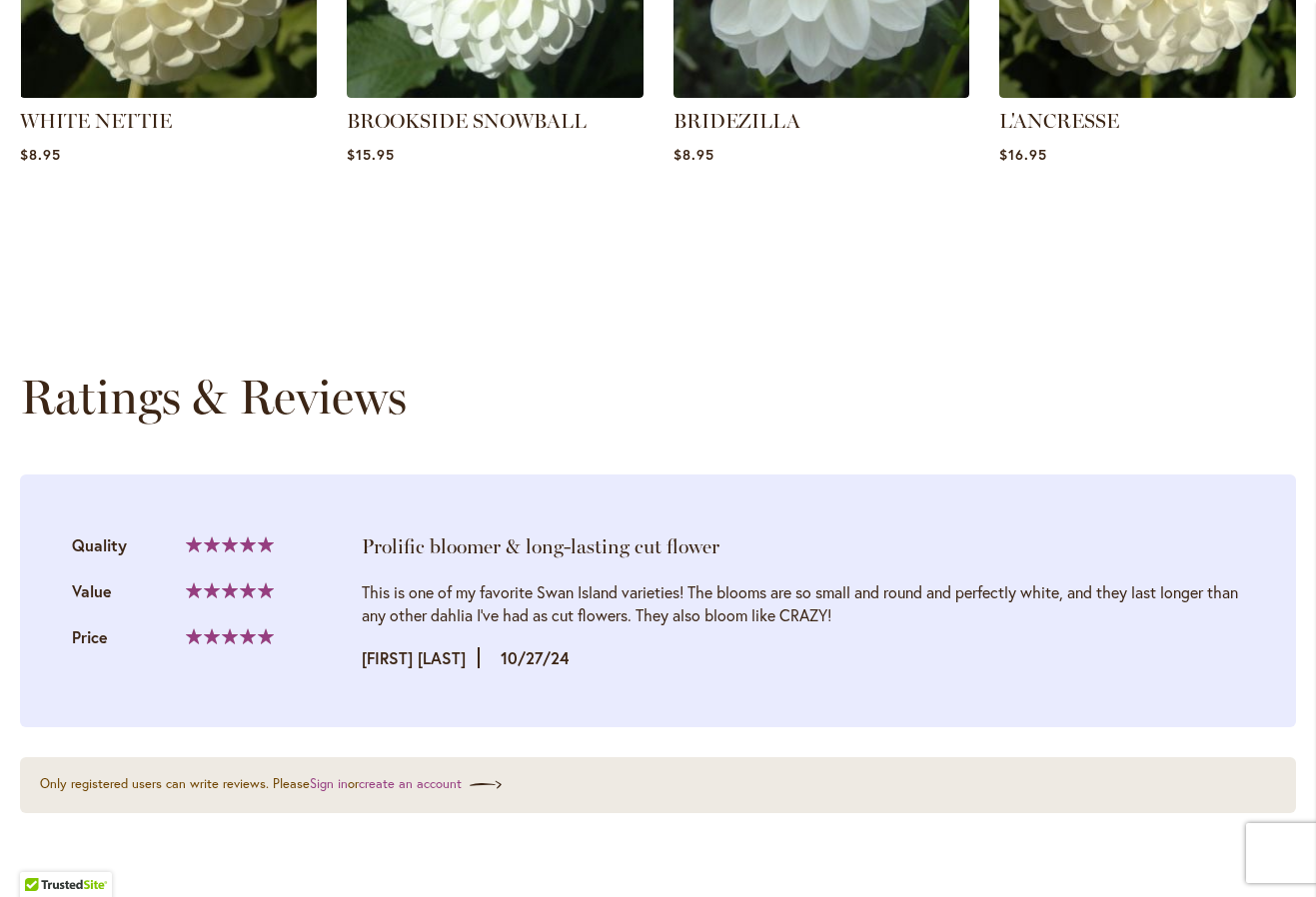 scroll, scrollTop: 1981, scrollLeft: 0, axis: vertical 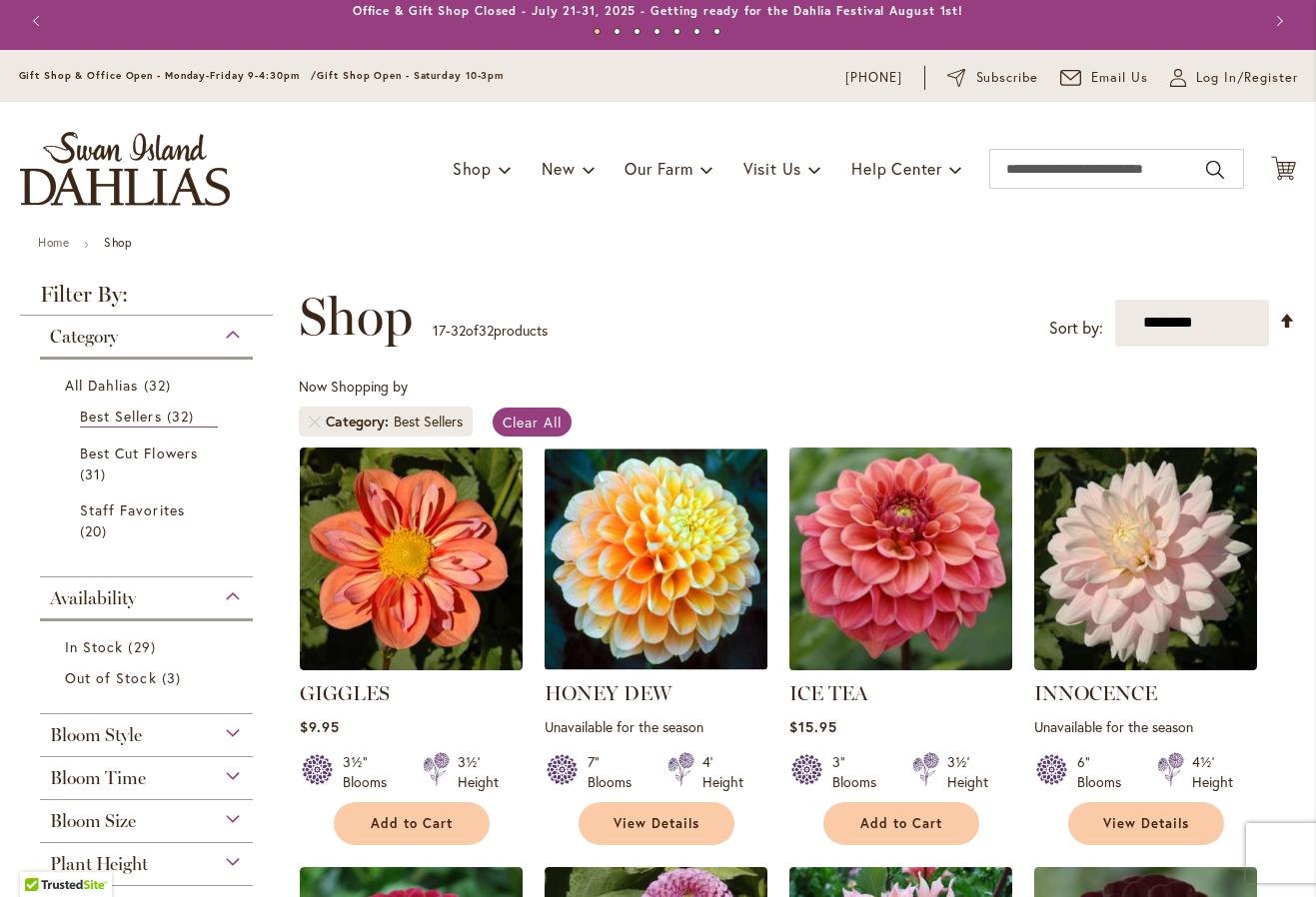 click at bounding box center [900, 558] 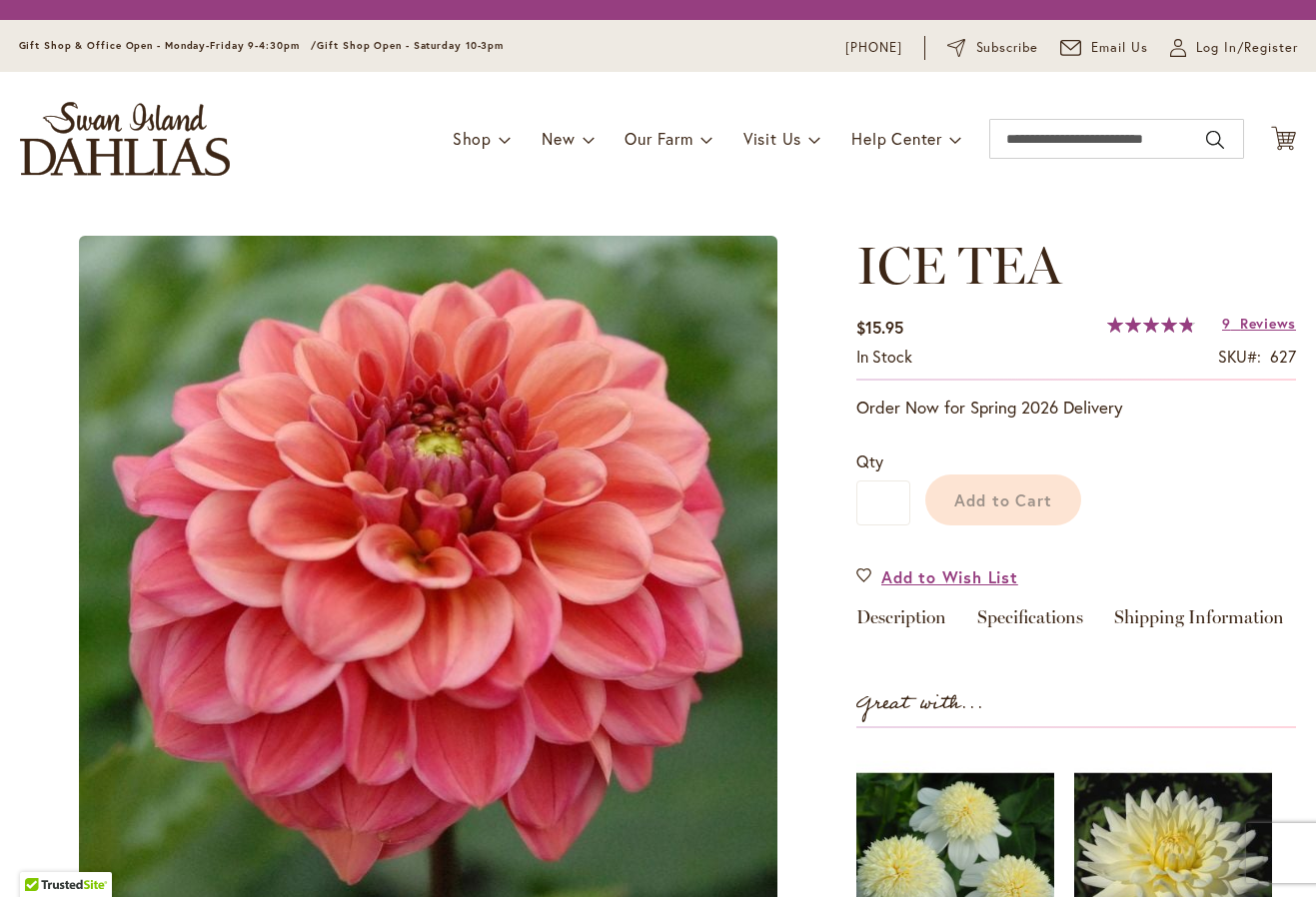 scroll, scrollTop: 0, scrollLeft: 0, axis: both 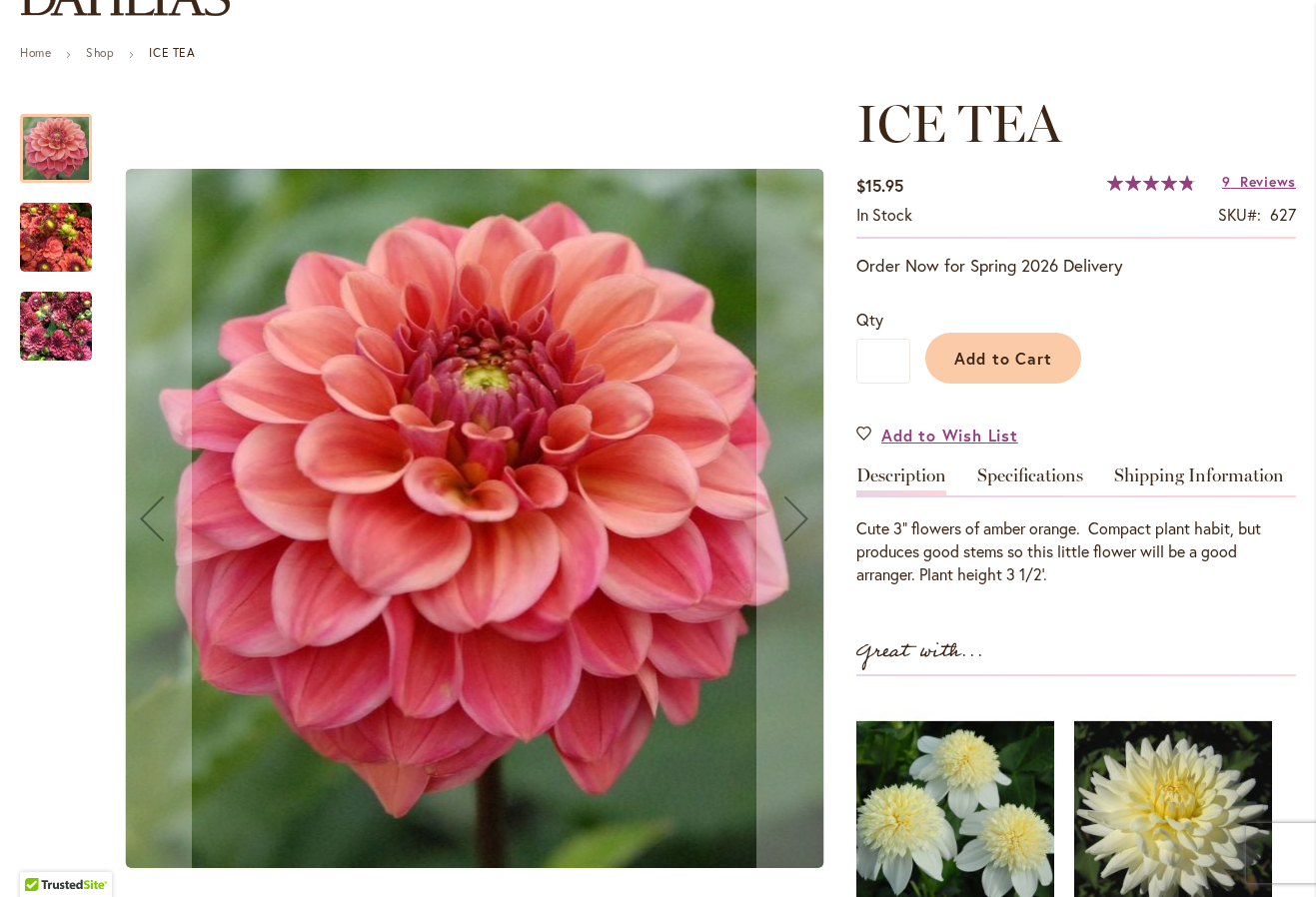 click at bounding box center [56, 238] 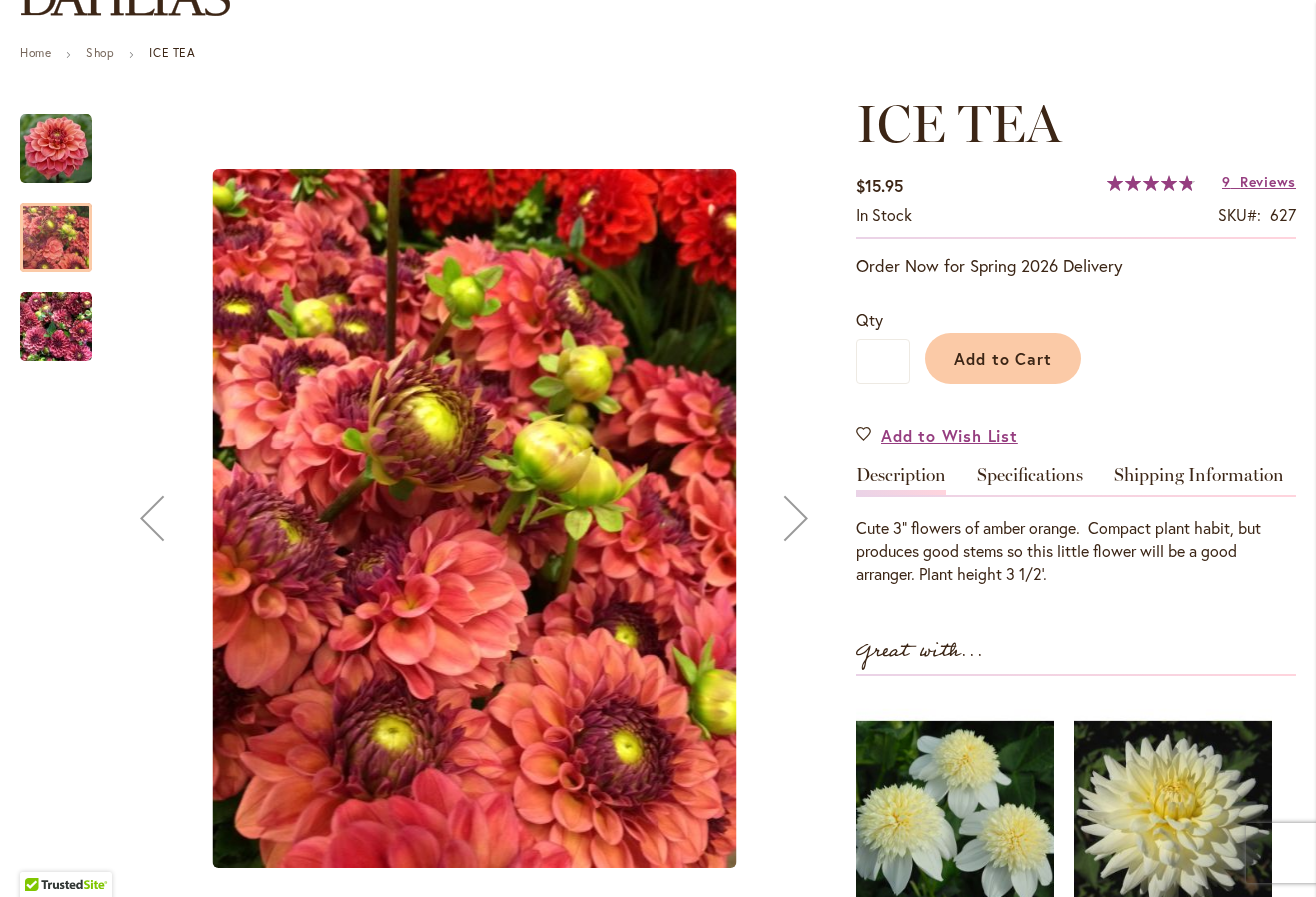click at bounding box center [56, 327] 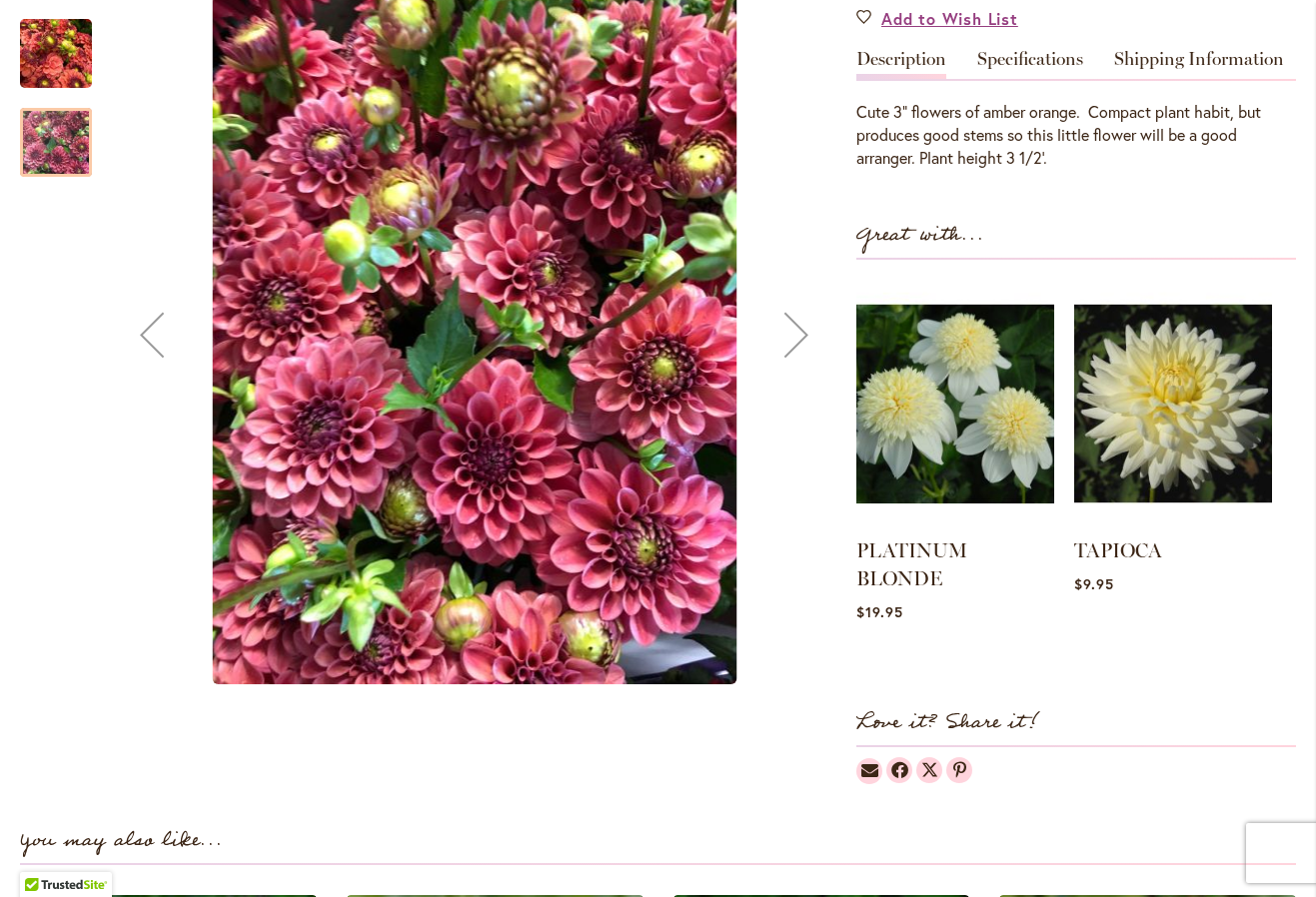 scroll, scrollTop: 618, scrollLeft: 0, axis: vertical 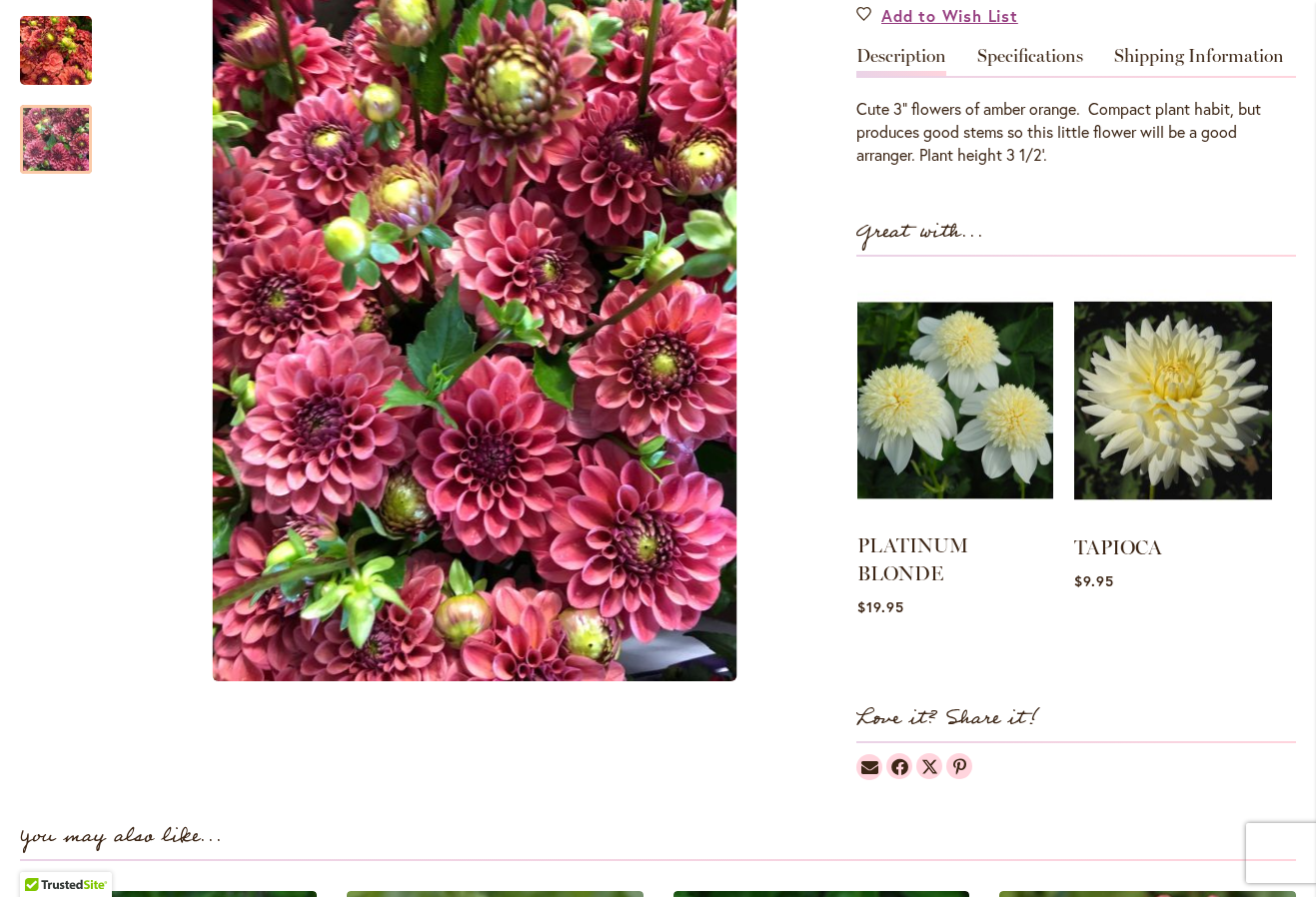 click at bounding box center (955, 400) 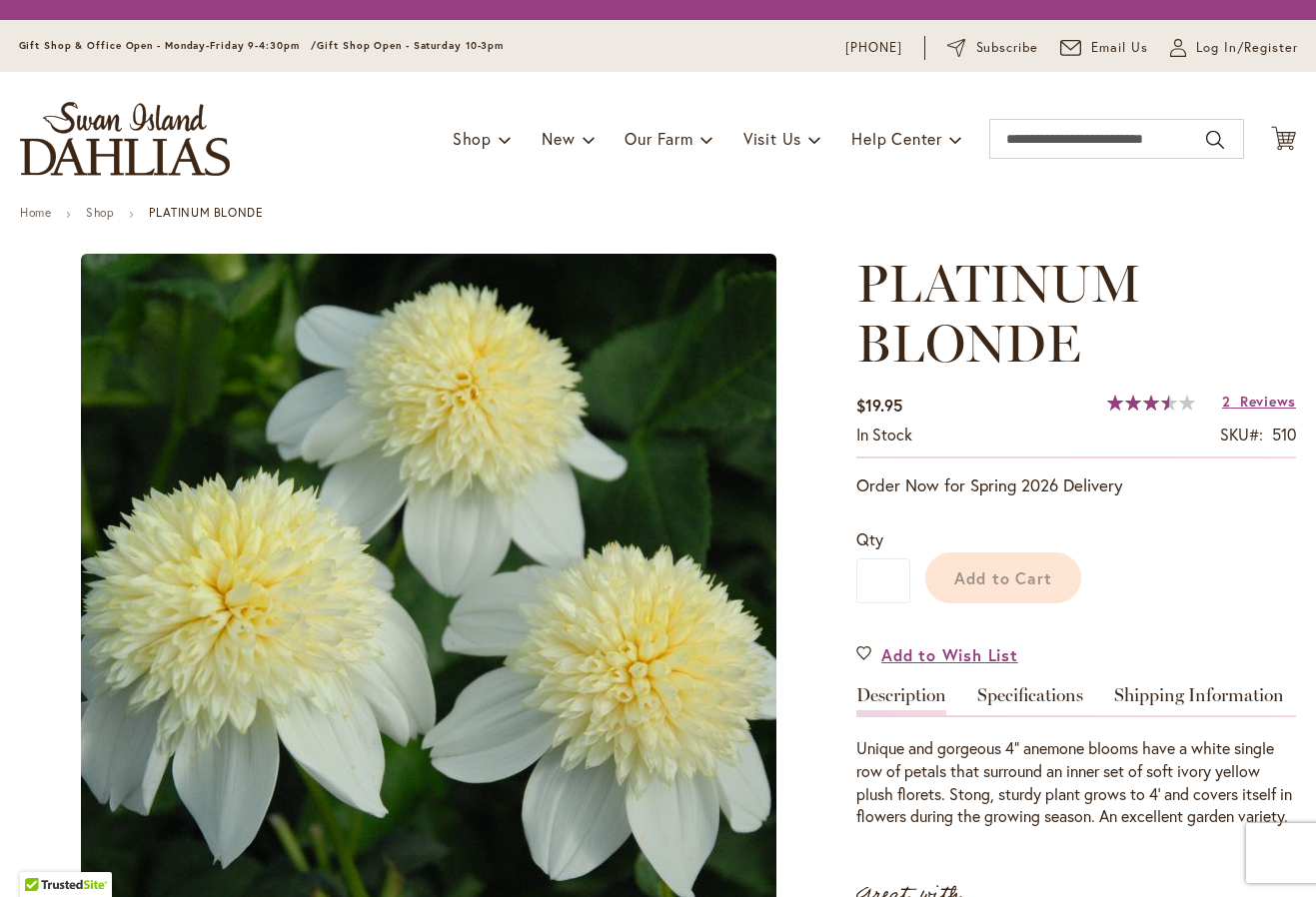 scroll, scrollTop: 0, scrollLeft: 0, axis: both 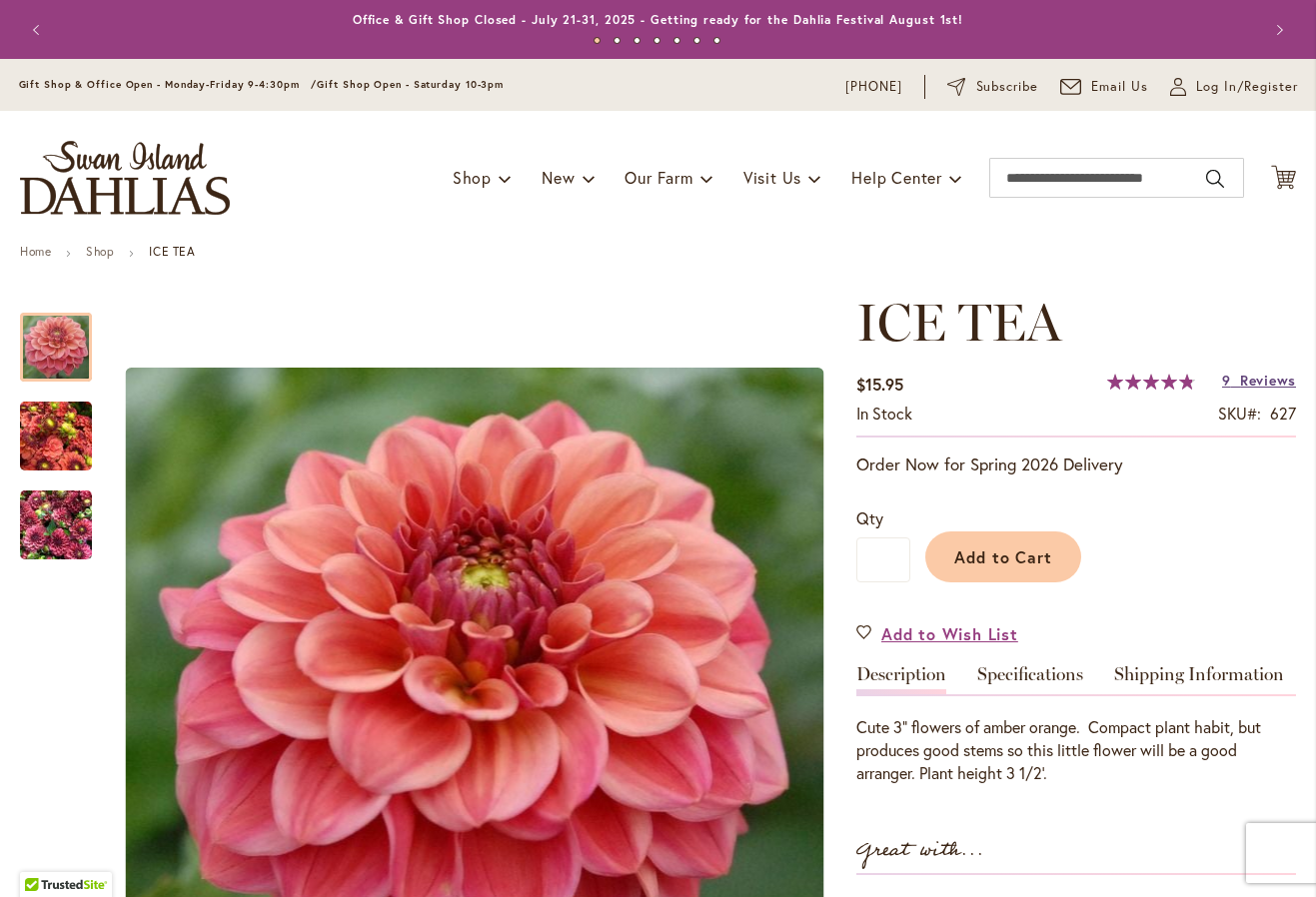 click on "Reviews" at bounding box center (1268, 380) 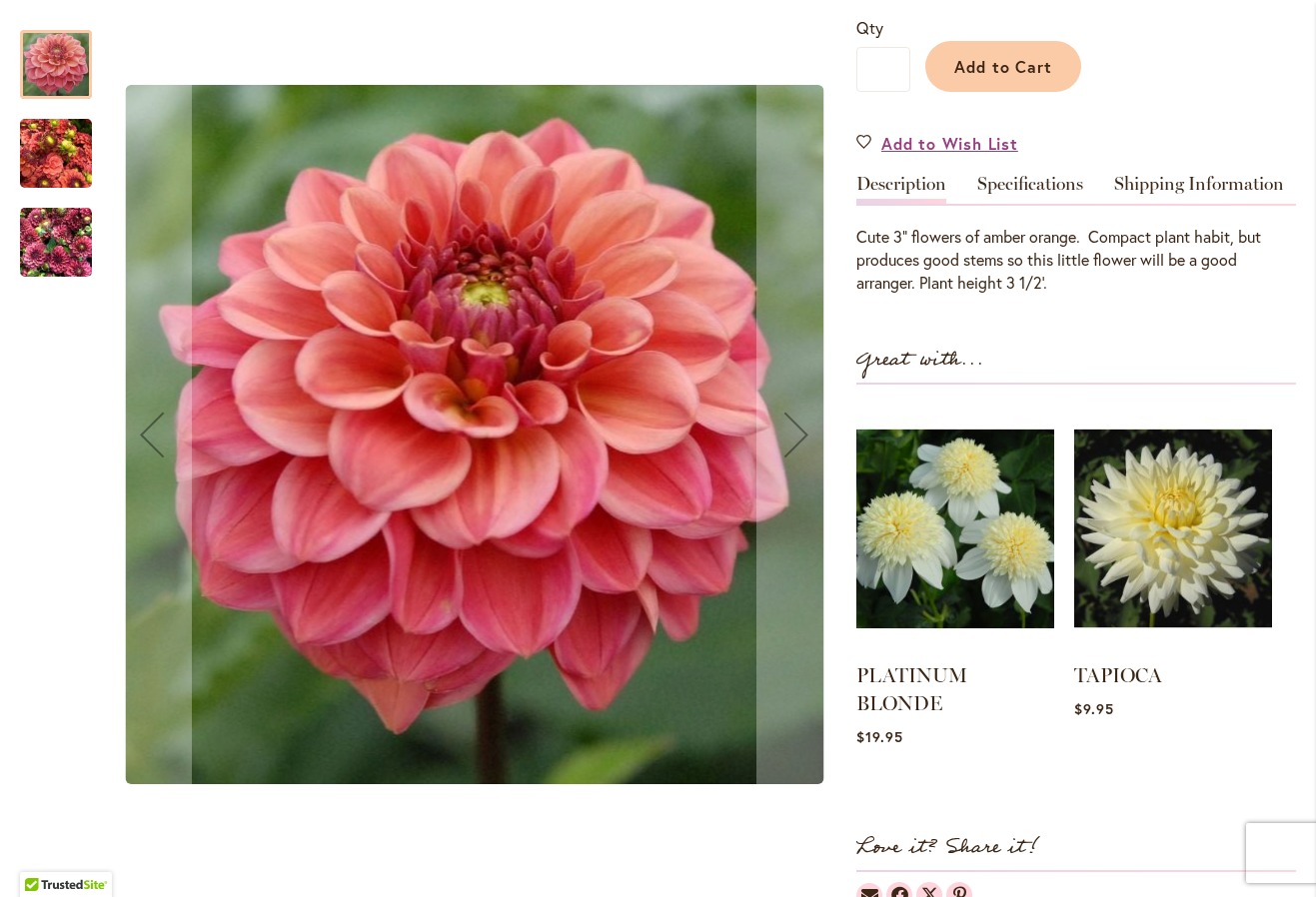 scroll, scrollTop: 470, scrollLeft: 0, axis: vertical 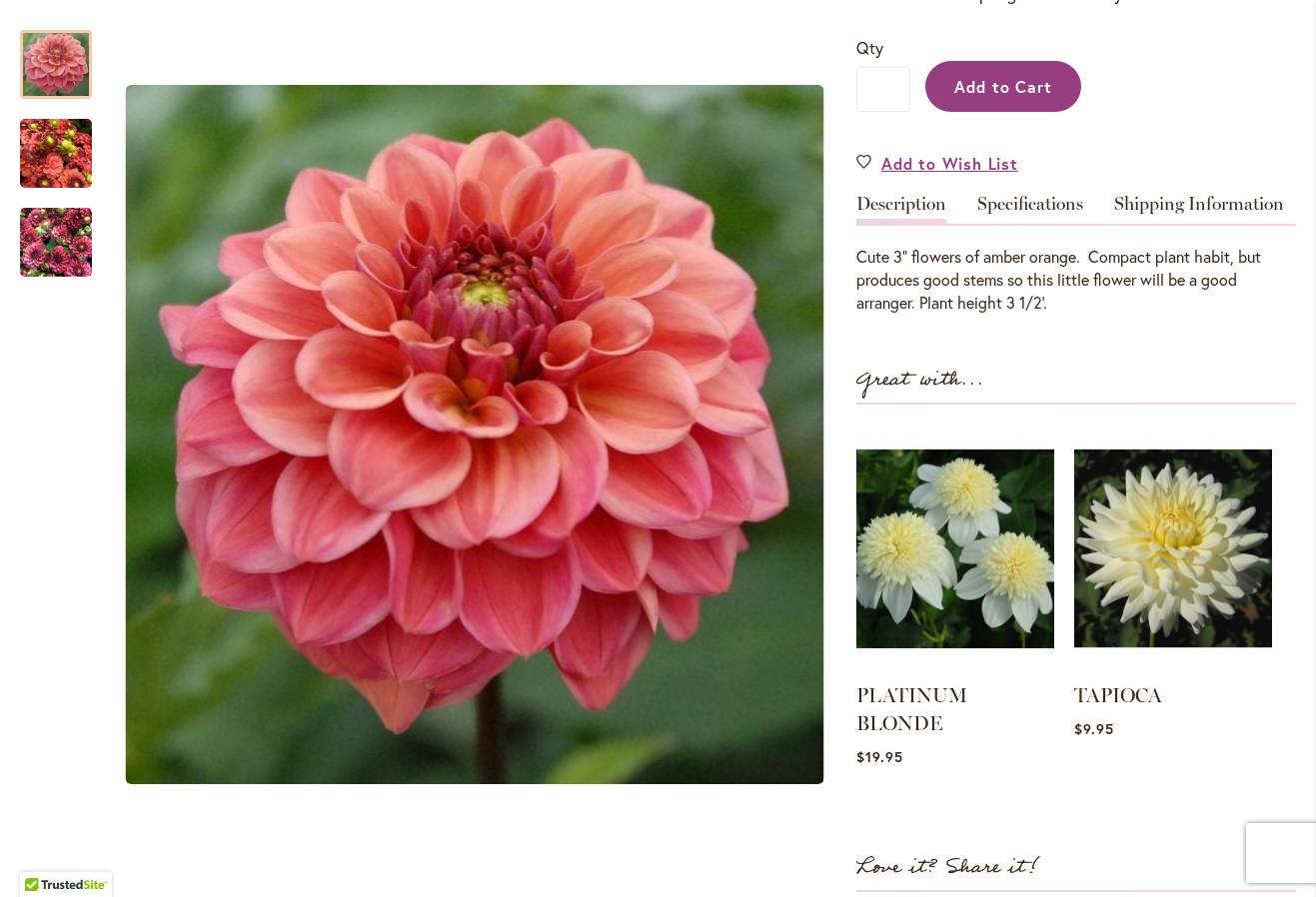 click on "Add to Cart" at bounding box center (1003, 86) 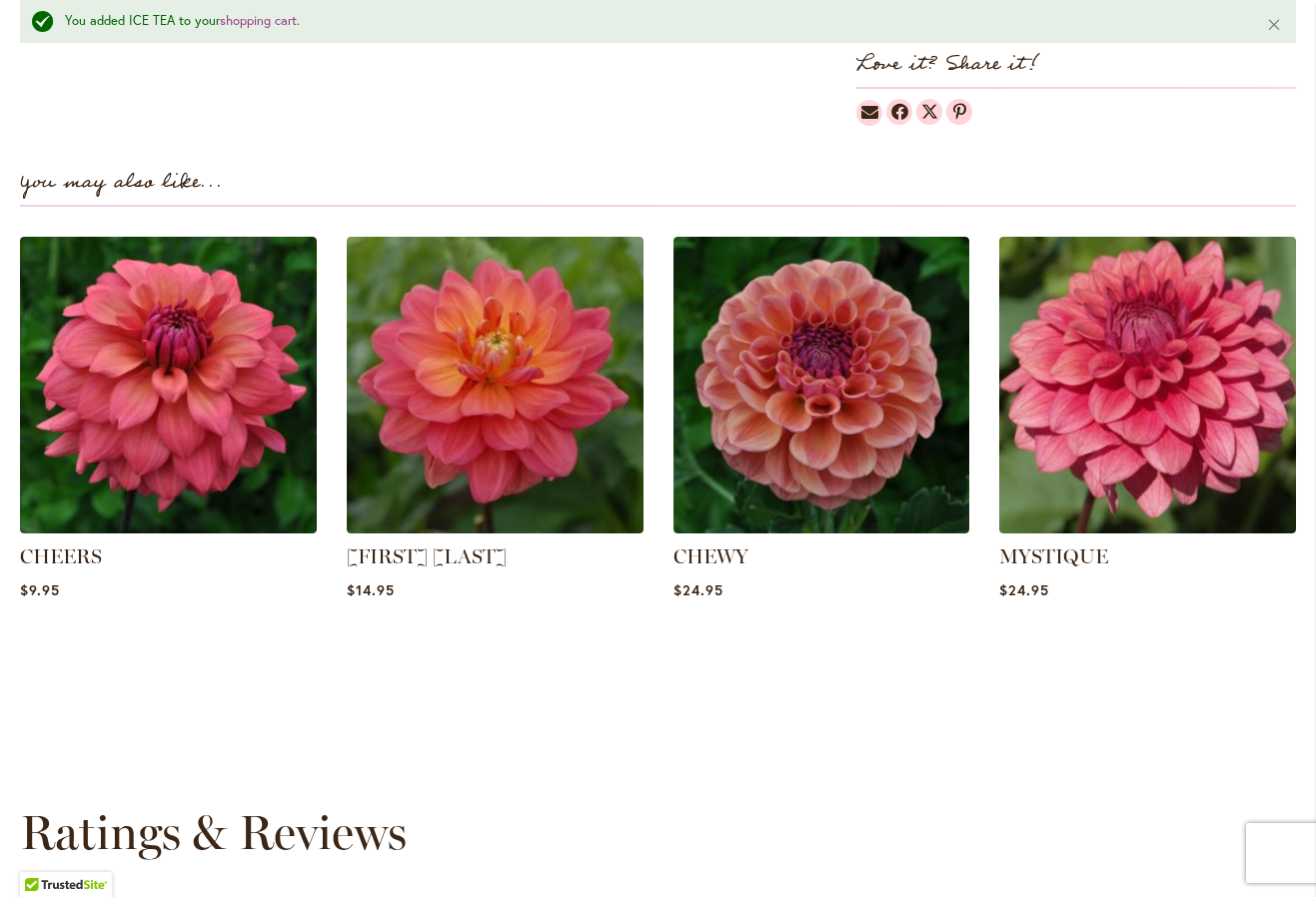 scroll, scrollTop: 1336, scrollLeft: 0, axis: vertical 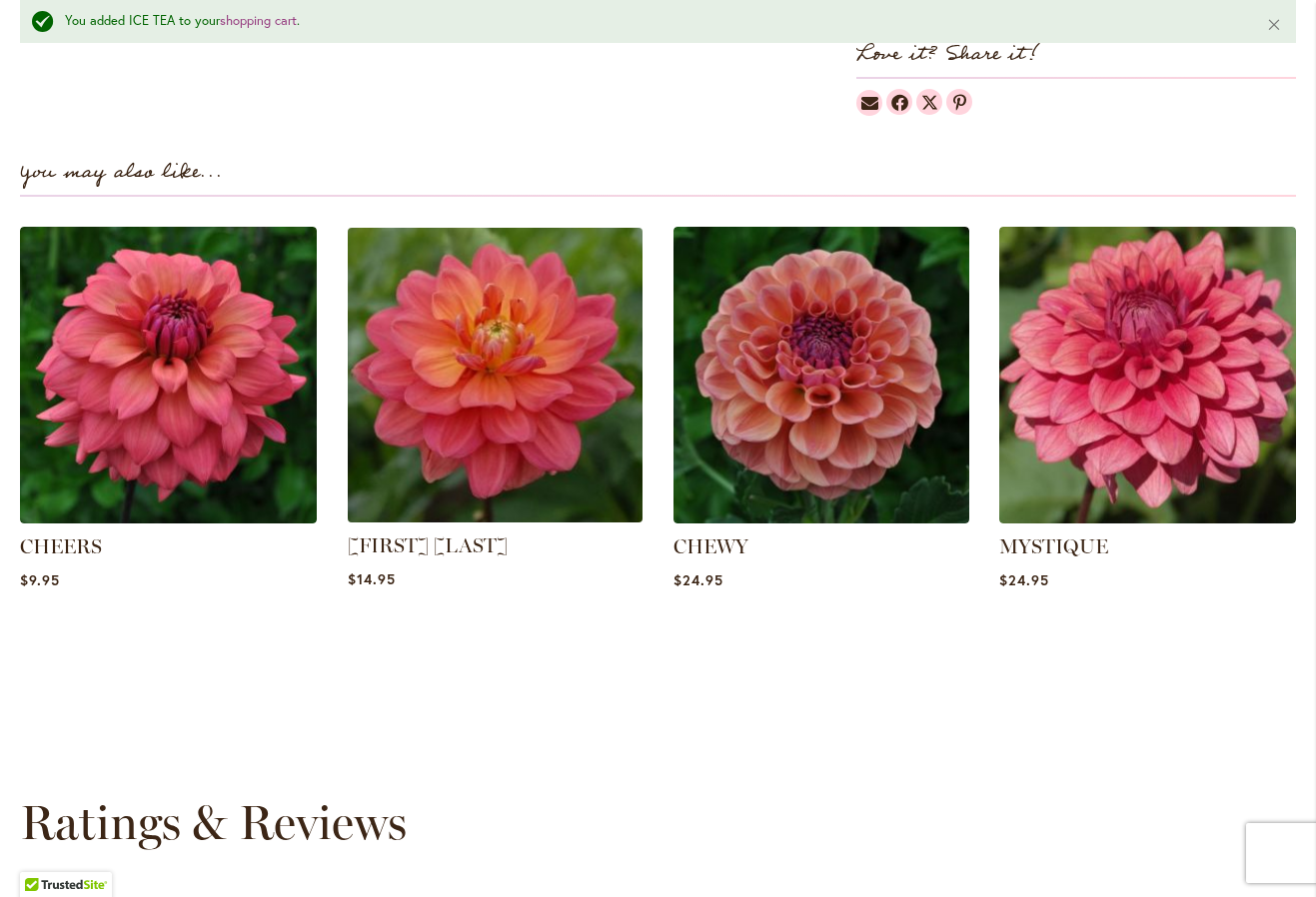 click at bounding box center [494, 375] 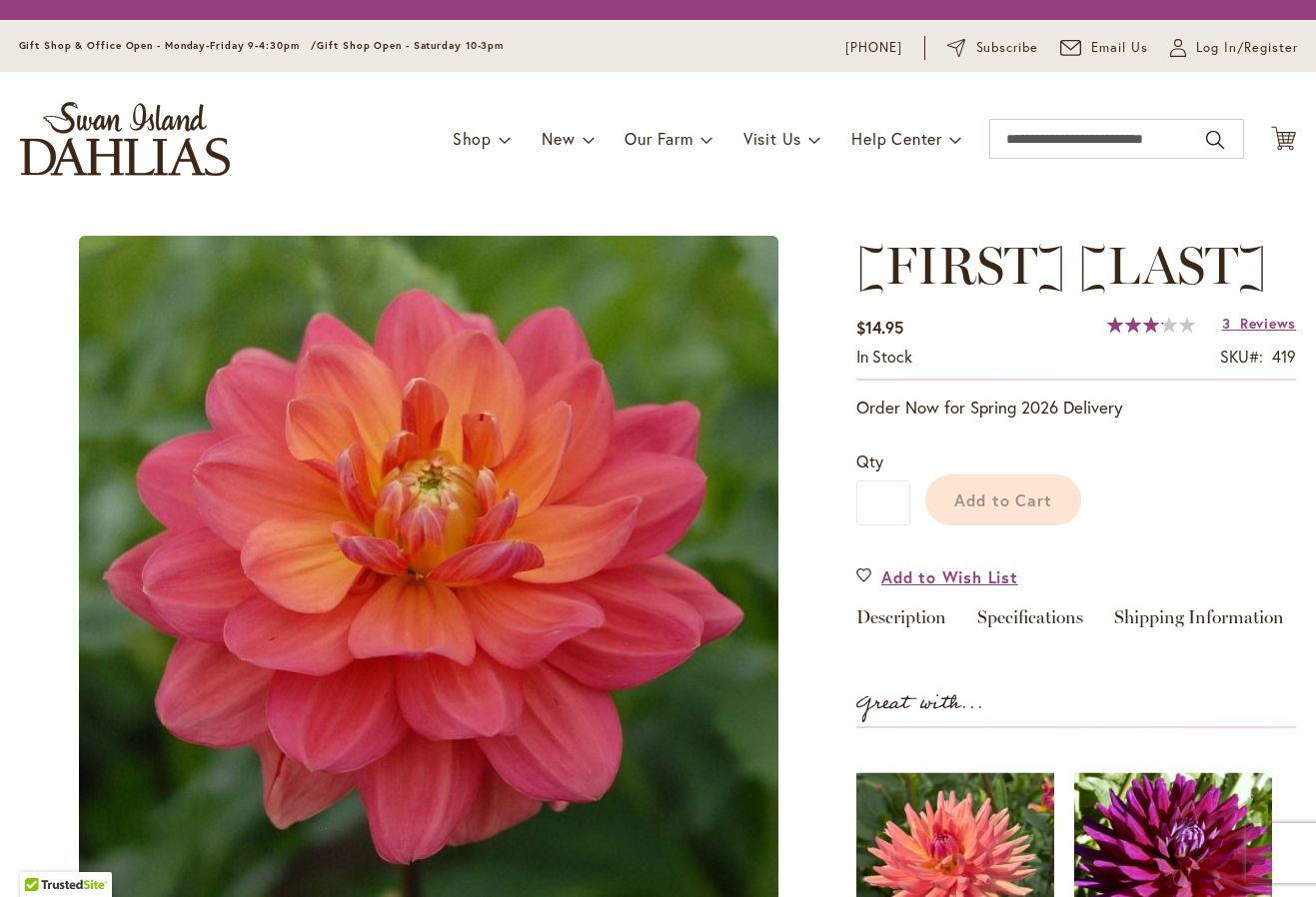 scroll, scrollTop: 0, scrollLeft: 0, axis: both 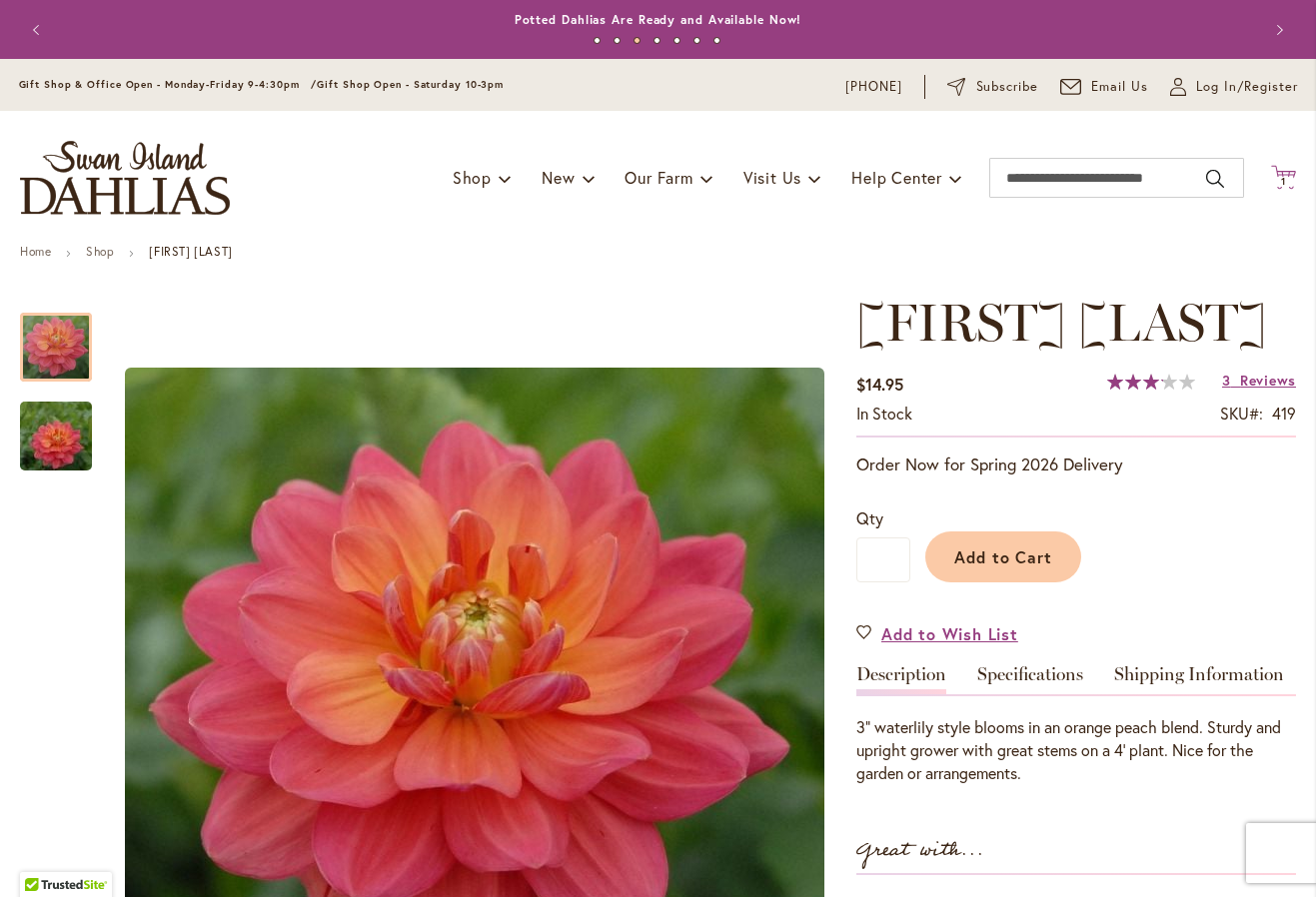 click on "Cart
.cls-1 {
fill: #231f20;
}" 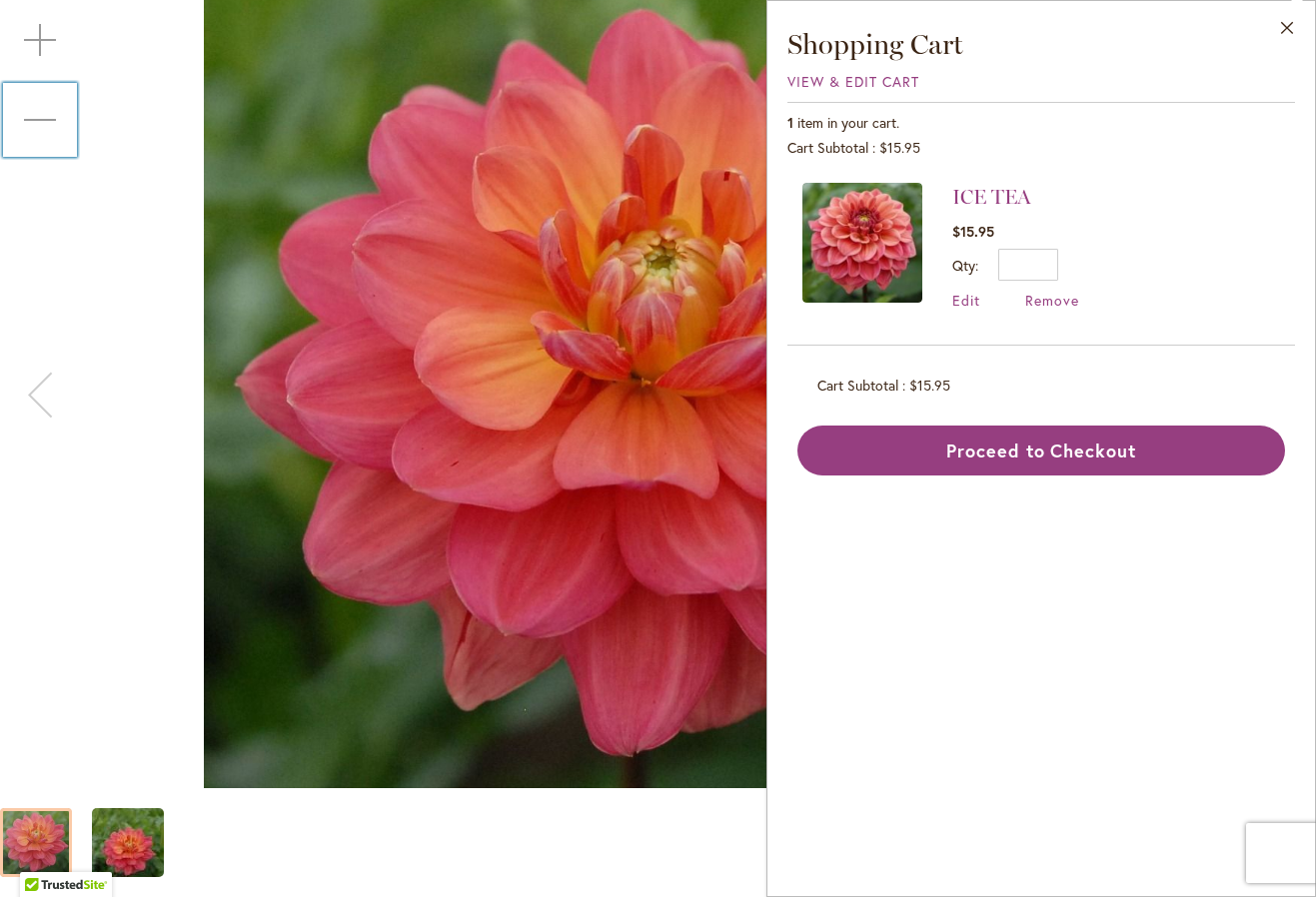 click at bounding box center (40, 120) 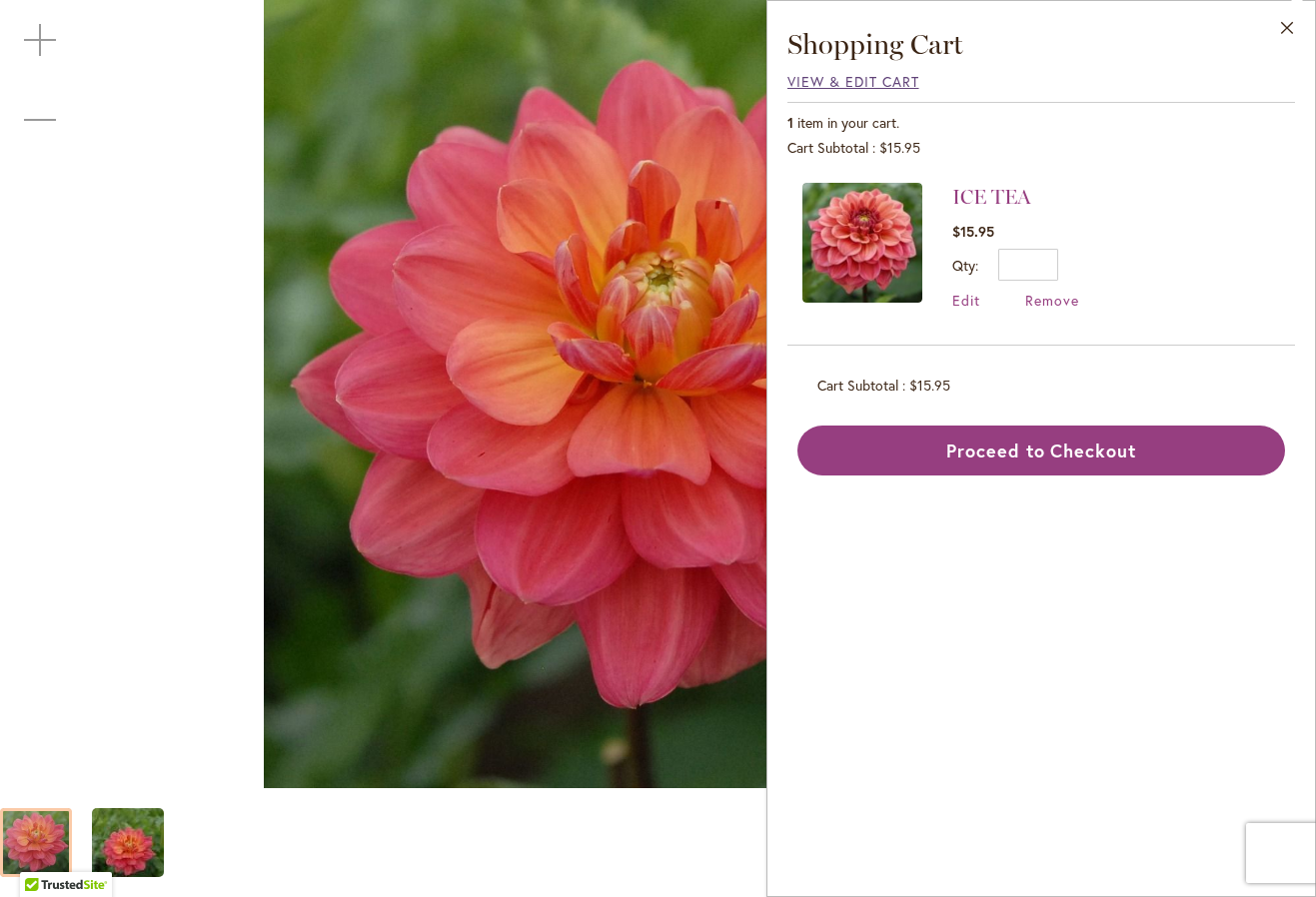 click on "View & Edit Cart" at bounding box center [853, 81] 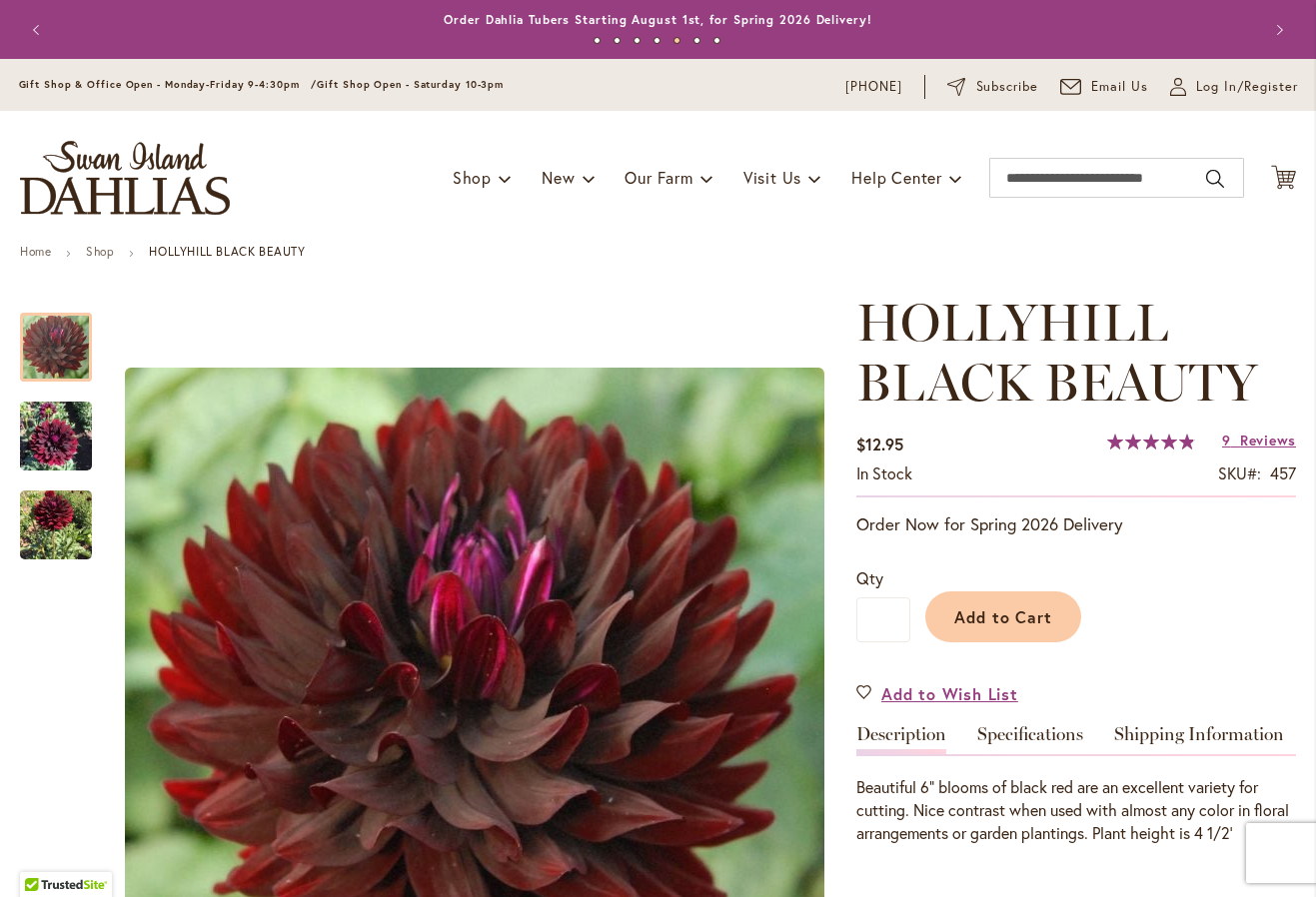 scroll, scrollTop: 0, scrollLeft: 0, axis: both 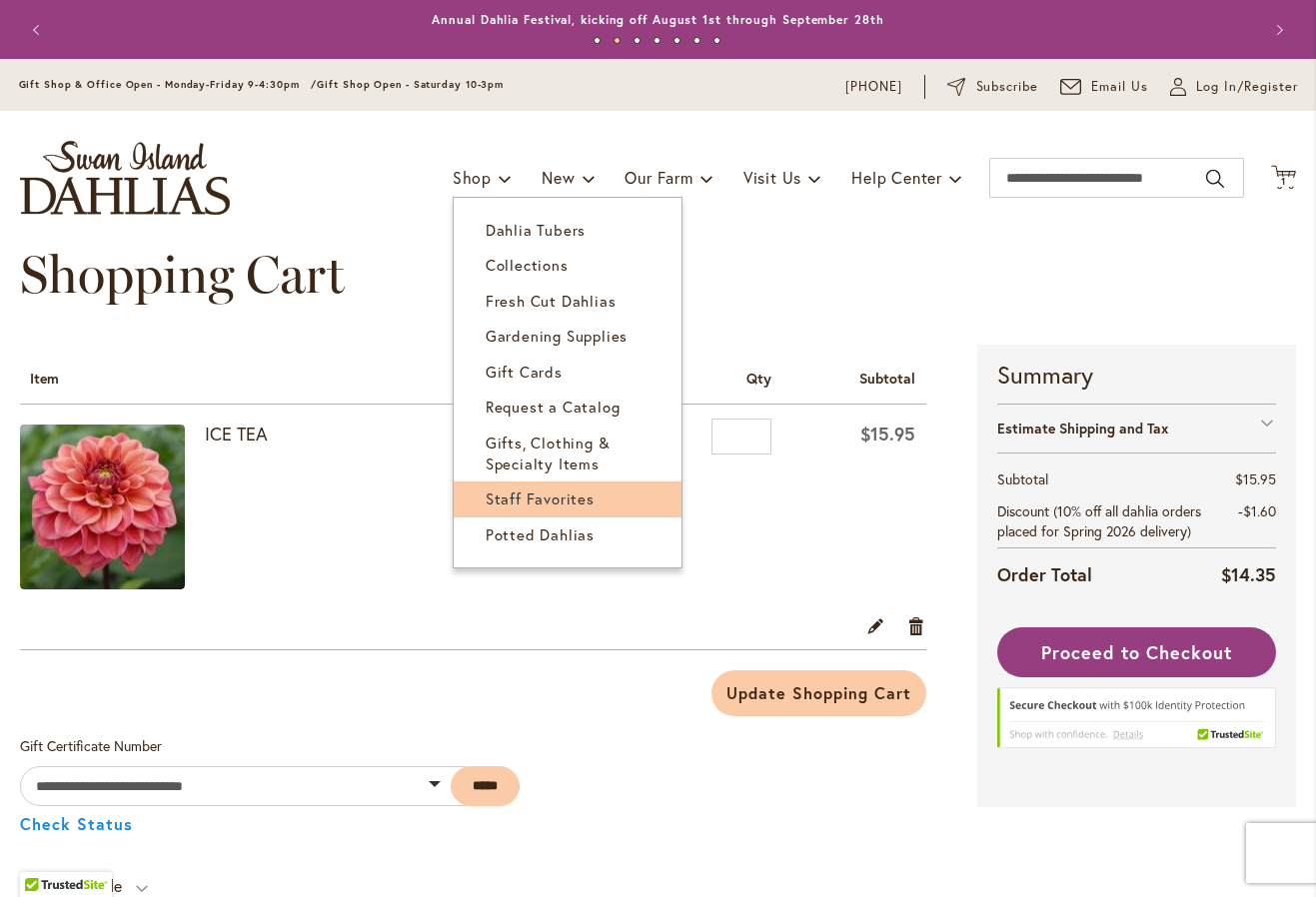 click on "Staff Favorites" at bounding box center (540, 498) 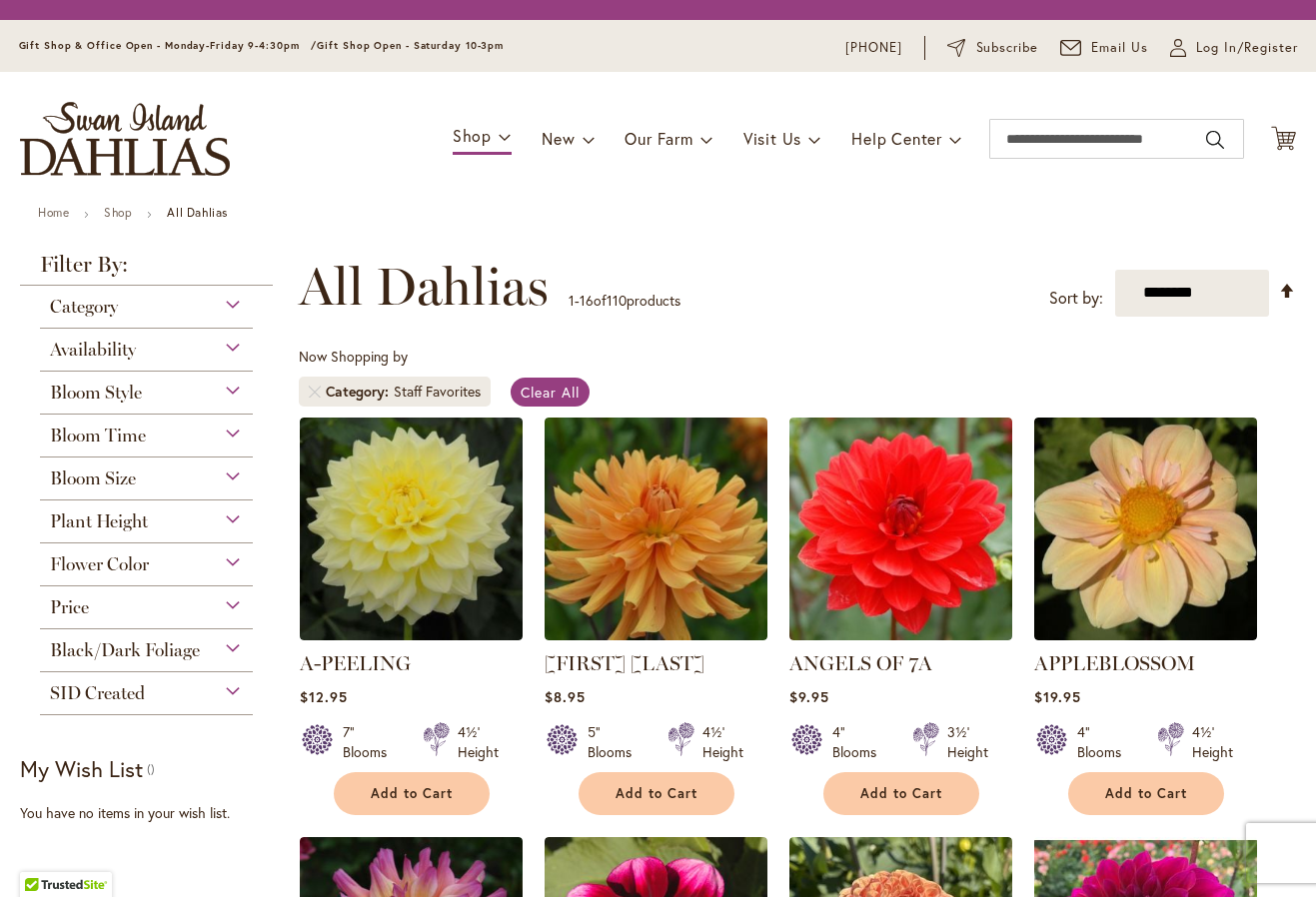 scroll, scrollTop: 0, scrollLeft: 0, axis: both 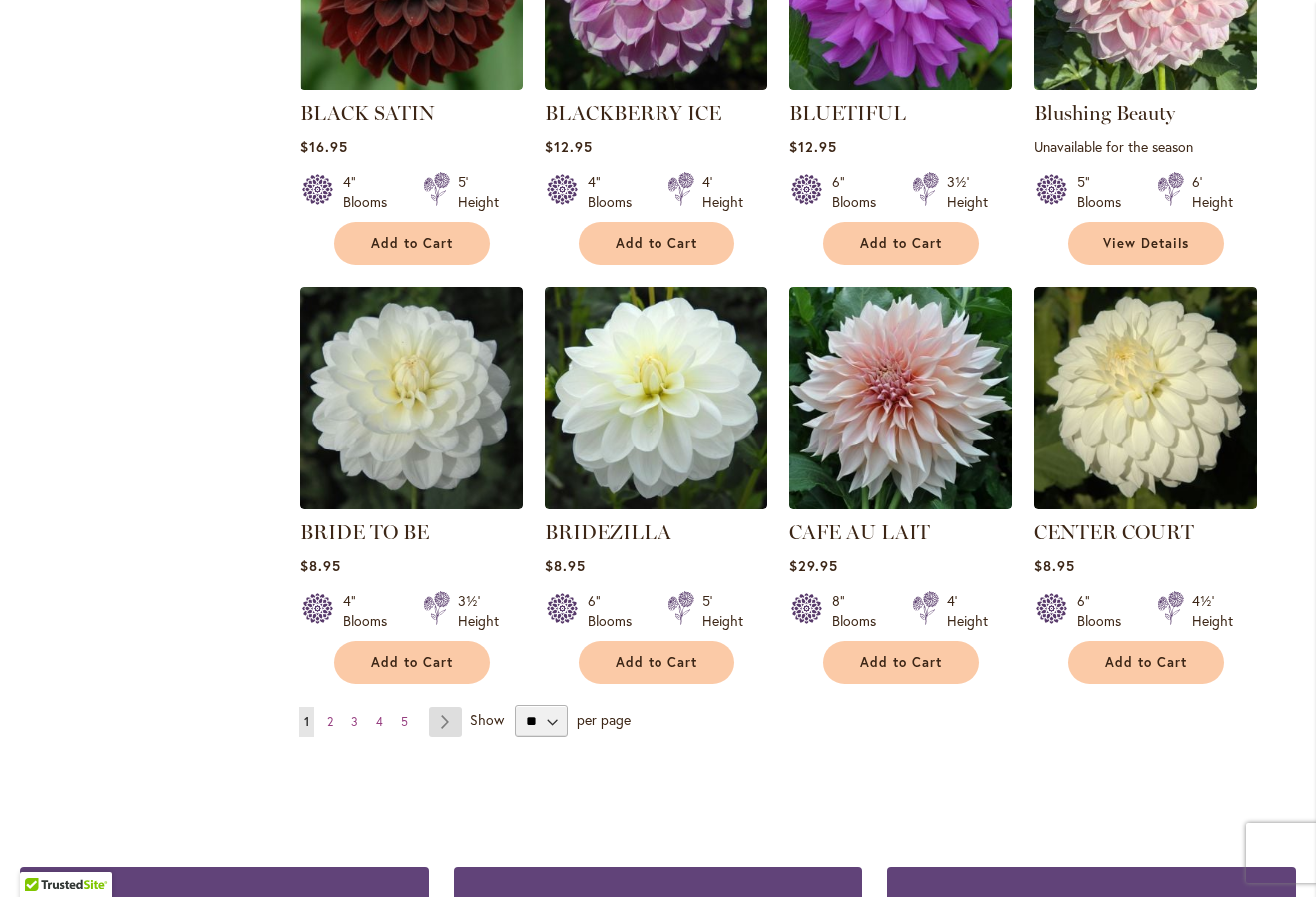 click on "Page
Next" at bounding box center (445, 722) 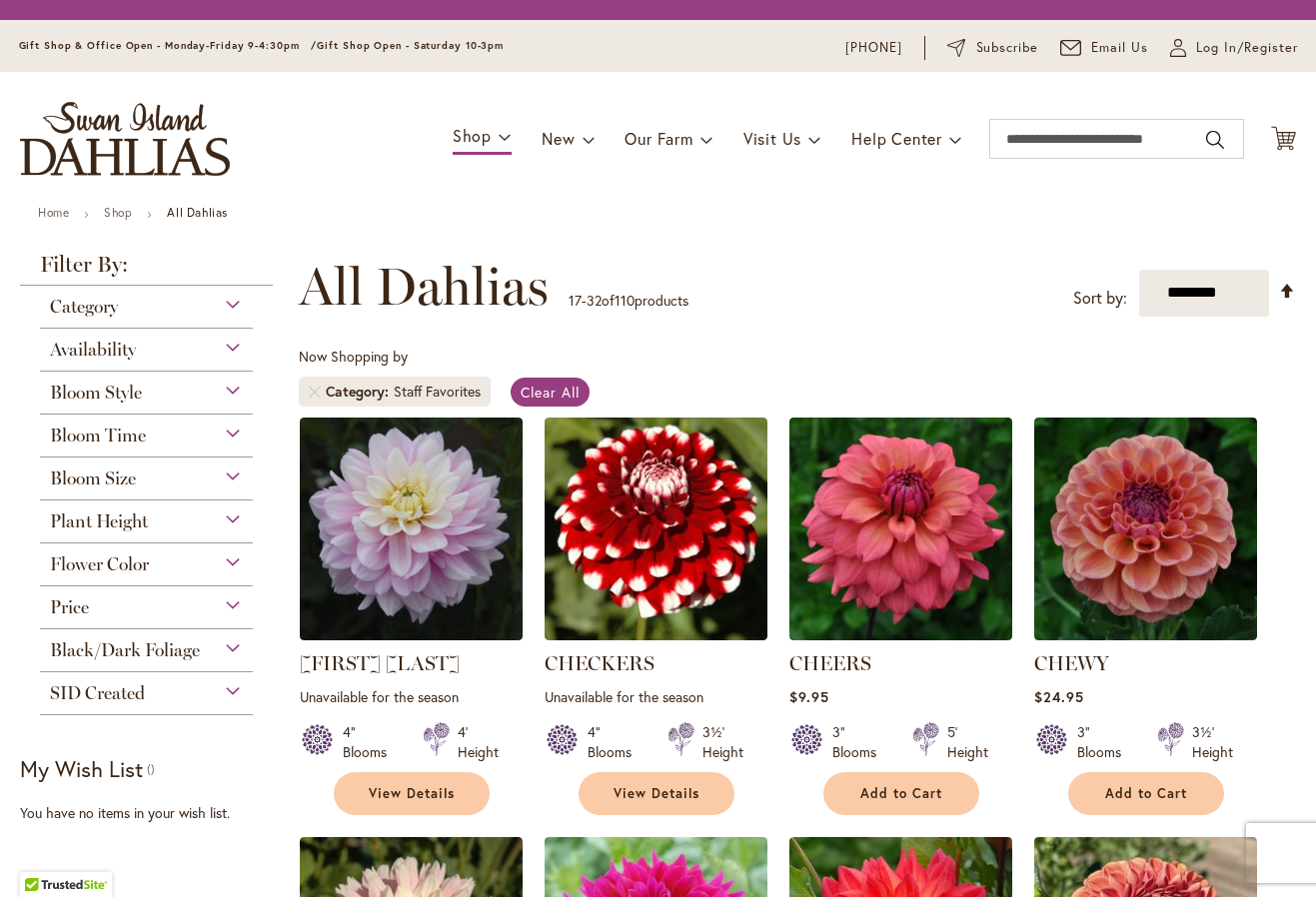 scroll, scrollTop: 0, scrollLeft: 0, axis: both 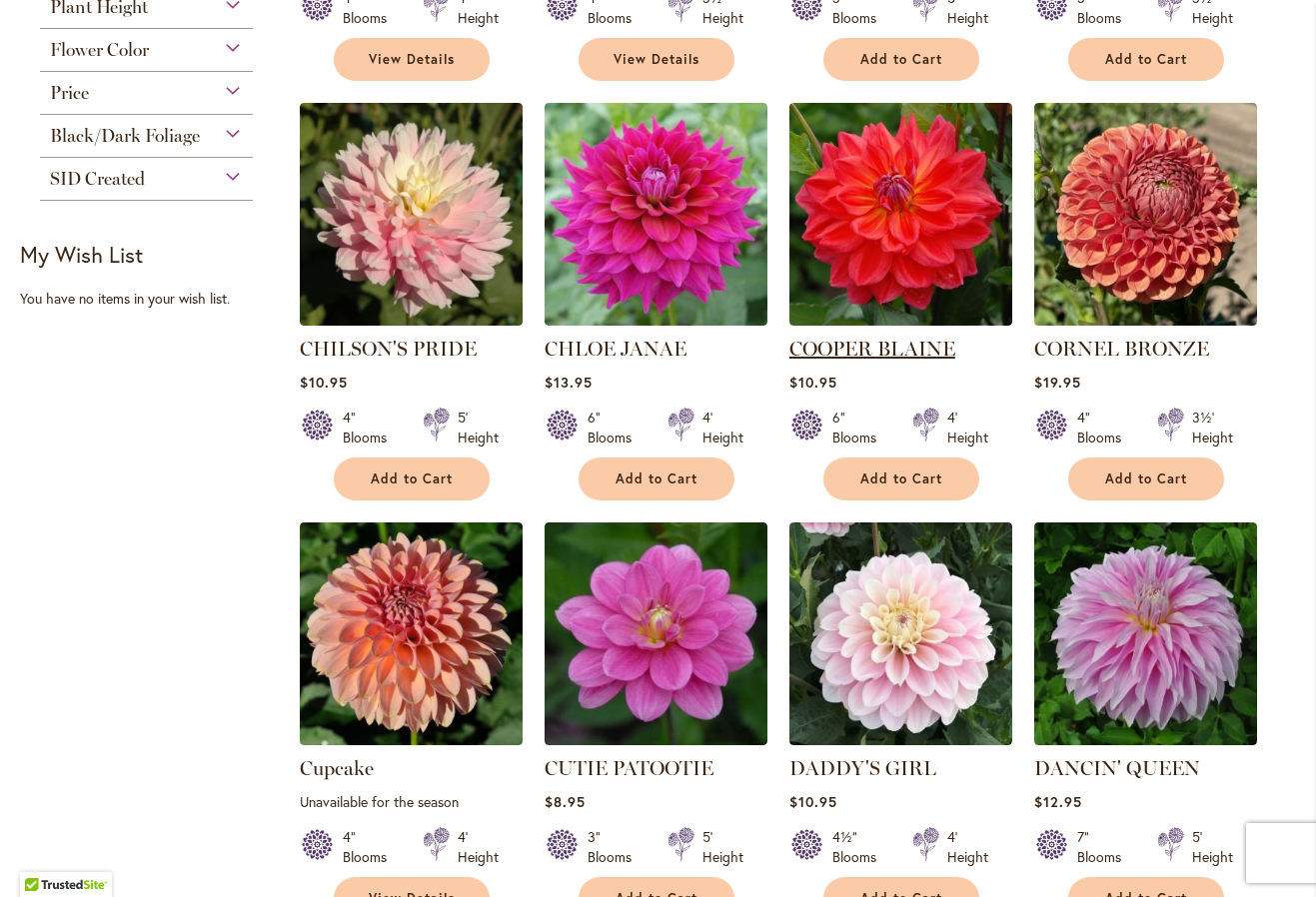 click on "COOPER BLAINE" at bounding box center [872, 349] 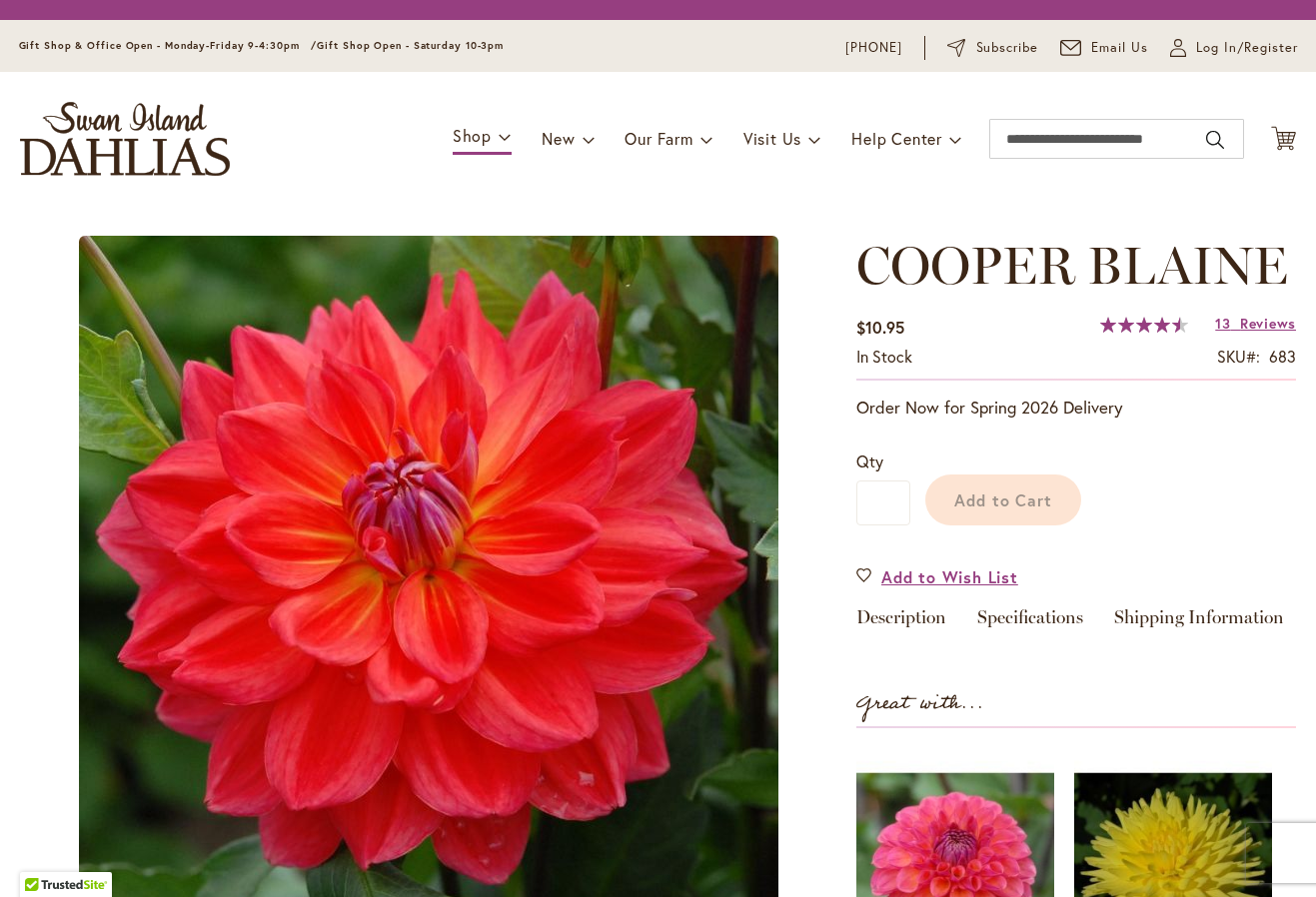 scroll, scrollTop: 0, scrollLeft: 0, axis: both 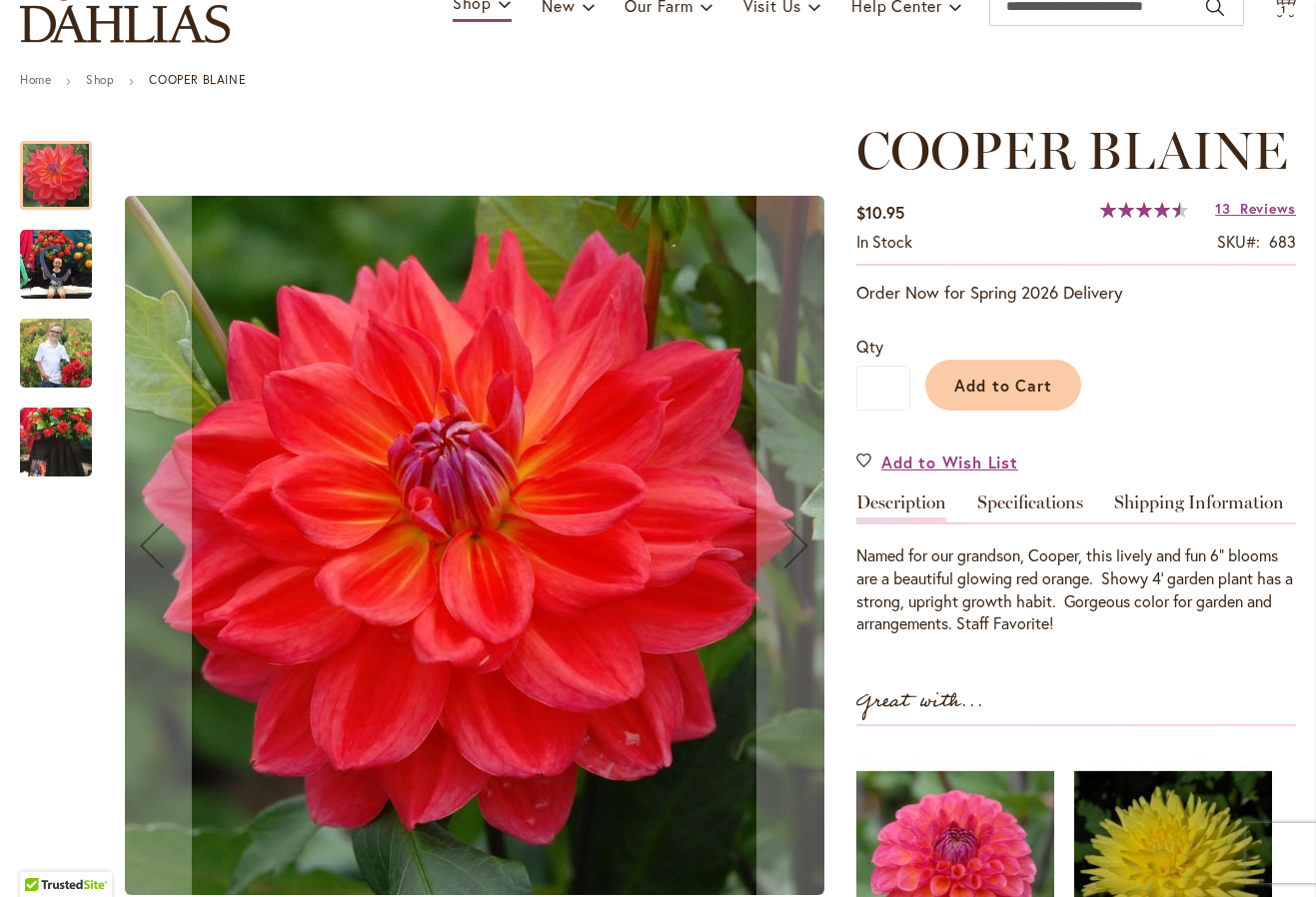 click at bounding box center [56, 353] 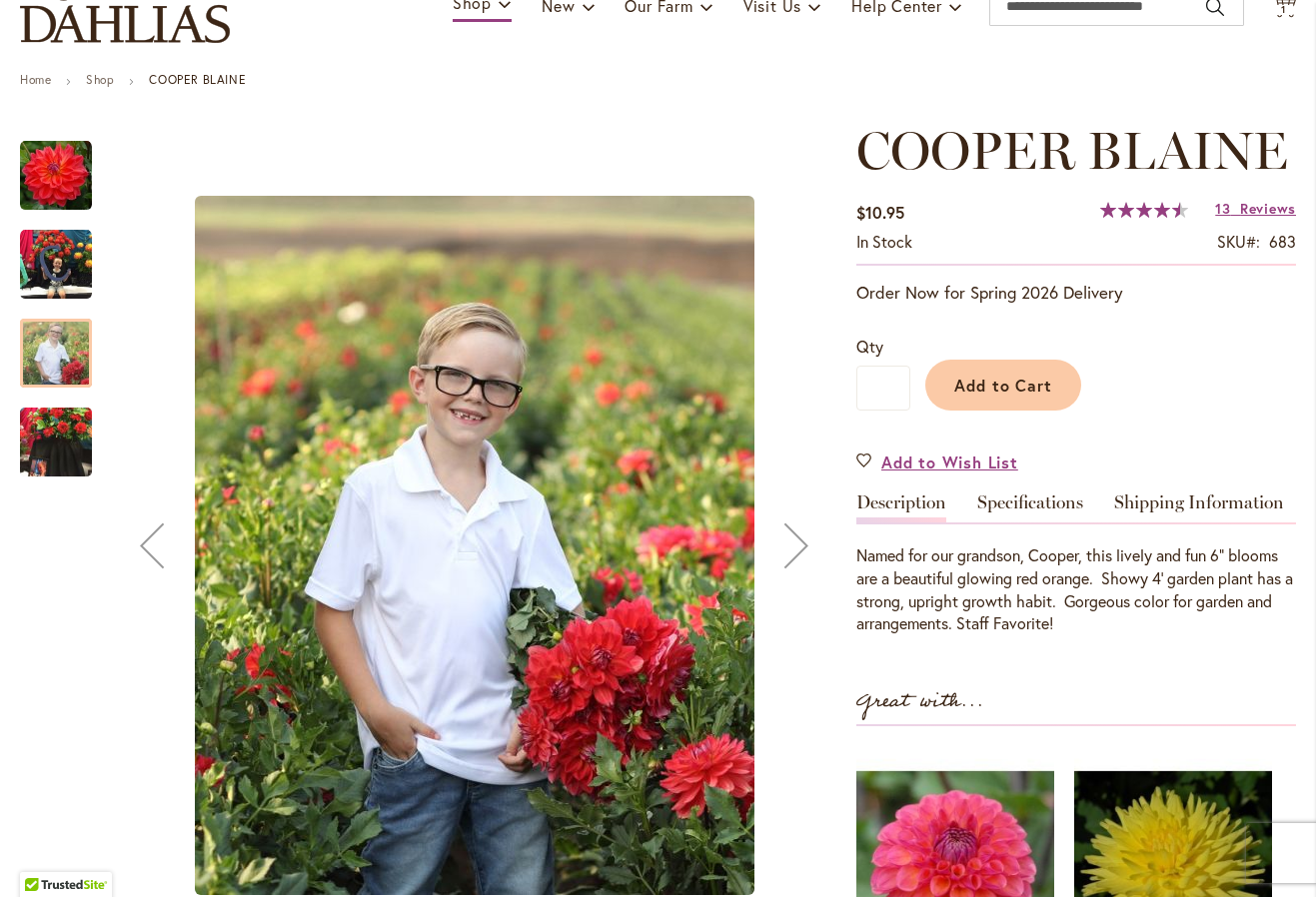 click at bounding box center (56, 443) 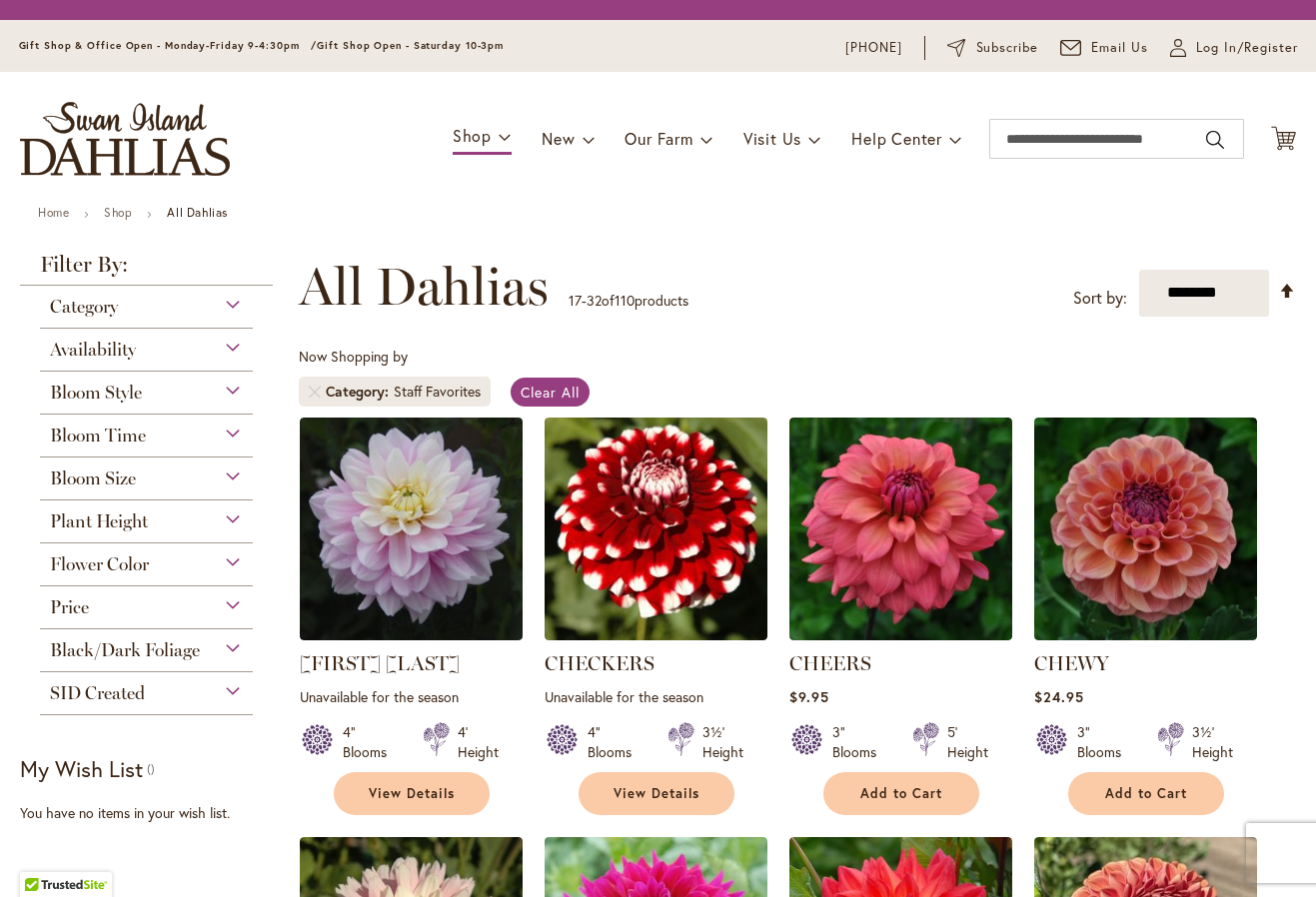 scroll, scrollTop: 0, scrollLeft: 0, axis: both 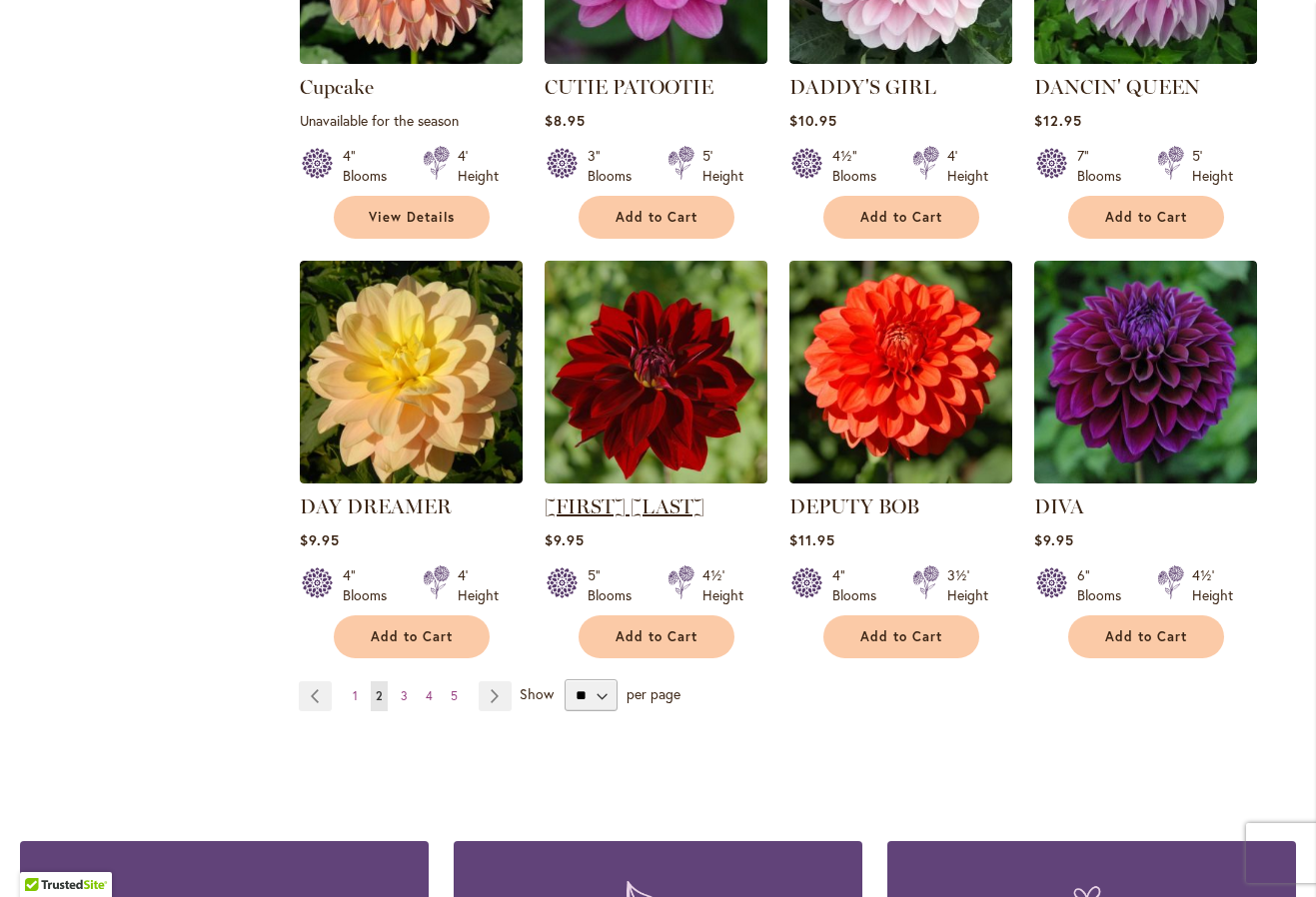 click on "[FIRST] [LAST]" at bounding box center (625, 506) 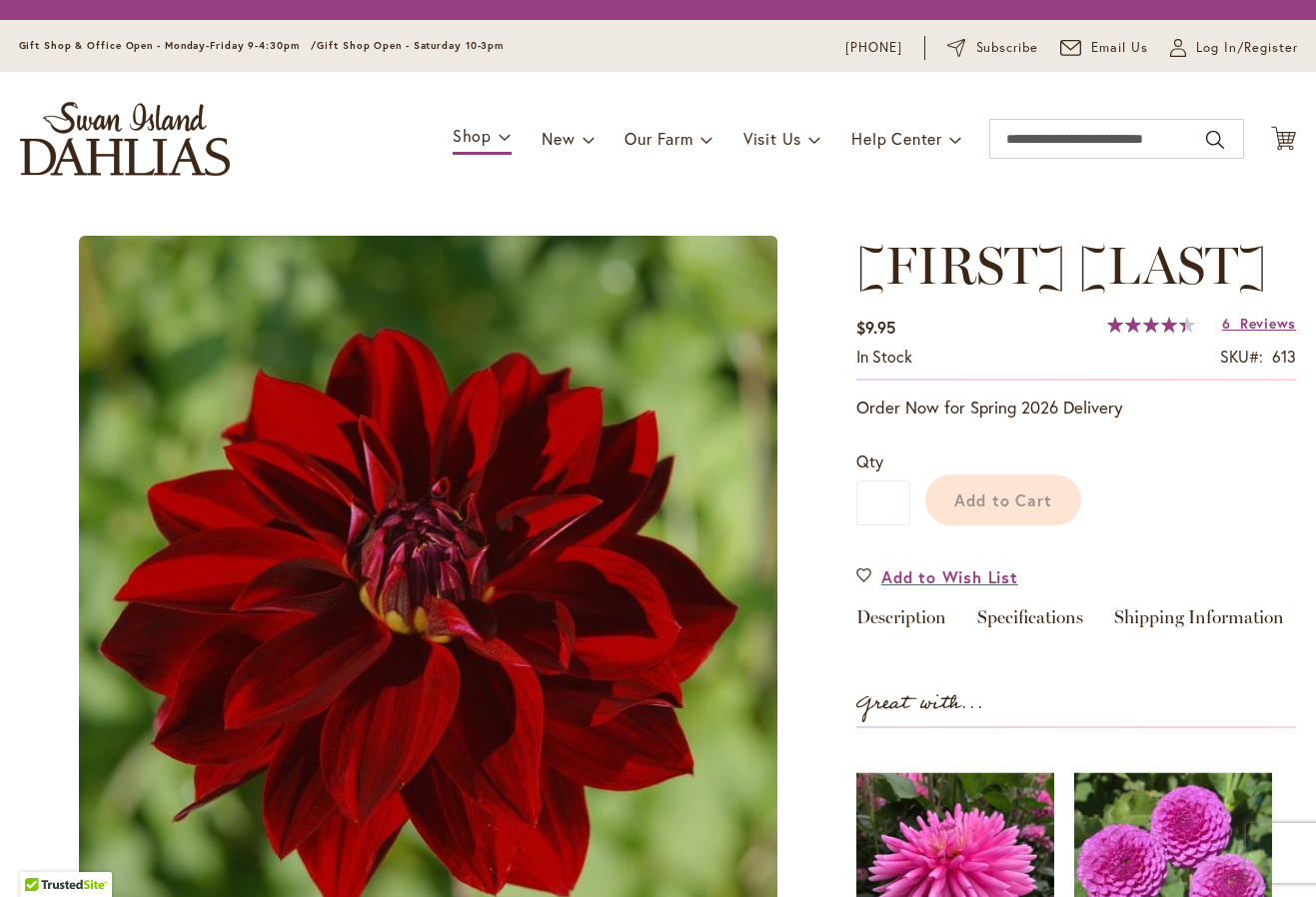 scroll, scrollTop: 0, scrollLeft: 0, axis: both 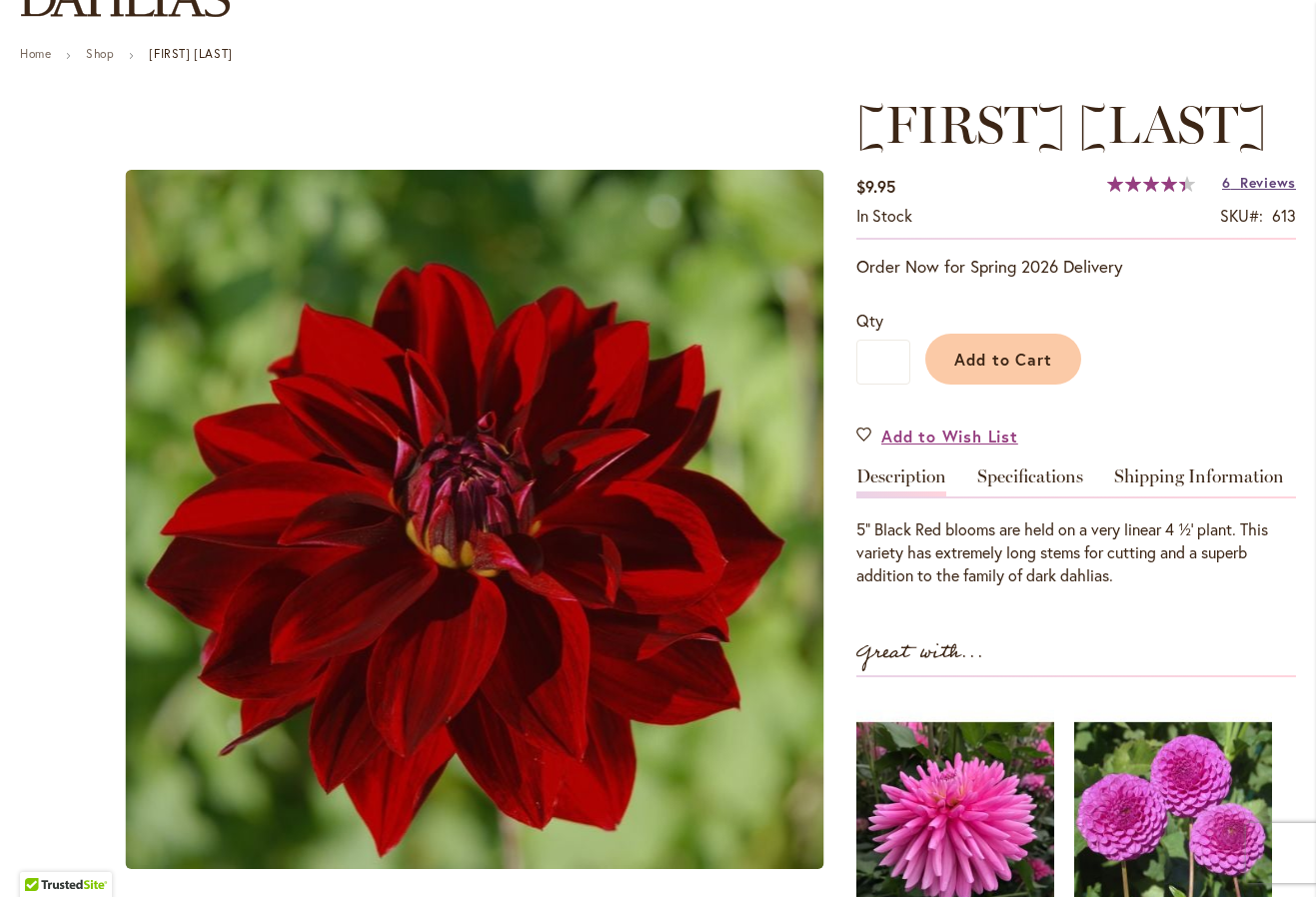 click on "Reviews" at bounding box center (1268, 182) 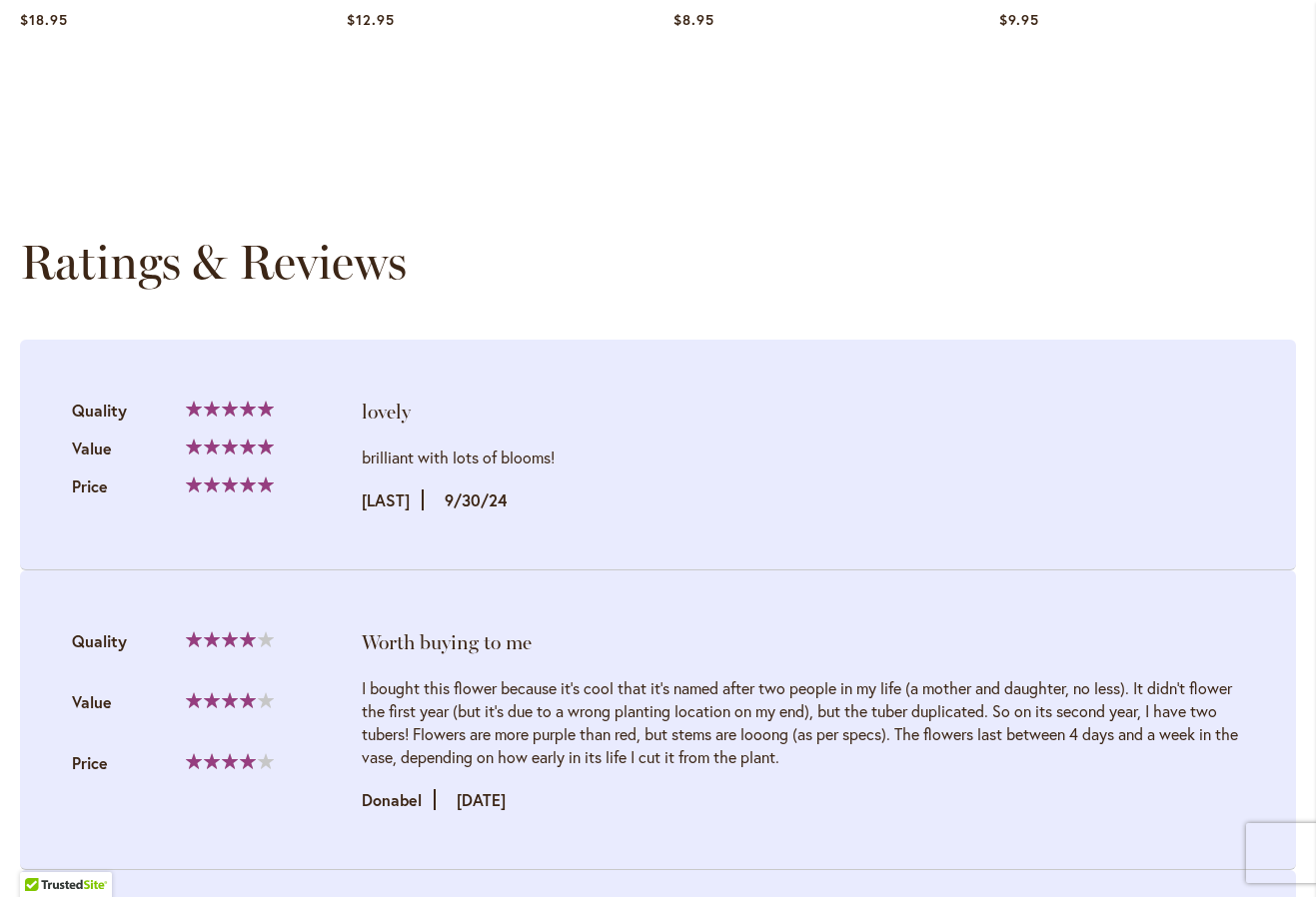 scroll, scrollTop: 1673, scrollLeft: 0, axis: vertical 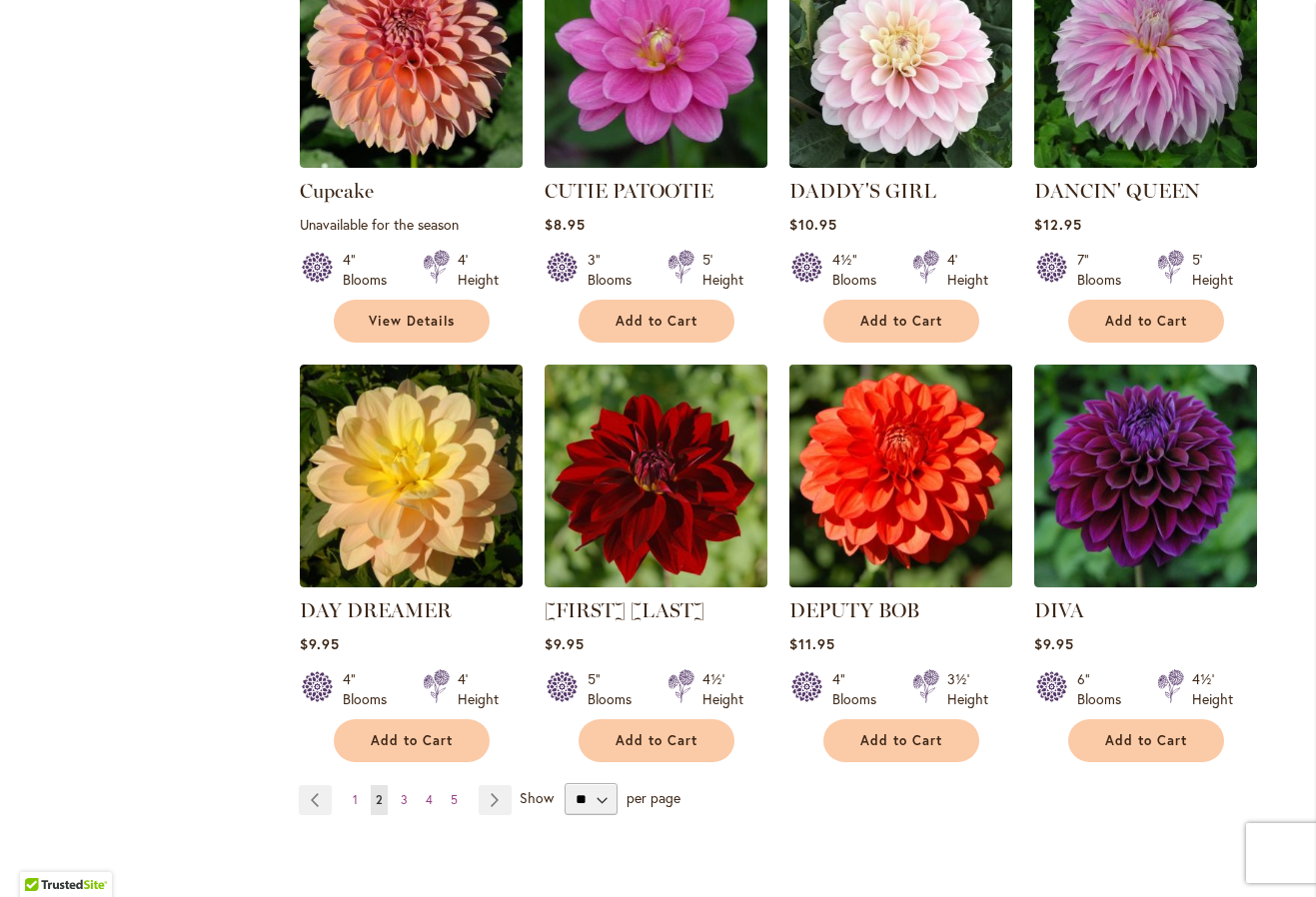 click at bounding box center (900, 475) 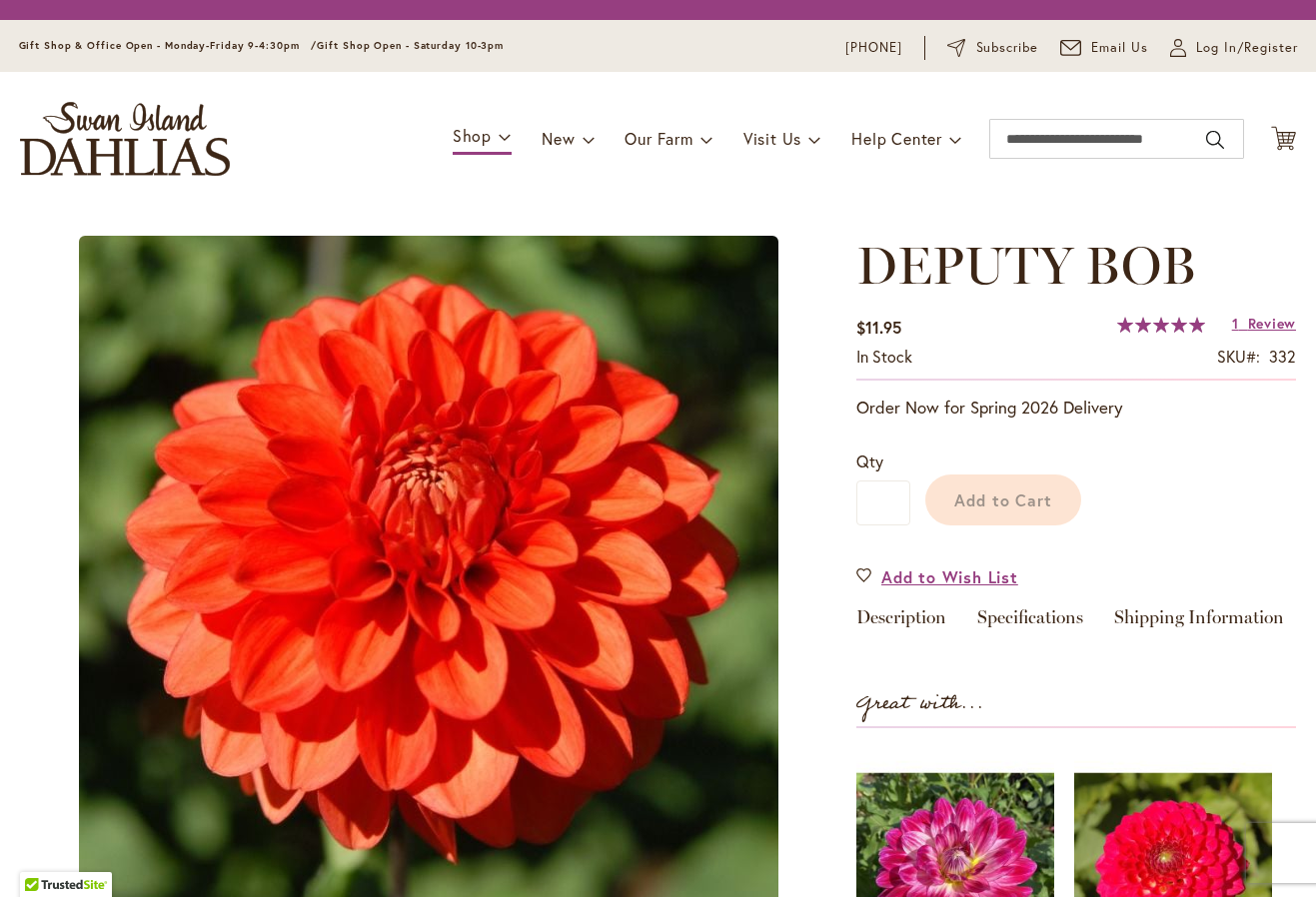 scroll, scrollTop: 0, scrollLeft: 0, axis: both 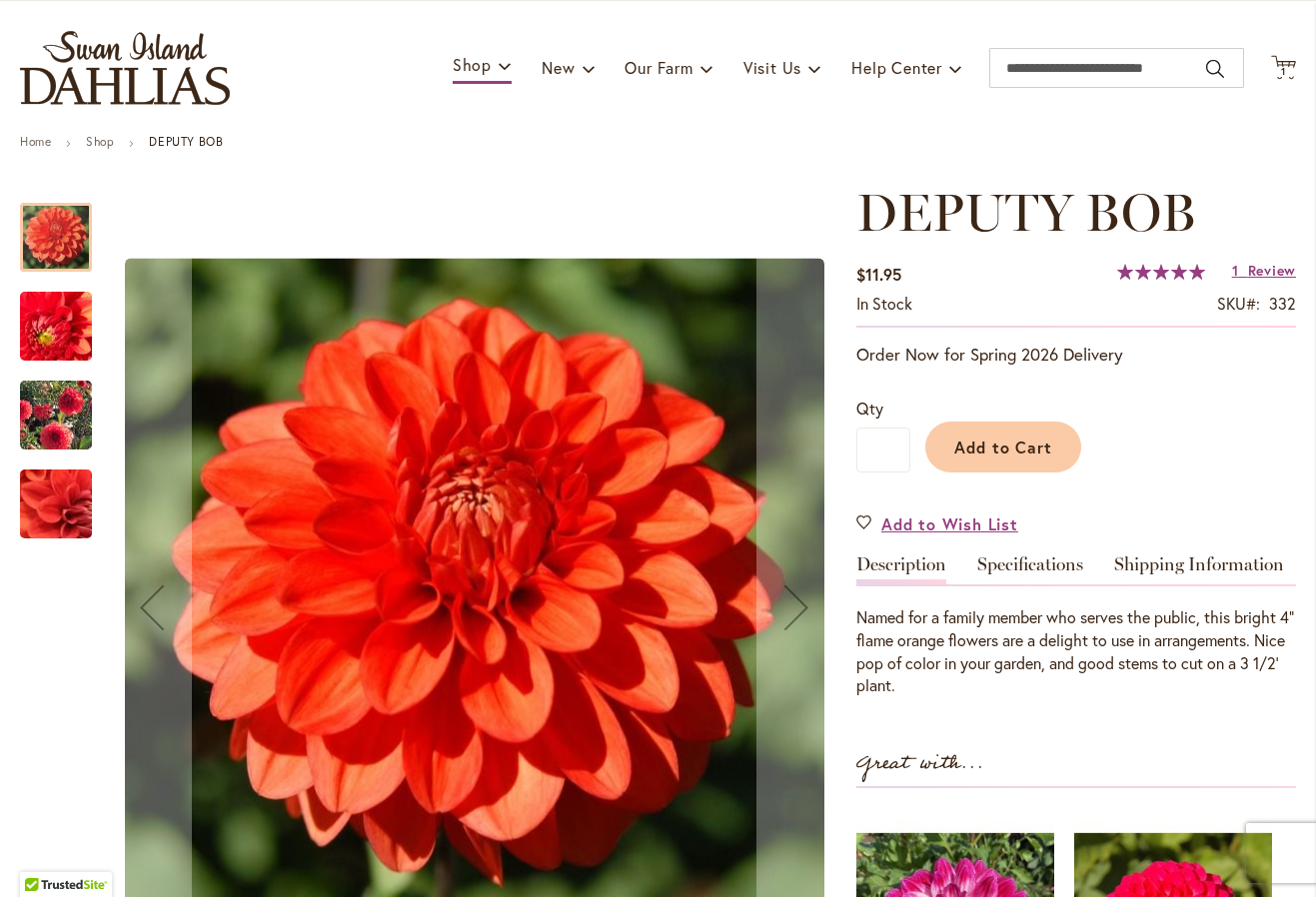 click at bounding box center [56, 416] 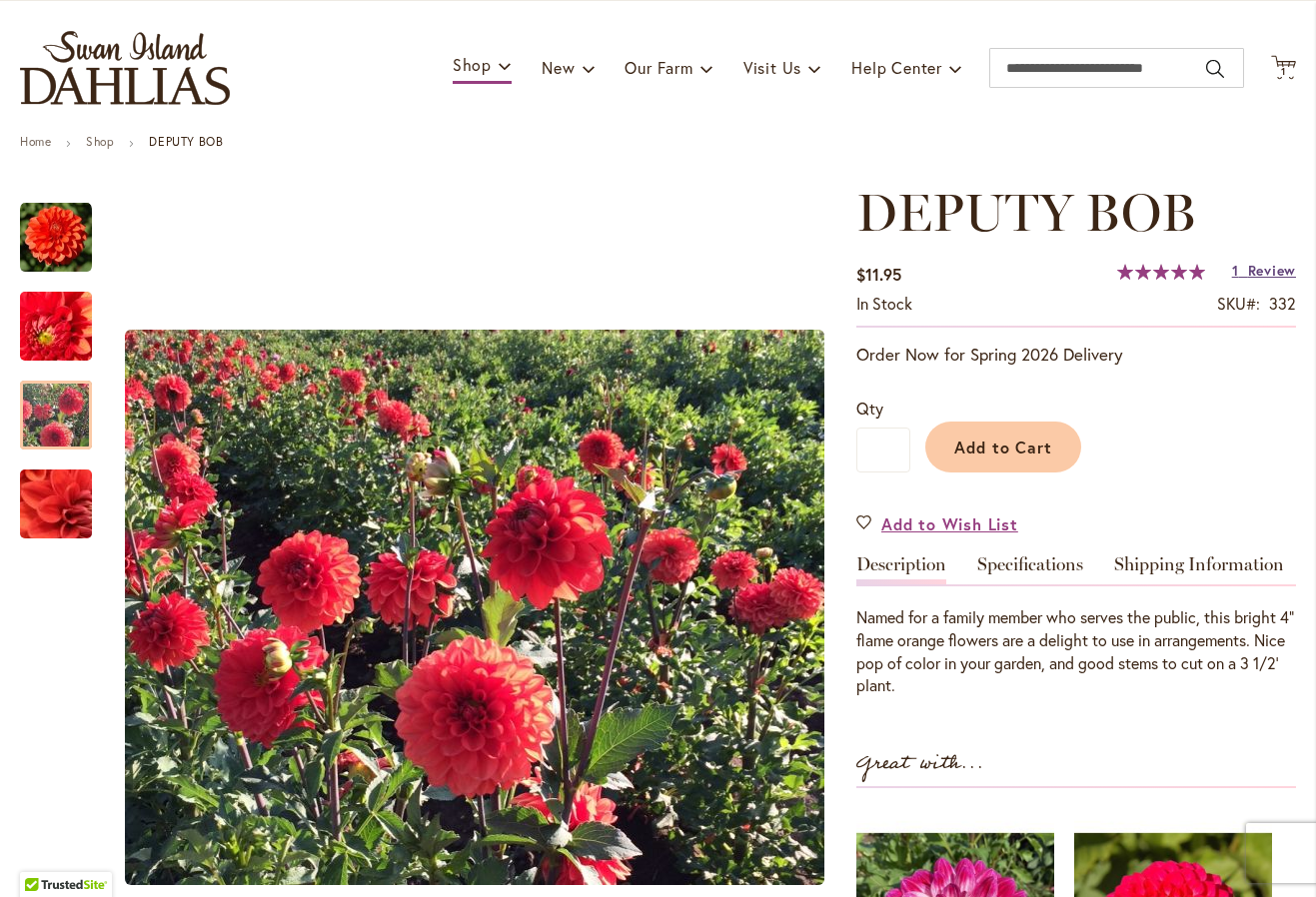click on "Review" at bounding box center [1272, 270] 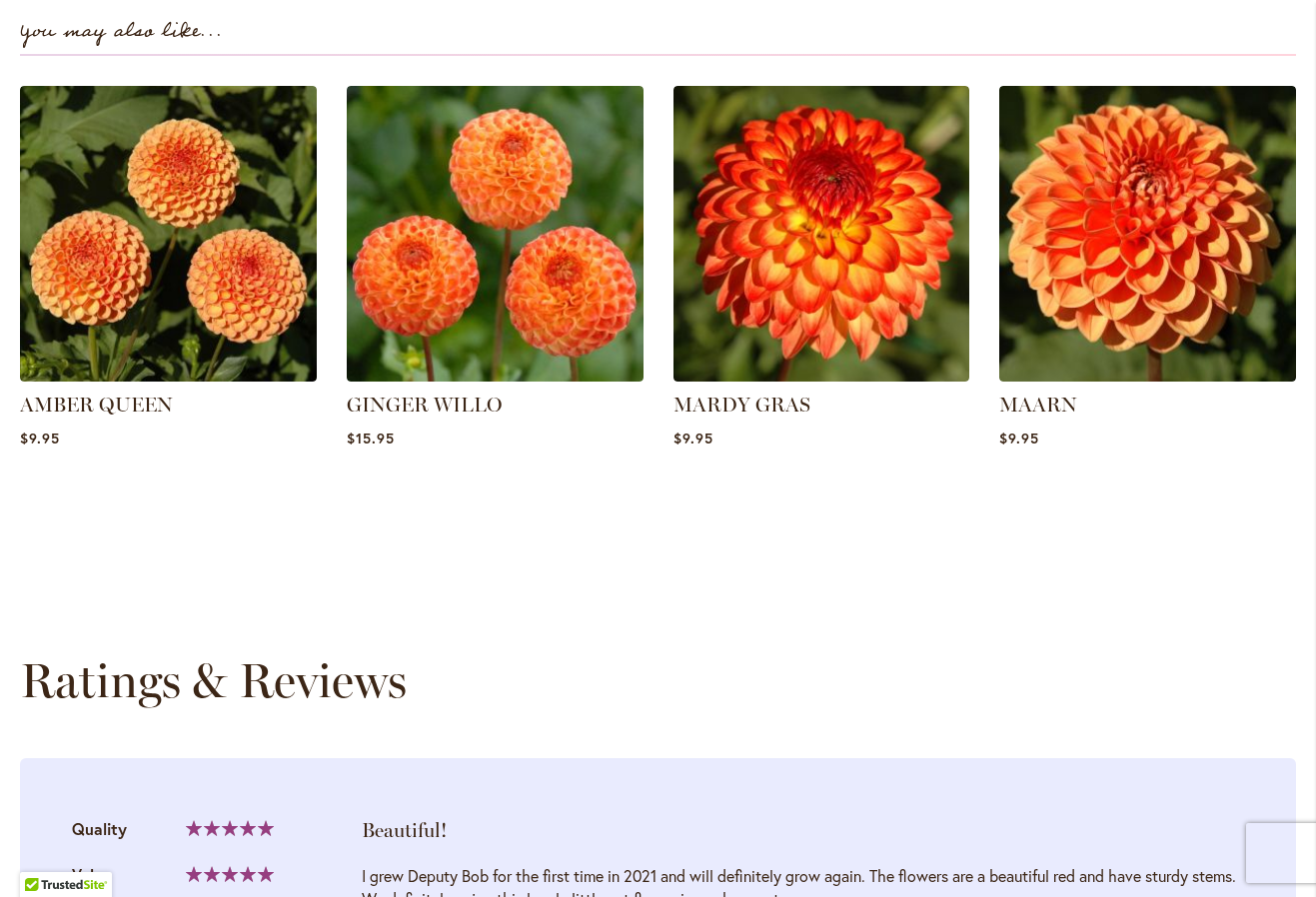 scroll, scrollTop: 1911, scrollLeft: 0, axis: vertical 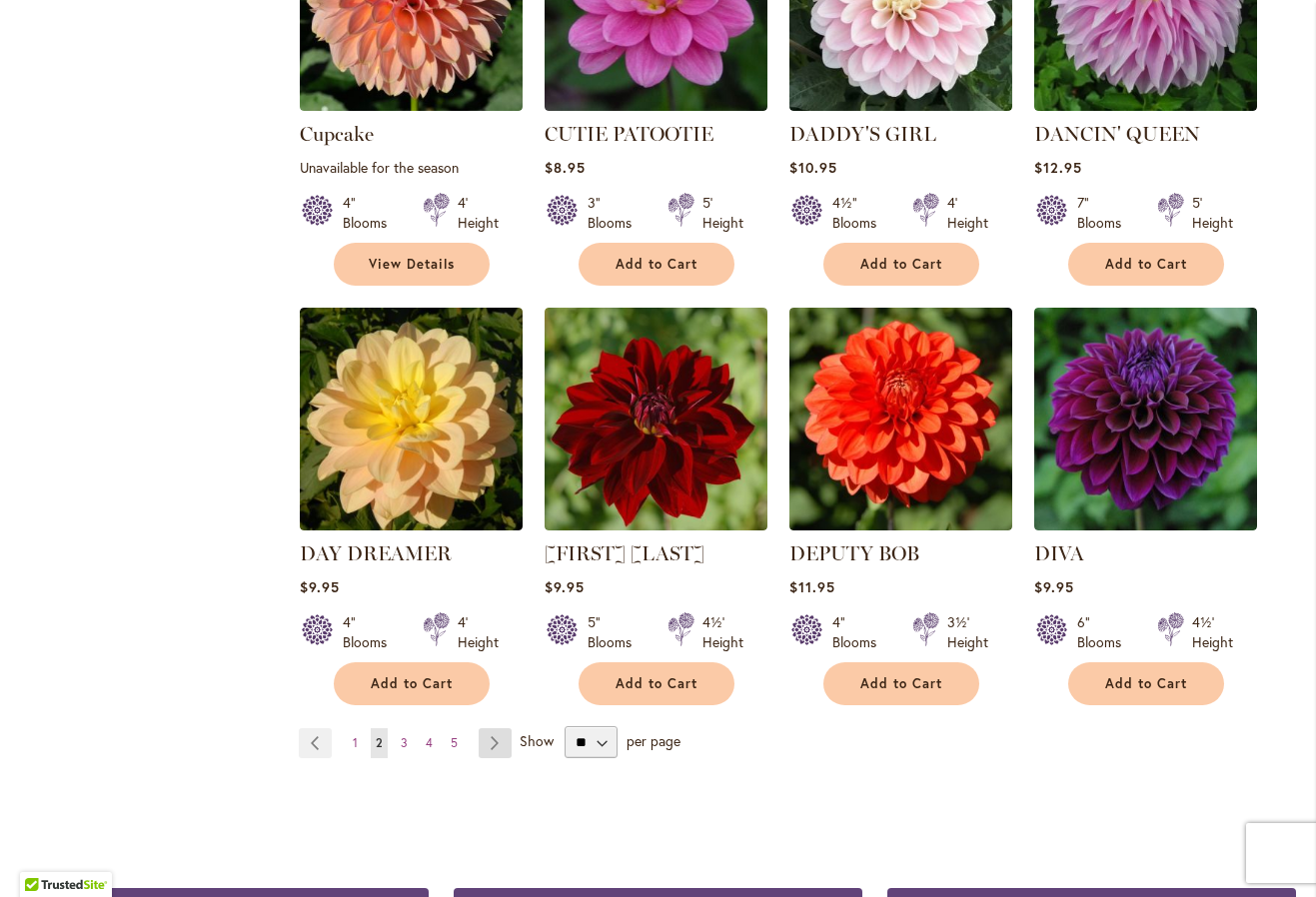 click on "Page
Next" at bounding box center (495, 743) 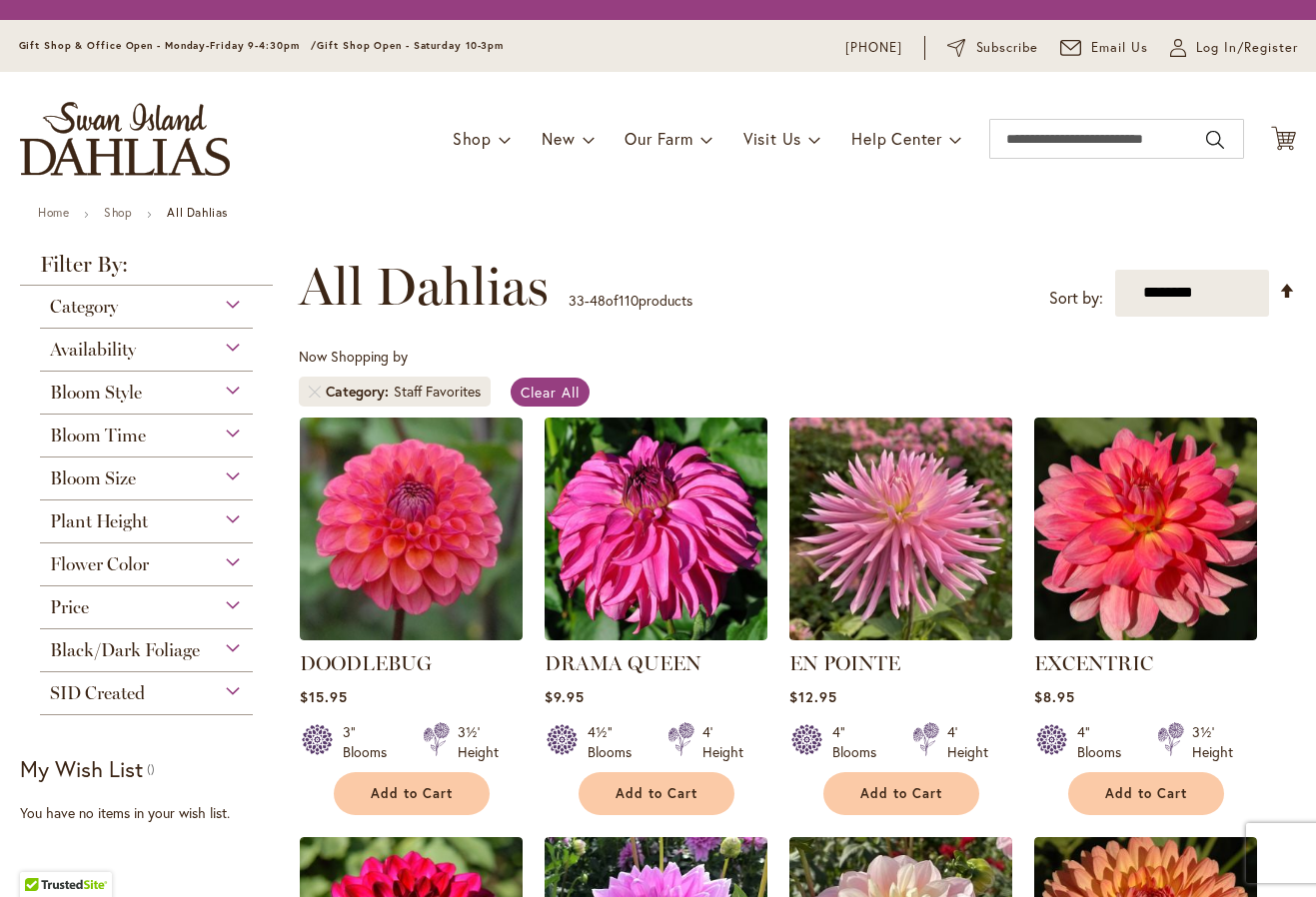 scroll, scrollTop: 0, scrollLeft: 0, axis: both 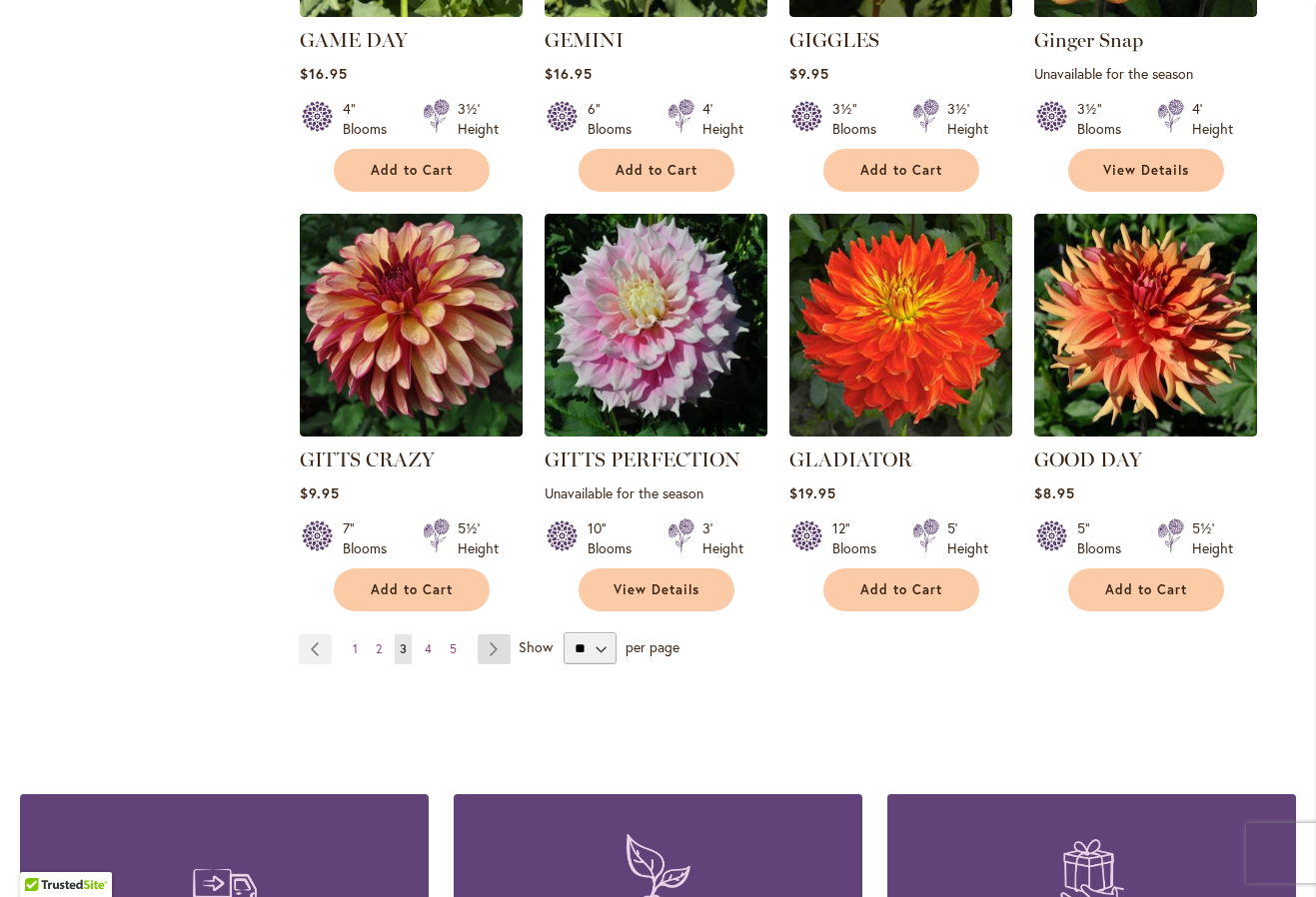 click on "Page
Next" at bounding box center (494, 649) 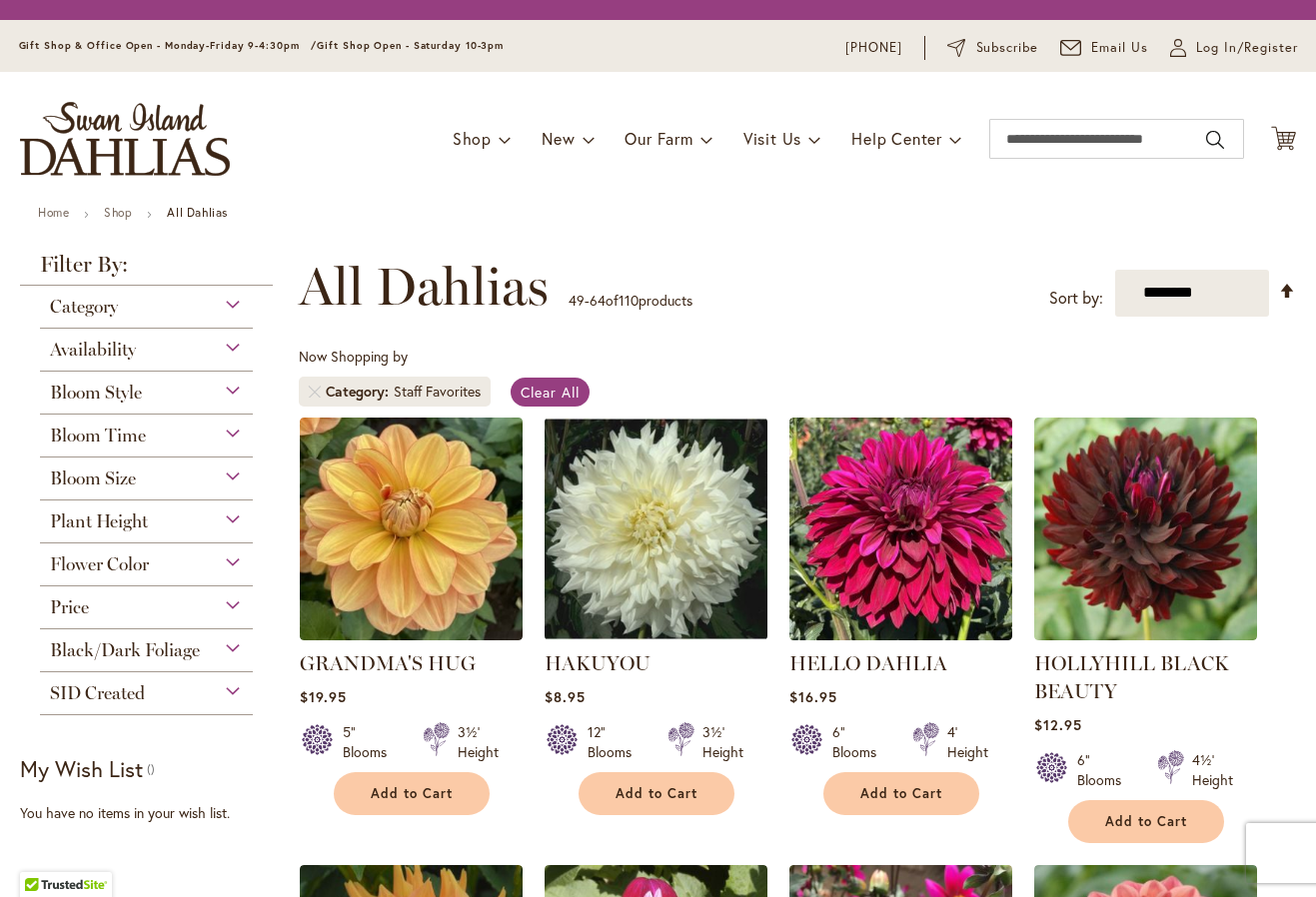 scroll, scrollTop: 0, scrollLeft: 0, axis: both 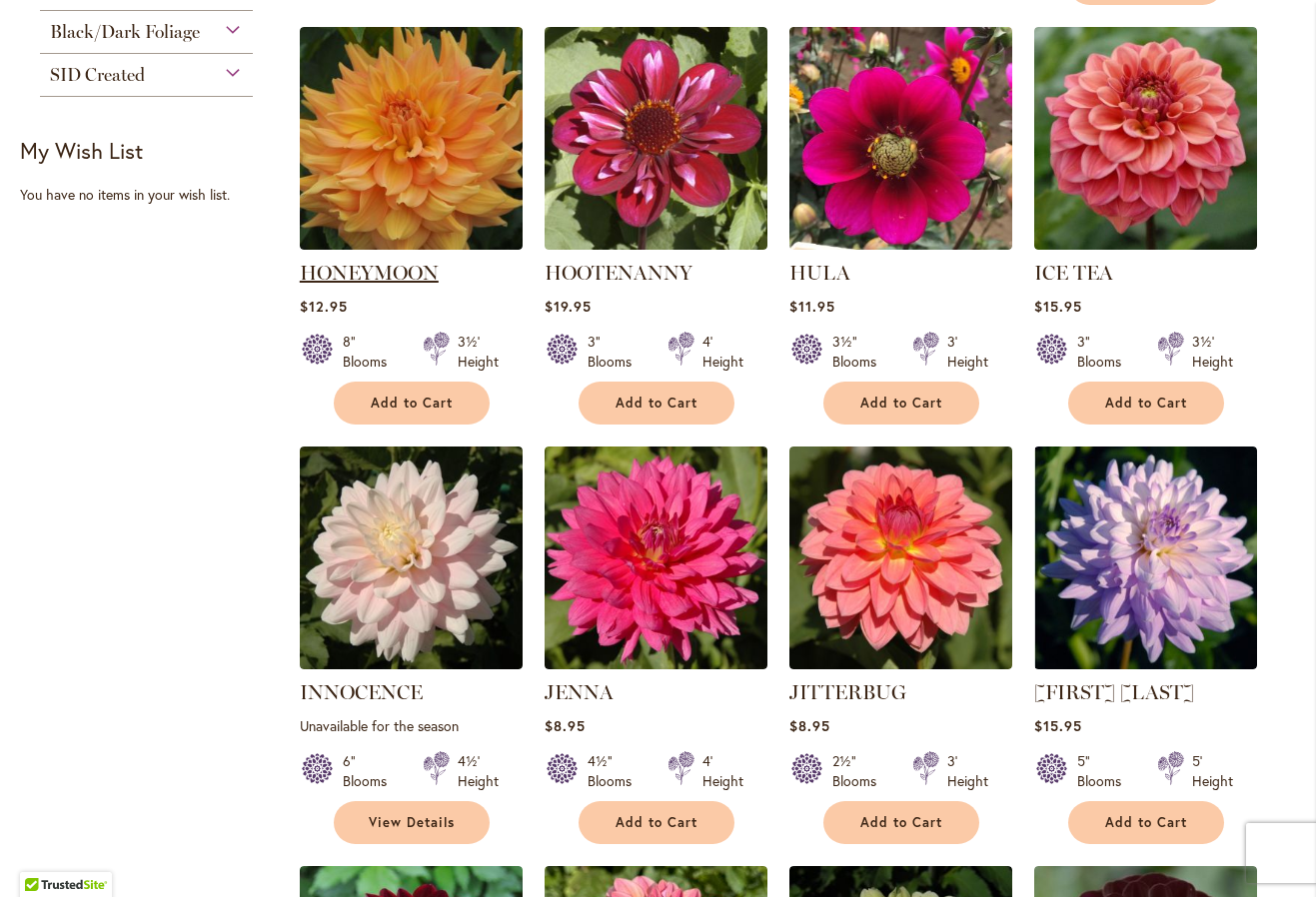 click on "HONEYMOON" at bounding box center (369, 273) 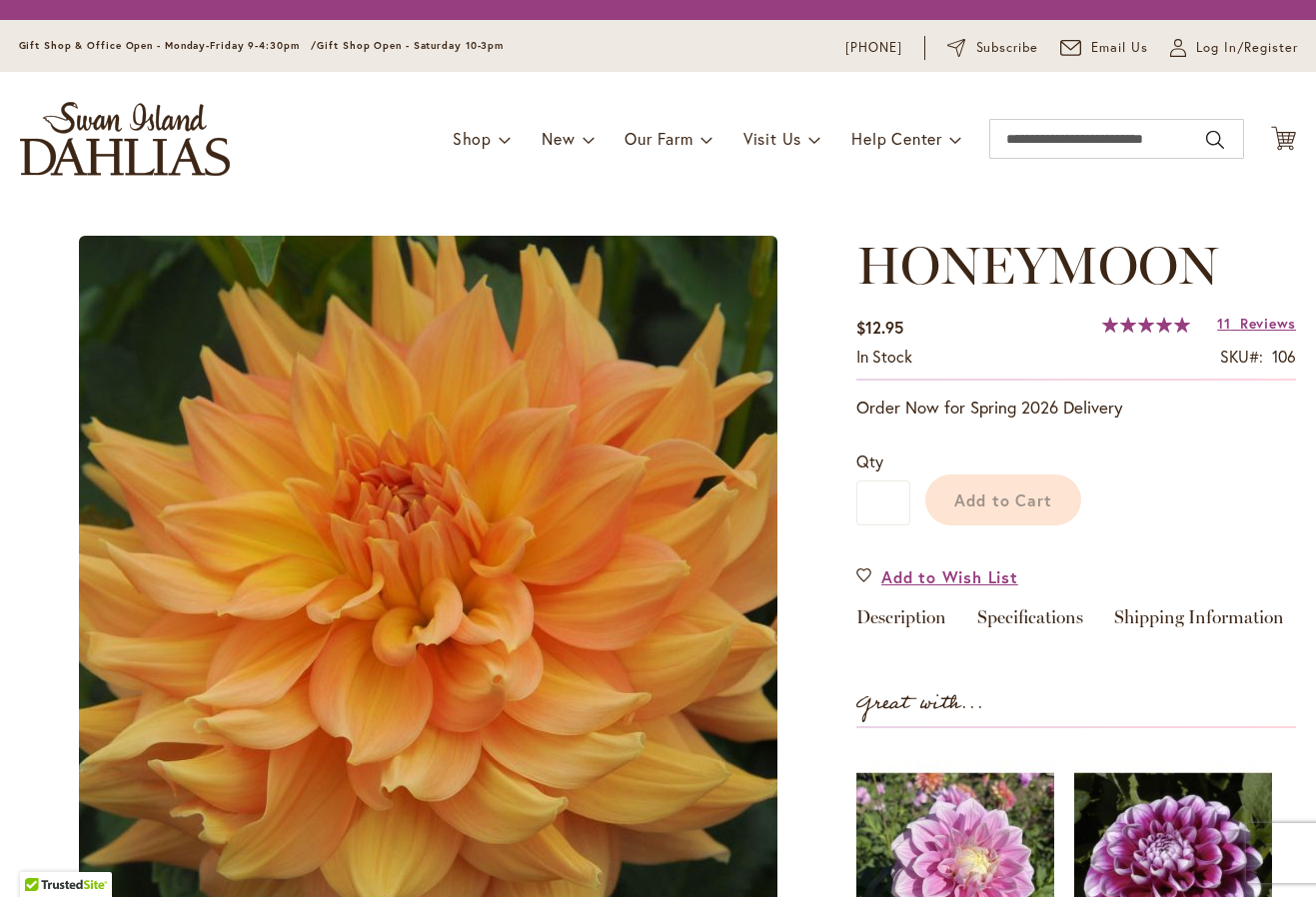 scroll, scrollTop: 0, scrollLeft: 0, axis: both 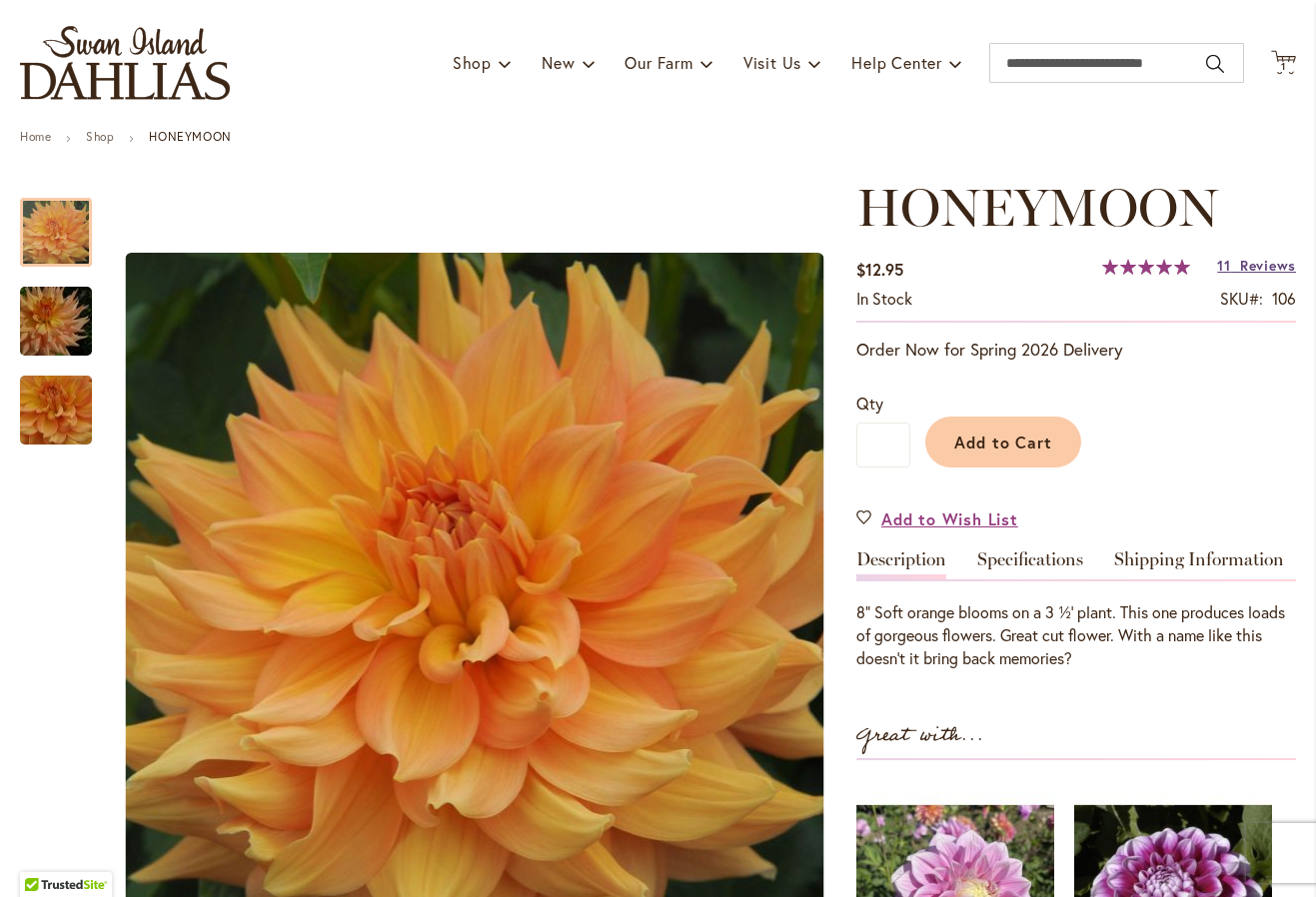 click on "Reviews" at bounding box center (1268, 265) 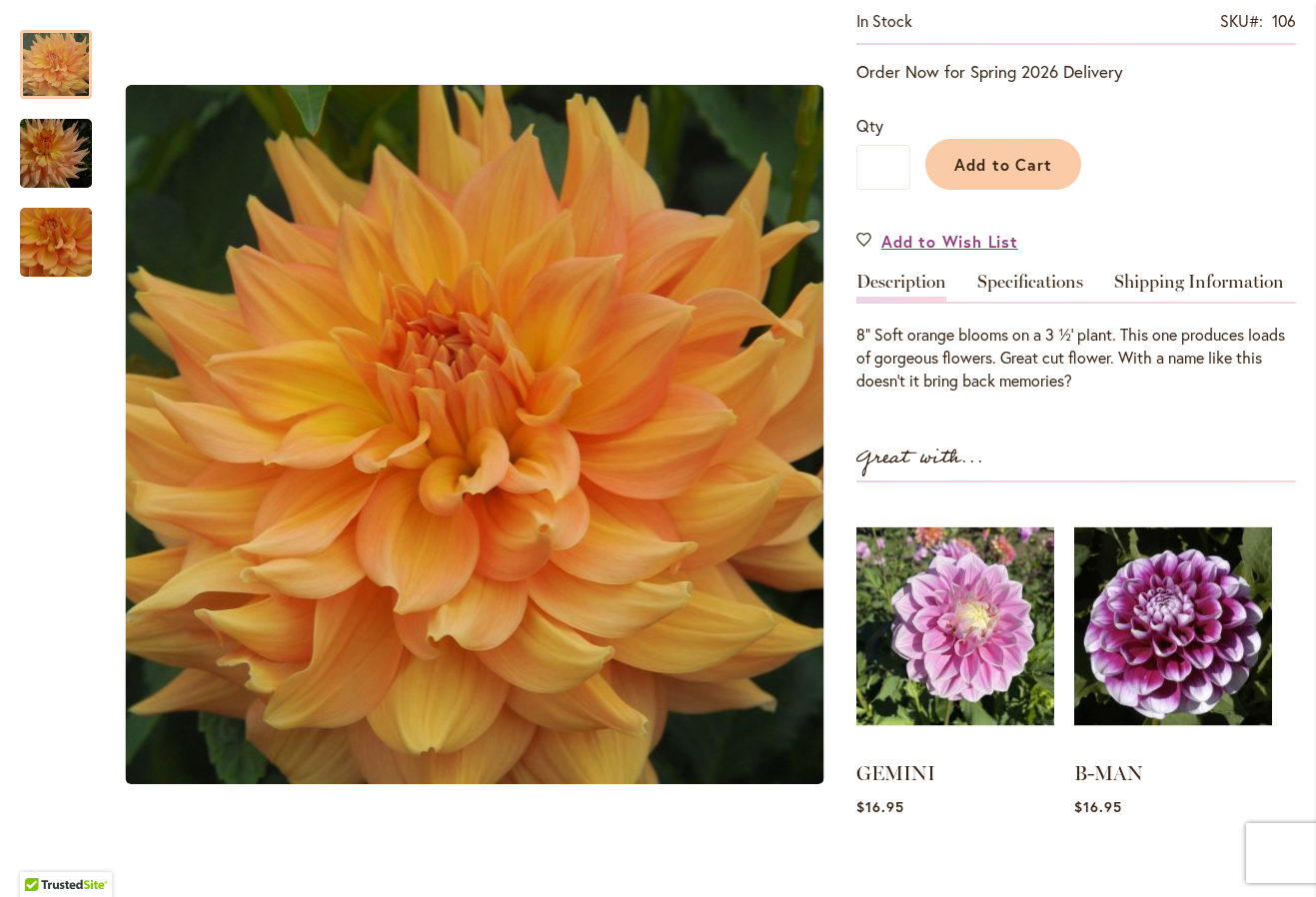 scroll, scrollTop: 383, scrollLeft: 0, axis: vertical 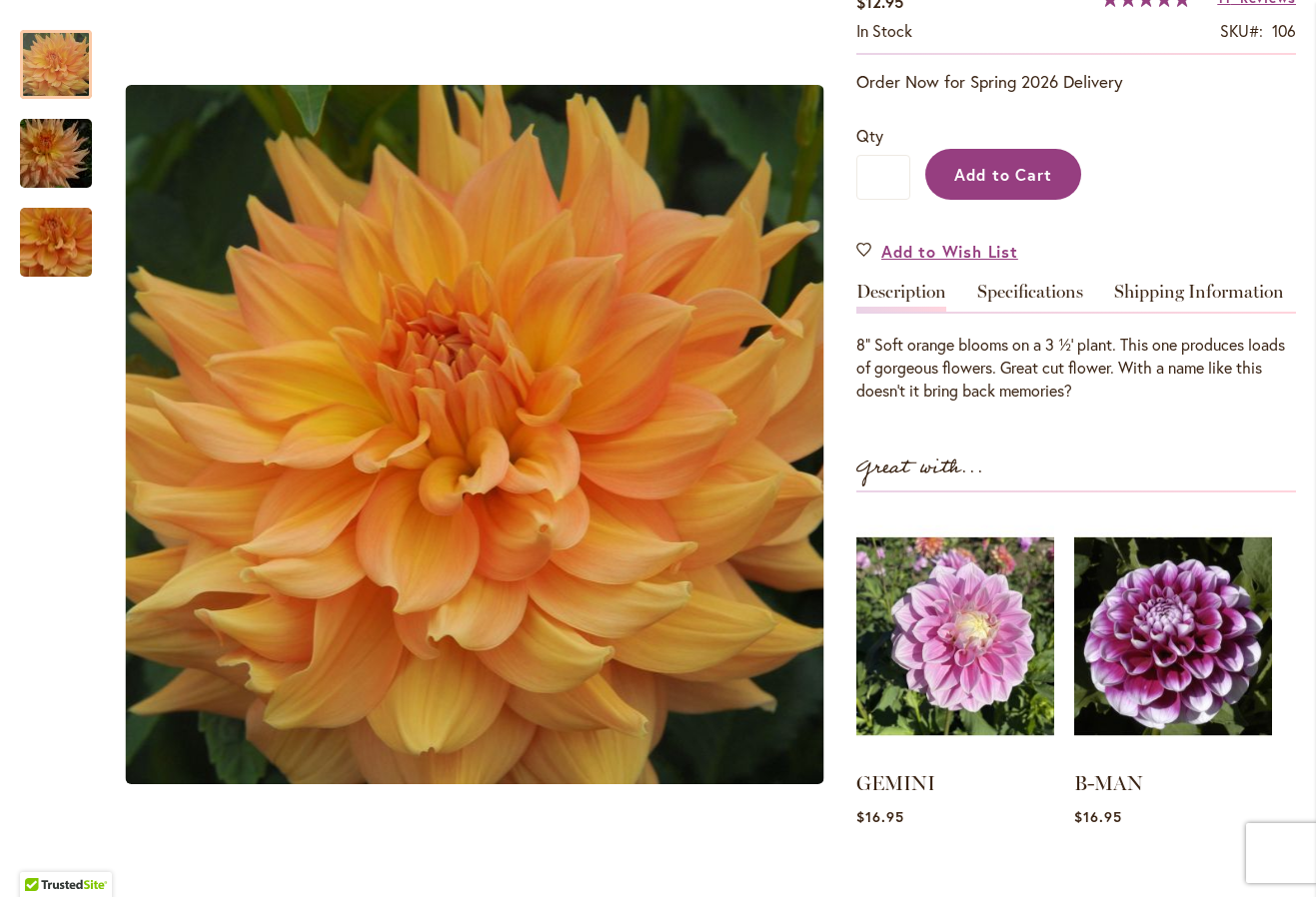 click on "Add to Cart" at bounding box center [1003, 174] 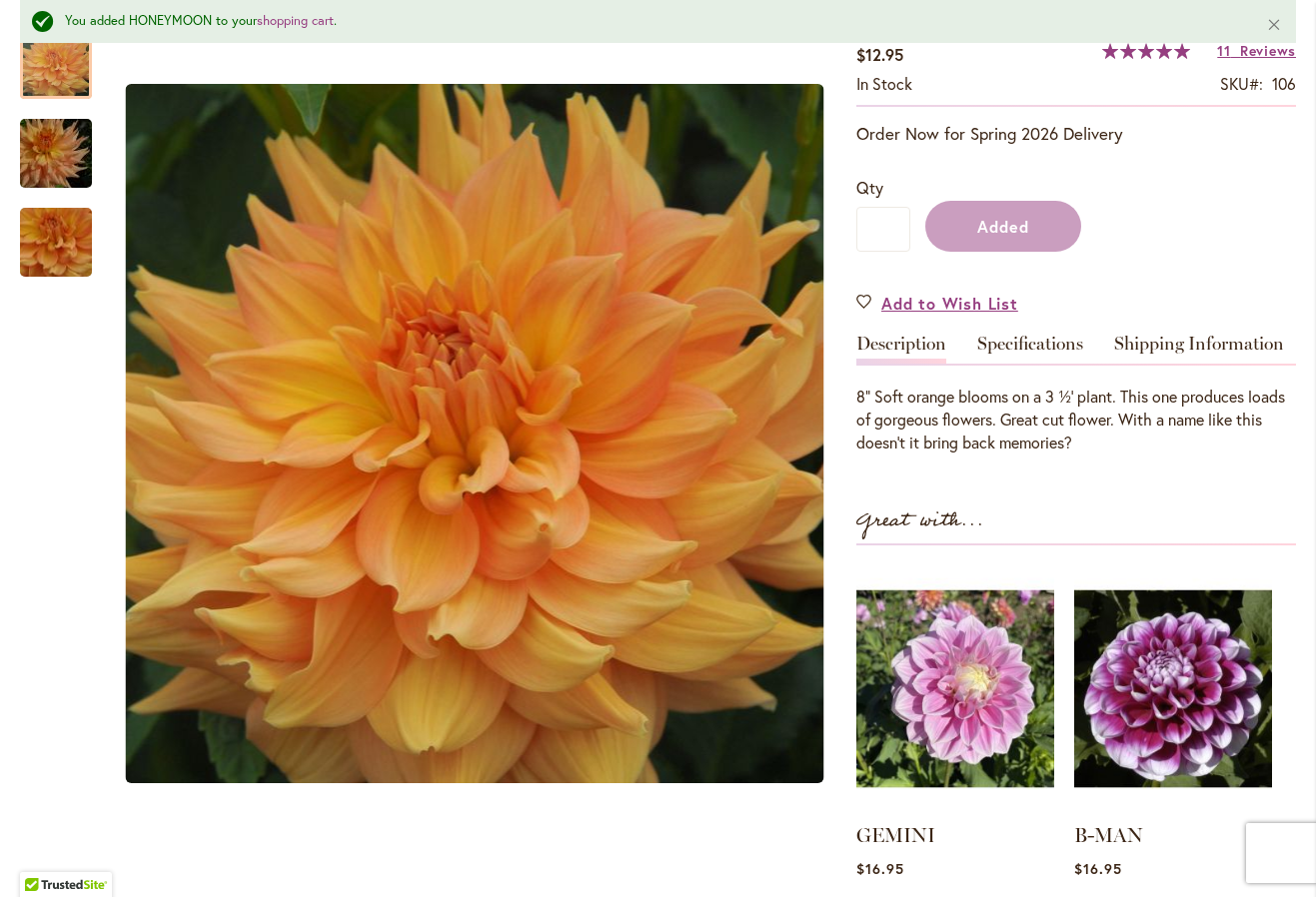 scroll, scrollTop: 435, scrollLeft: 0, axis: vertical 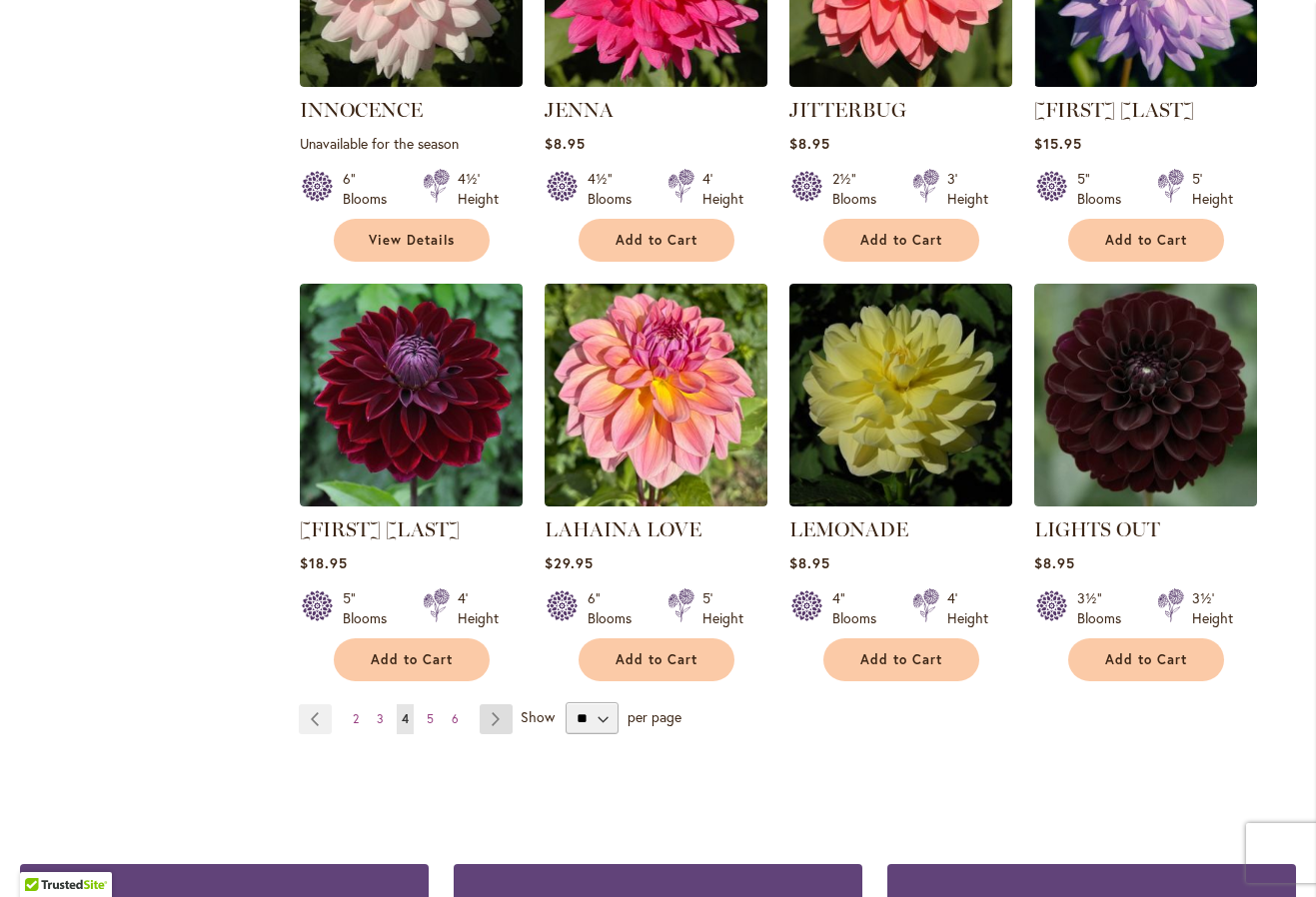 click on "Page
Next" at bounding box center [496, 719] 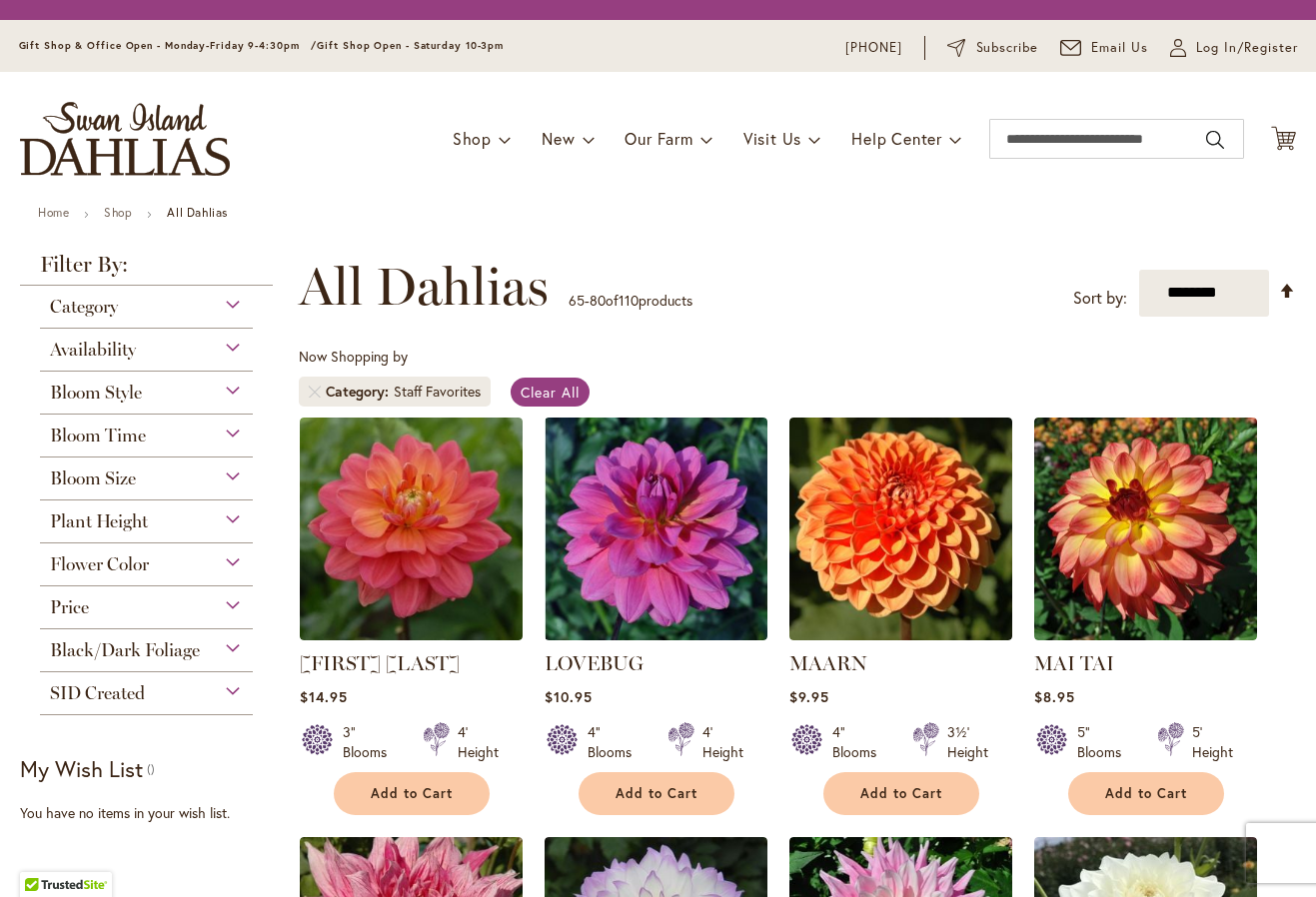 scroll, scrollTop: 0, scrollLeft: 0, axis: both 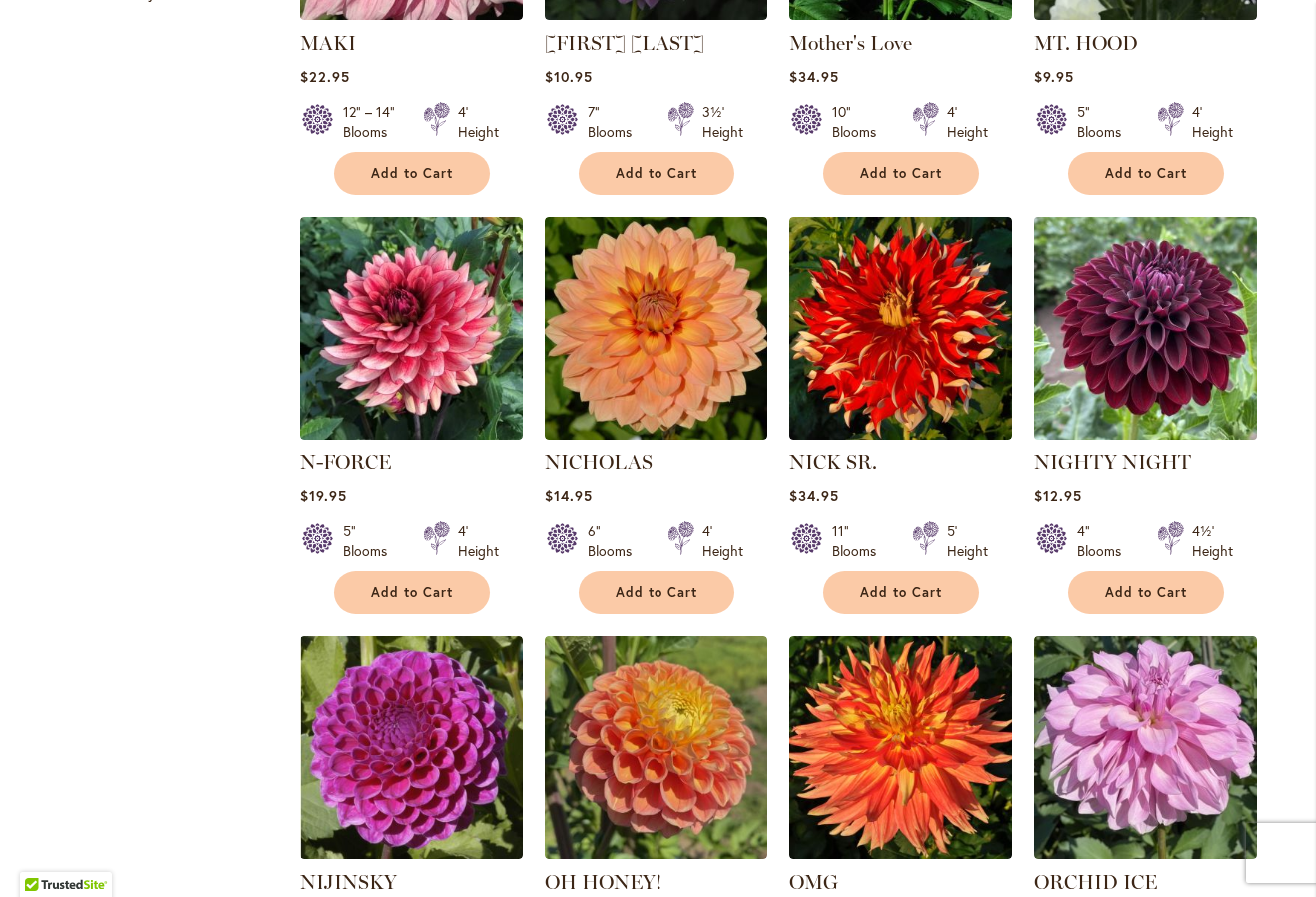 click at bounding box center (1145, 328) 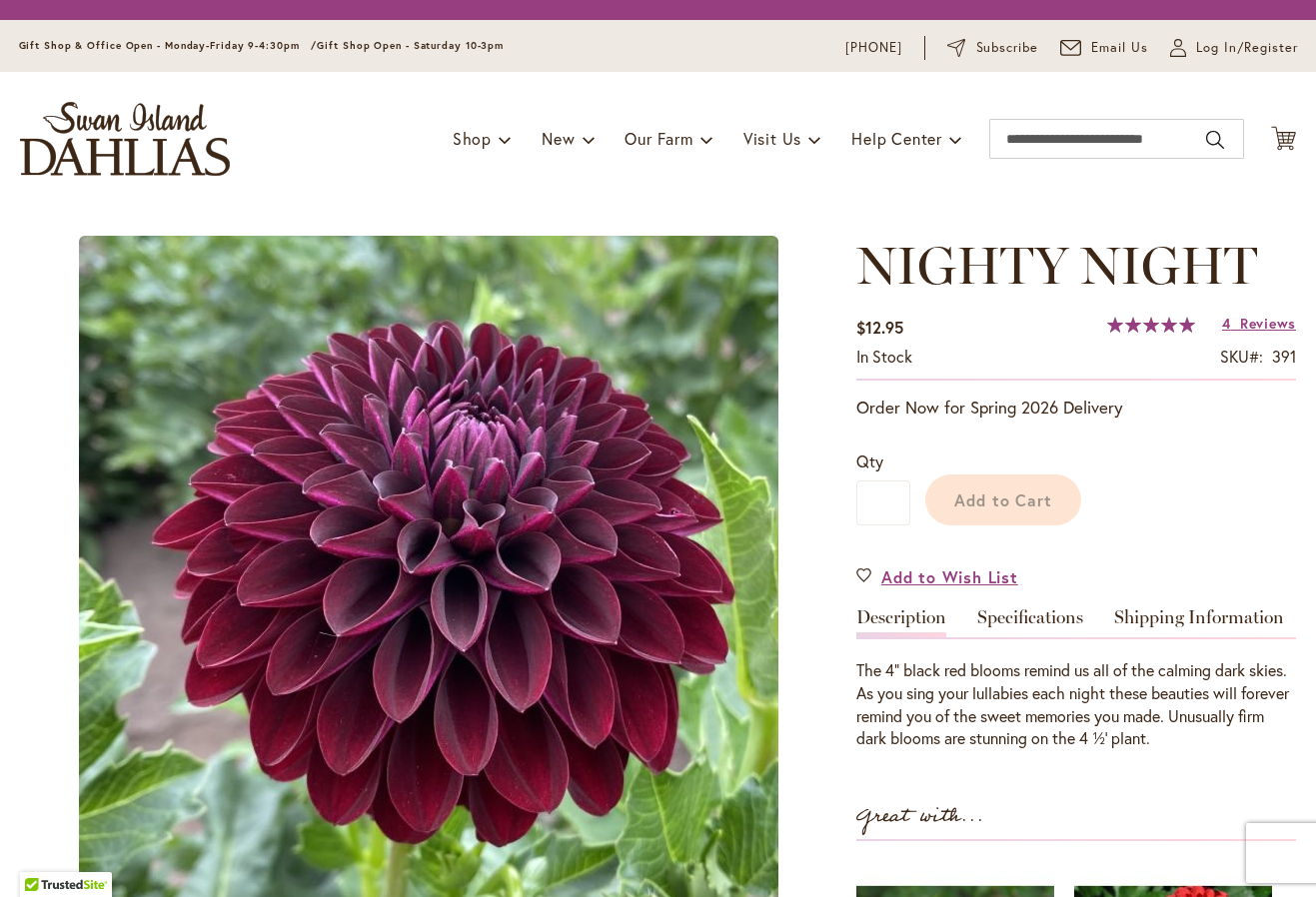 scroll, scrollTop: 0, scrollLeft: 0, axis: both 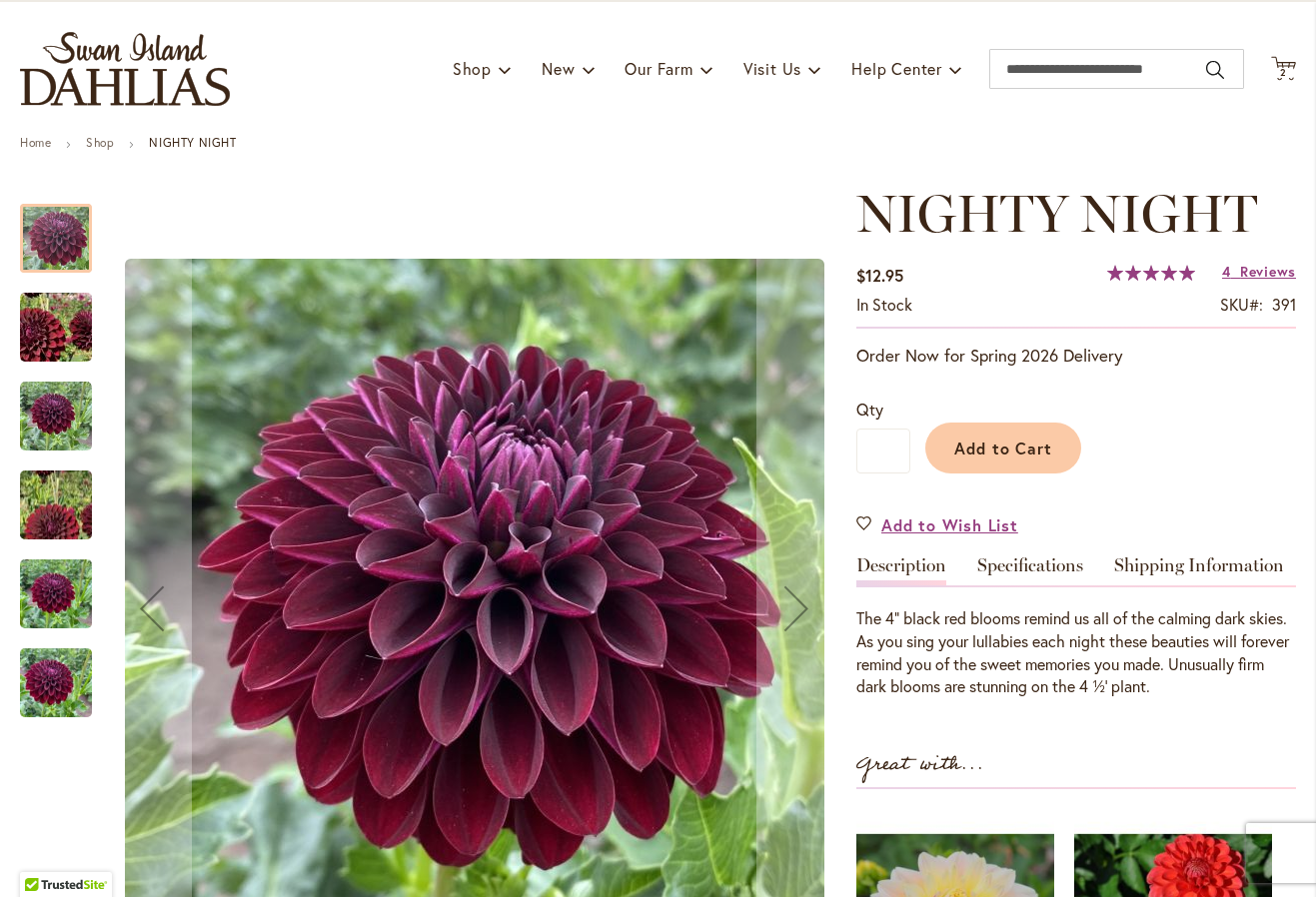 click at bounding box center [56, 594] 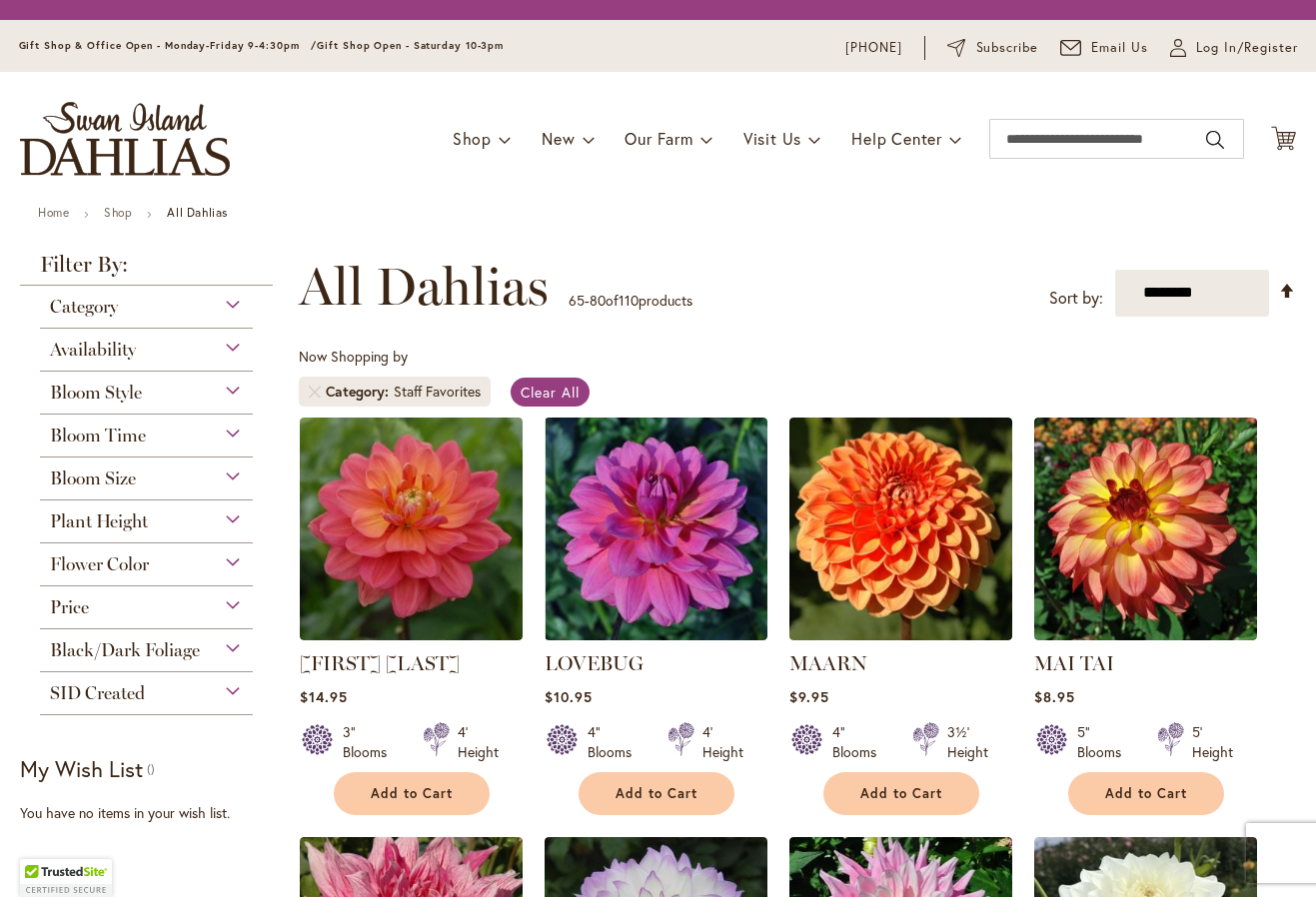scroll, scrollTop: 0, scrollLeft: 0, axis: both 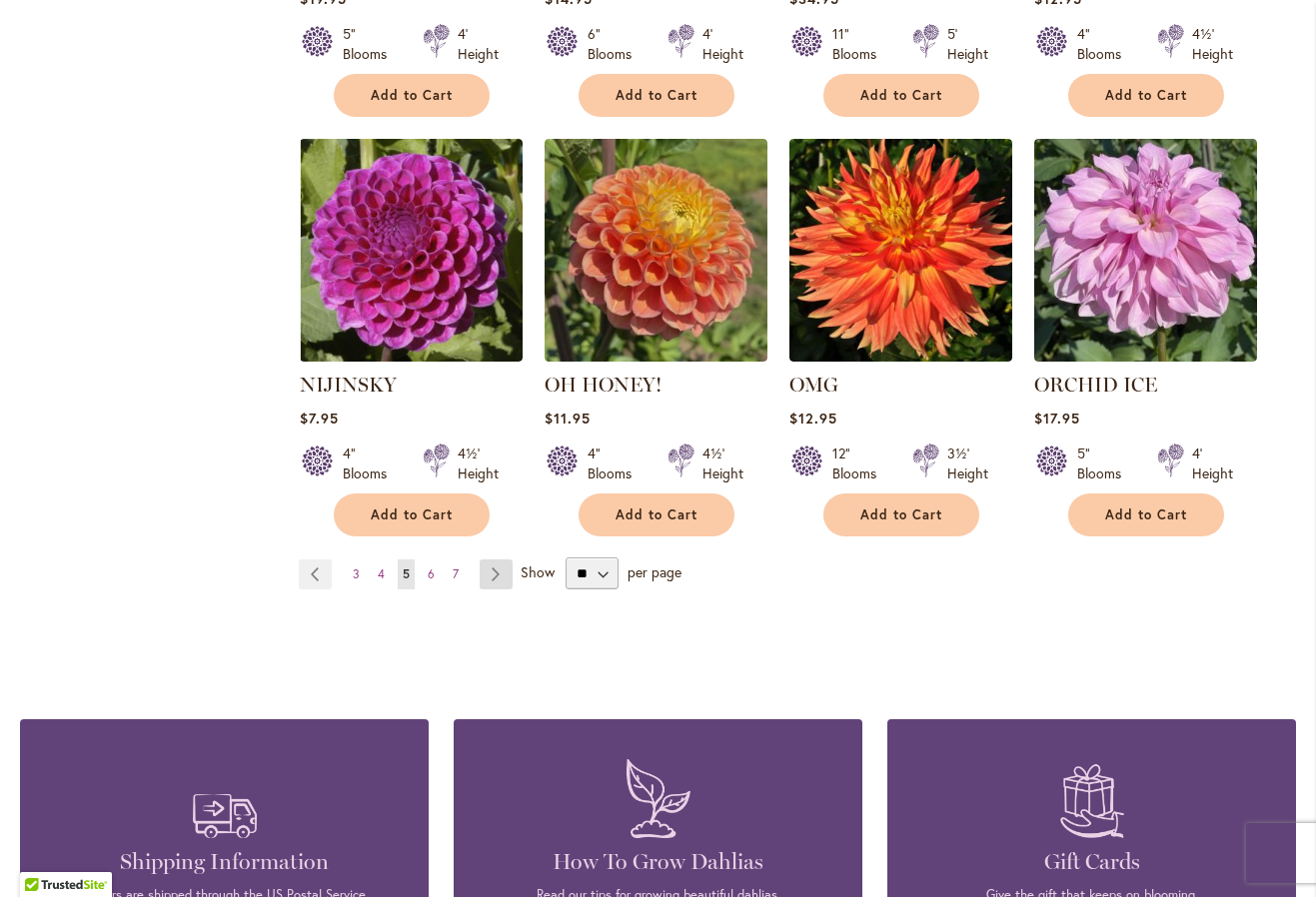 click on "Page
Next" at bounding box center [496, 574] 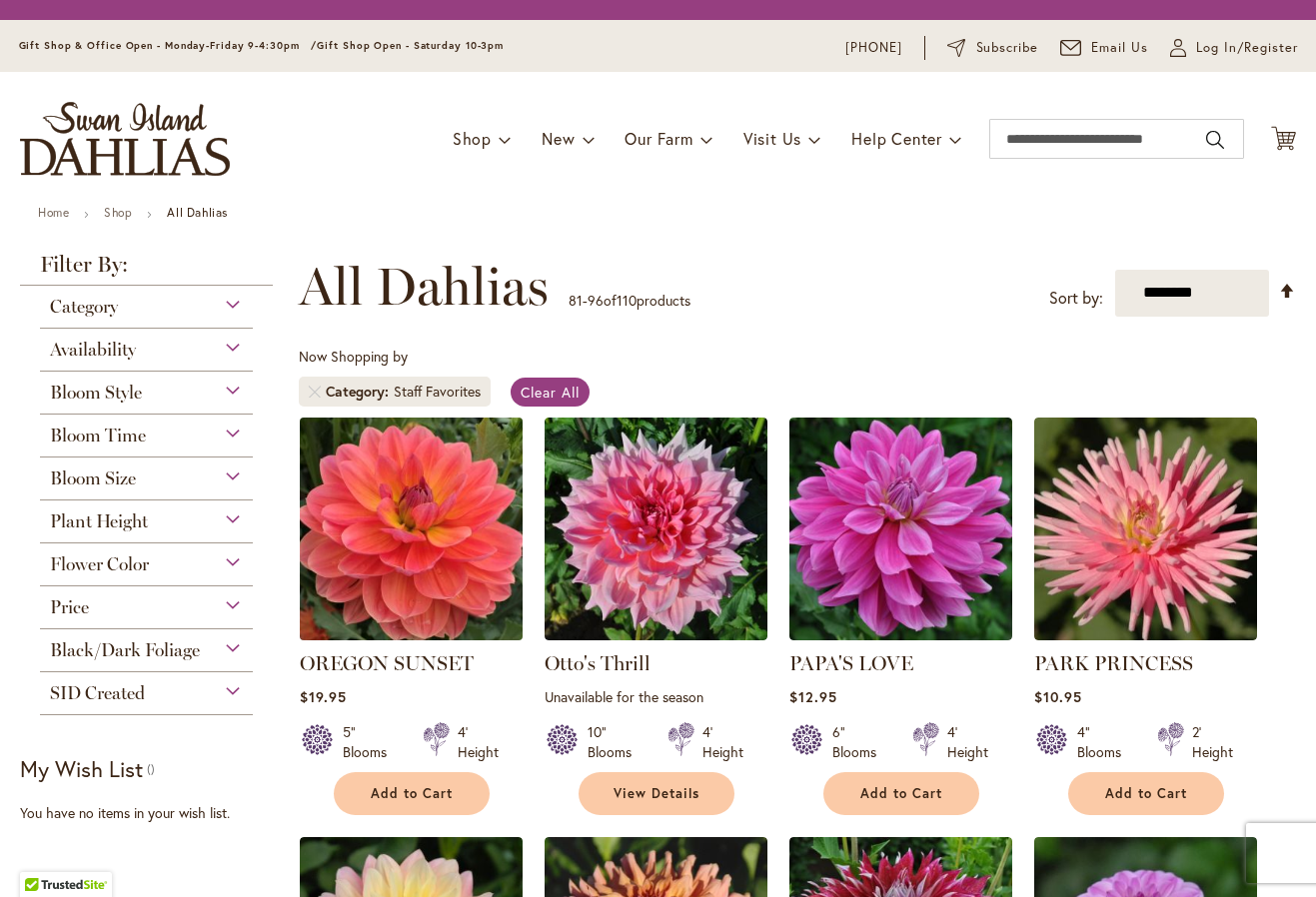 scroll, scrollTop: 0, scrollLeft: 0, axis: both 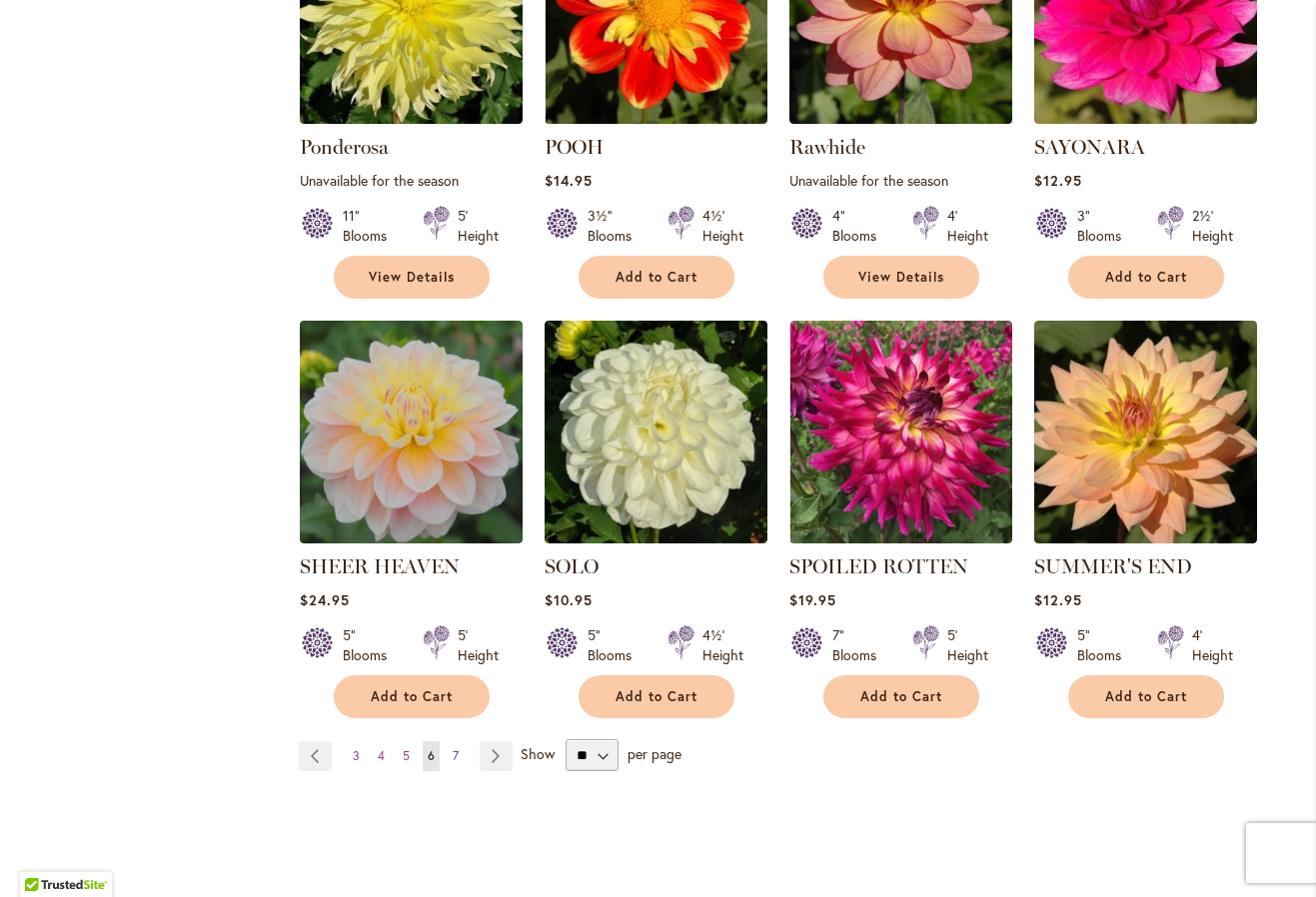 click on "7" at bounding box center [456, 755] 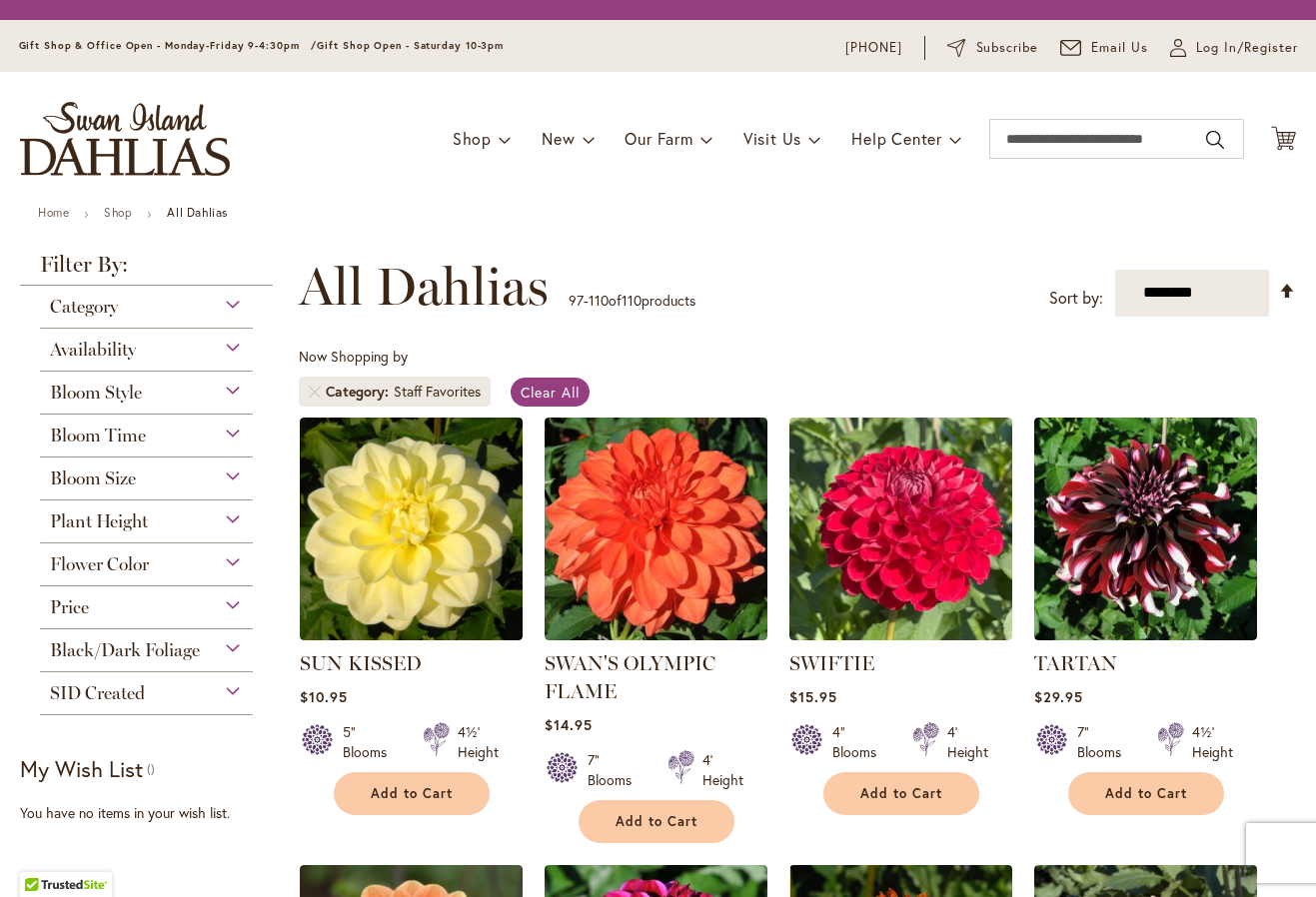 scroll, scrollTop: 0, scrollLeft: 0, axis: both 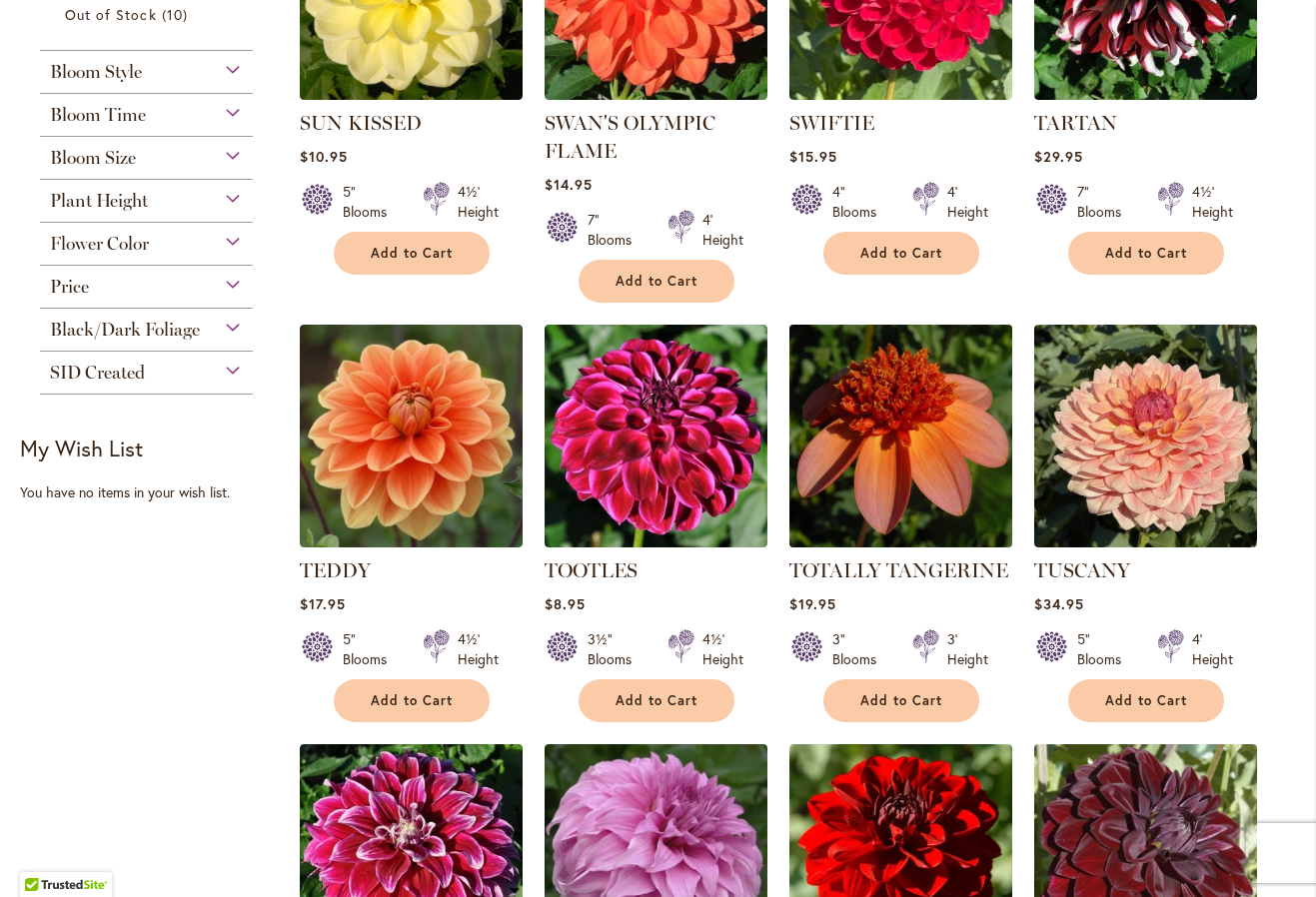 click at bounding box center [900, 436] 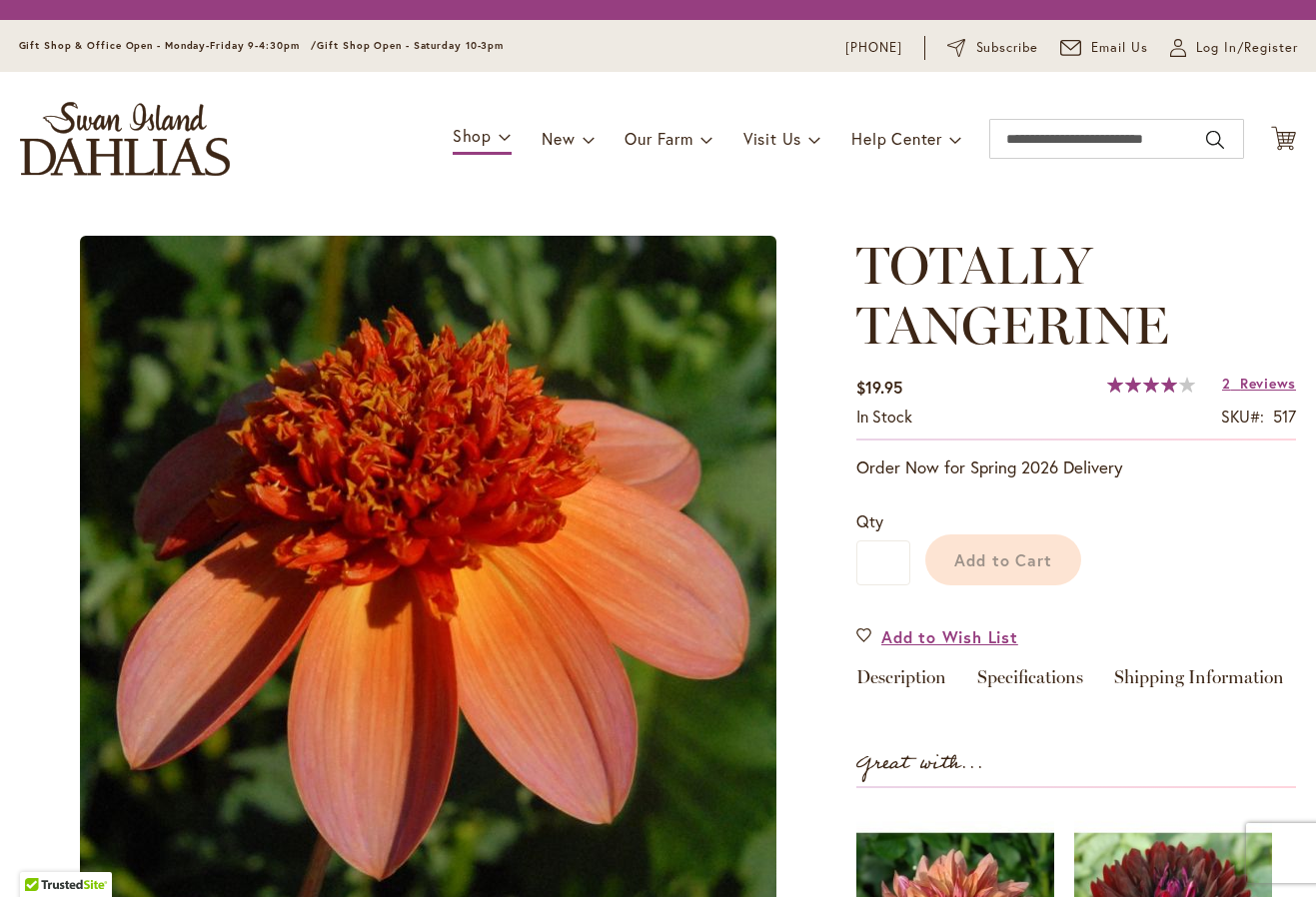 scroll, scrollTop: 0, scrollLeft: 0, axis: both 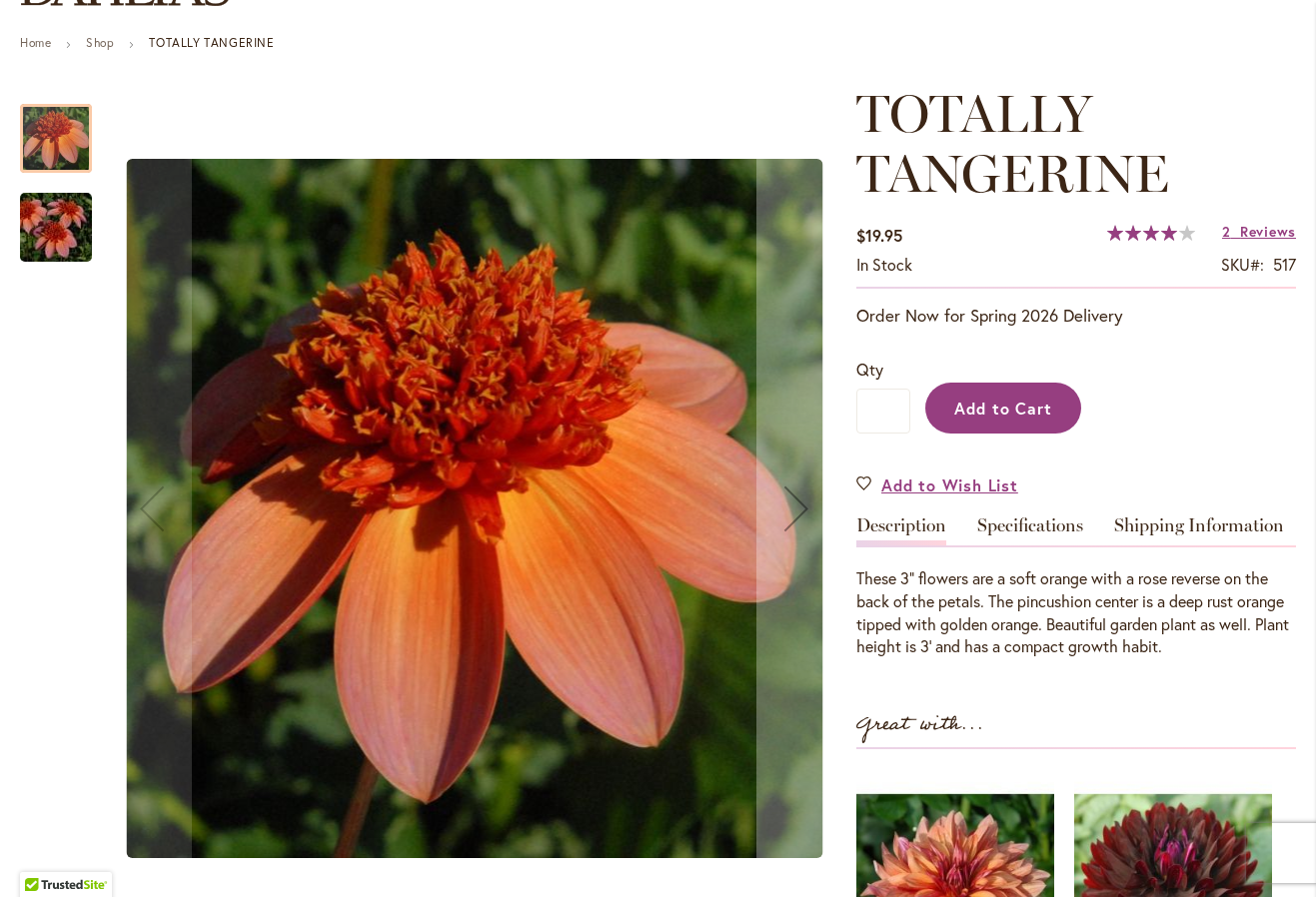 click on "Add to Cart" at bounding box center (1003, 408) 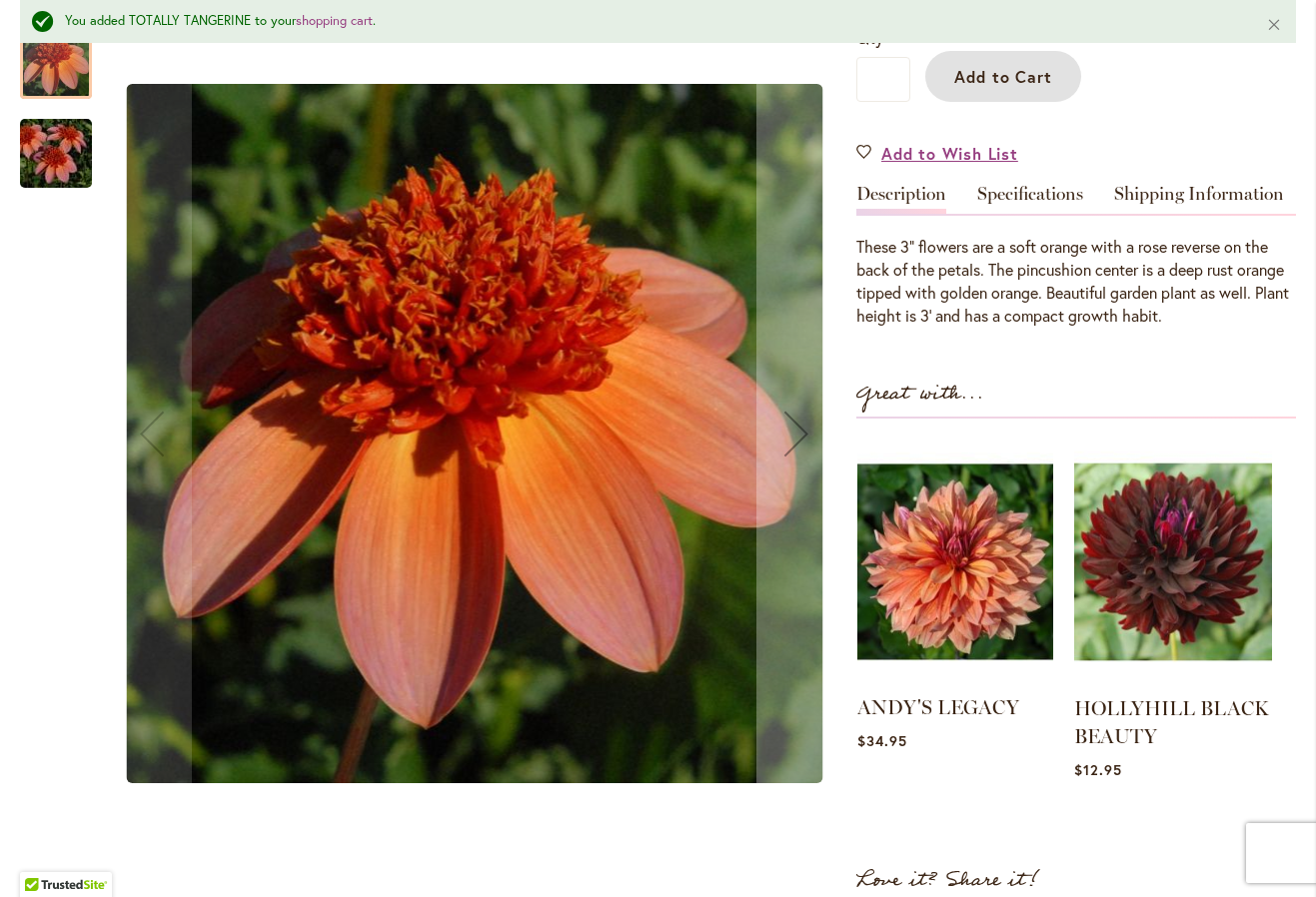 scroll, scrollTop: 594, scrollLeft: 0, axis: vertical 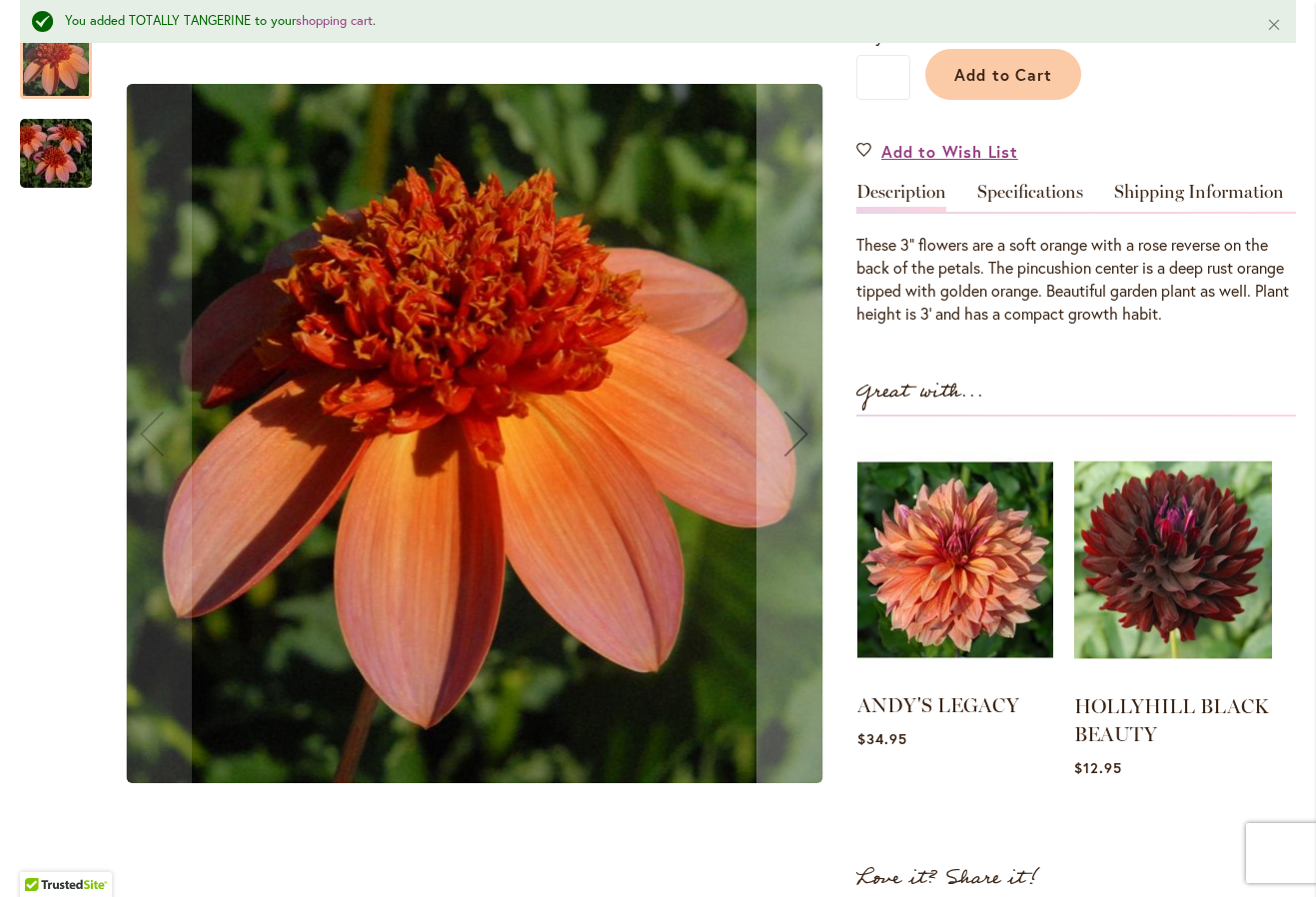 click at bounding box center [955, 559] 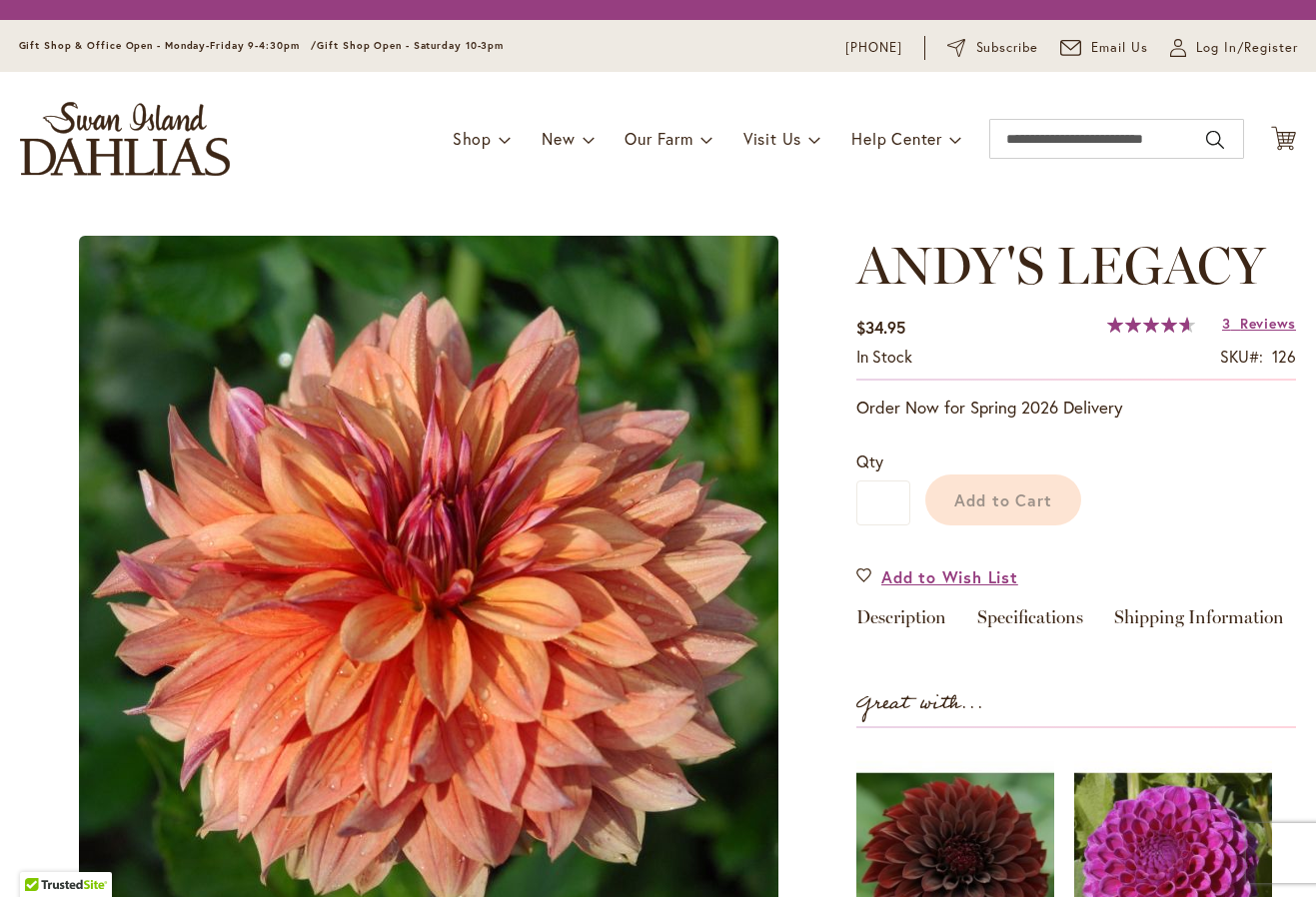 scroll, scrollTop: 0, scrollLeft: 0, axis: both 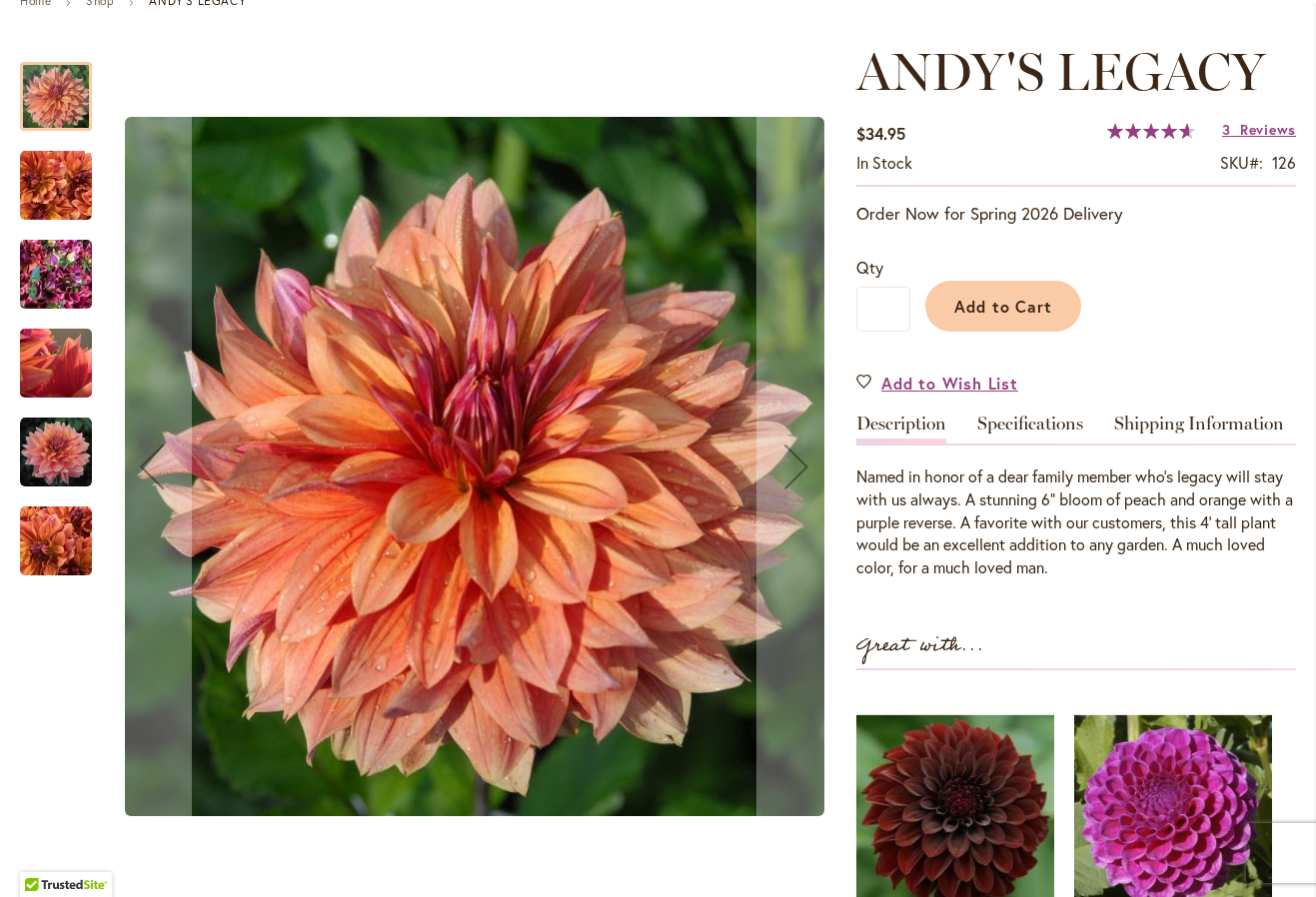 click at bounding box center (56, 364) 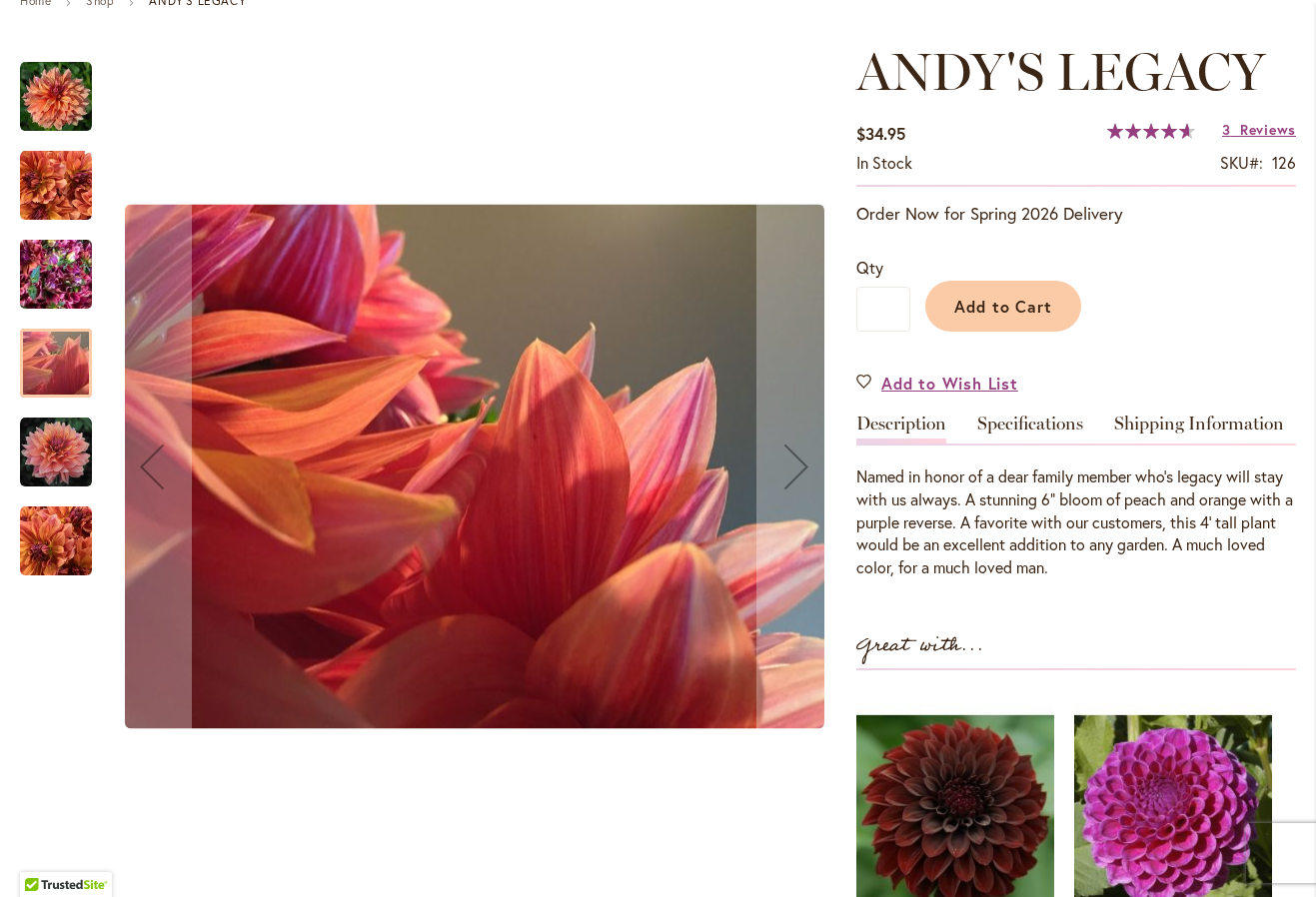 click at bounding box center (56, 452) 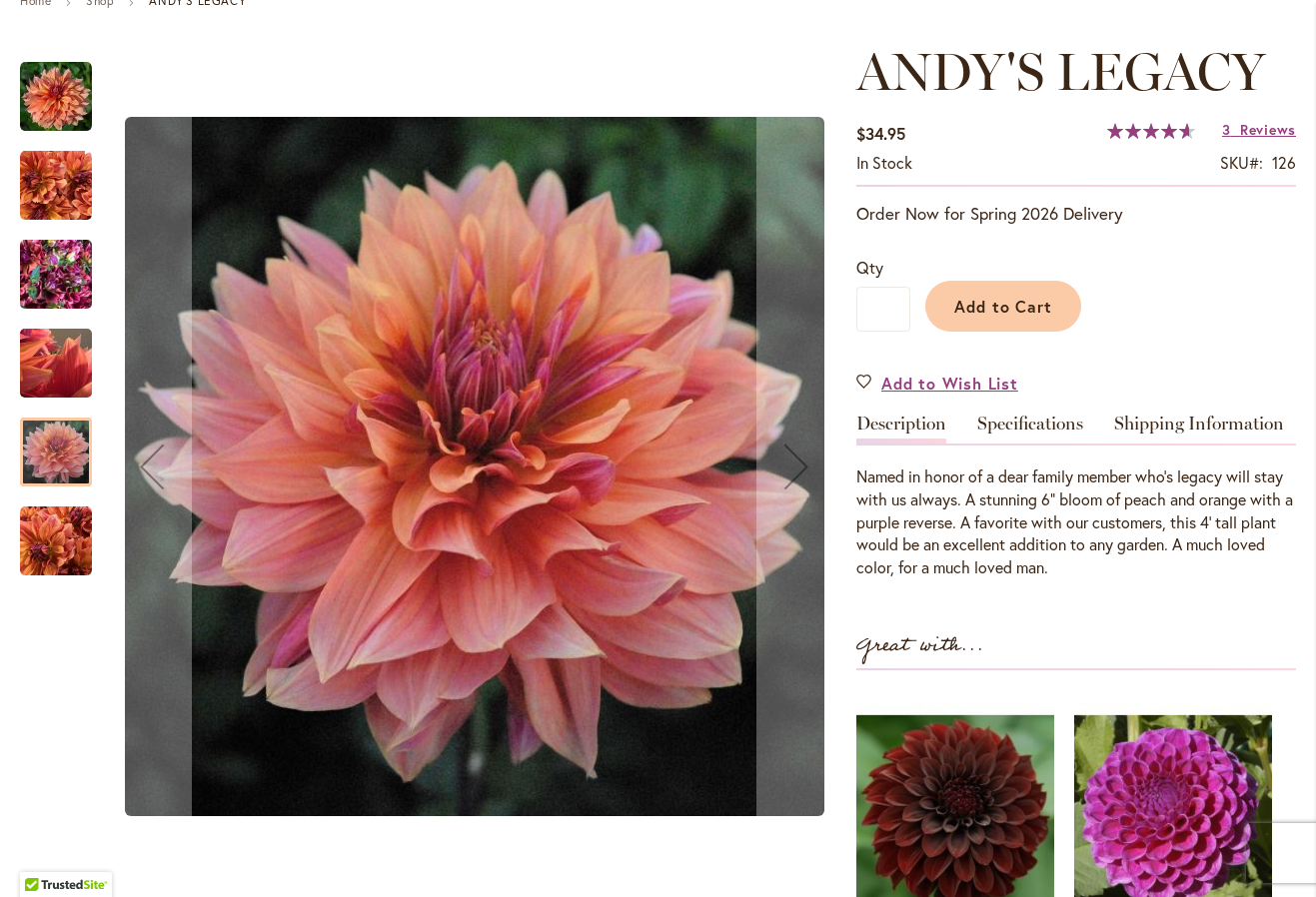 click at bounding box center [56, 186] 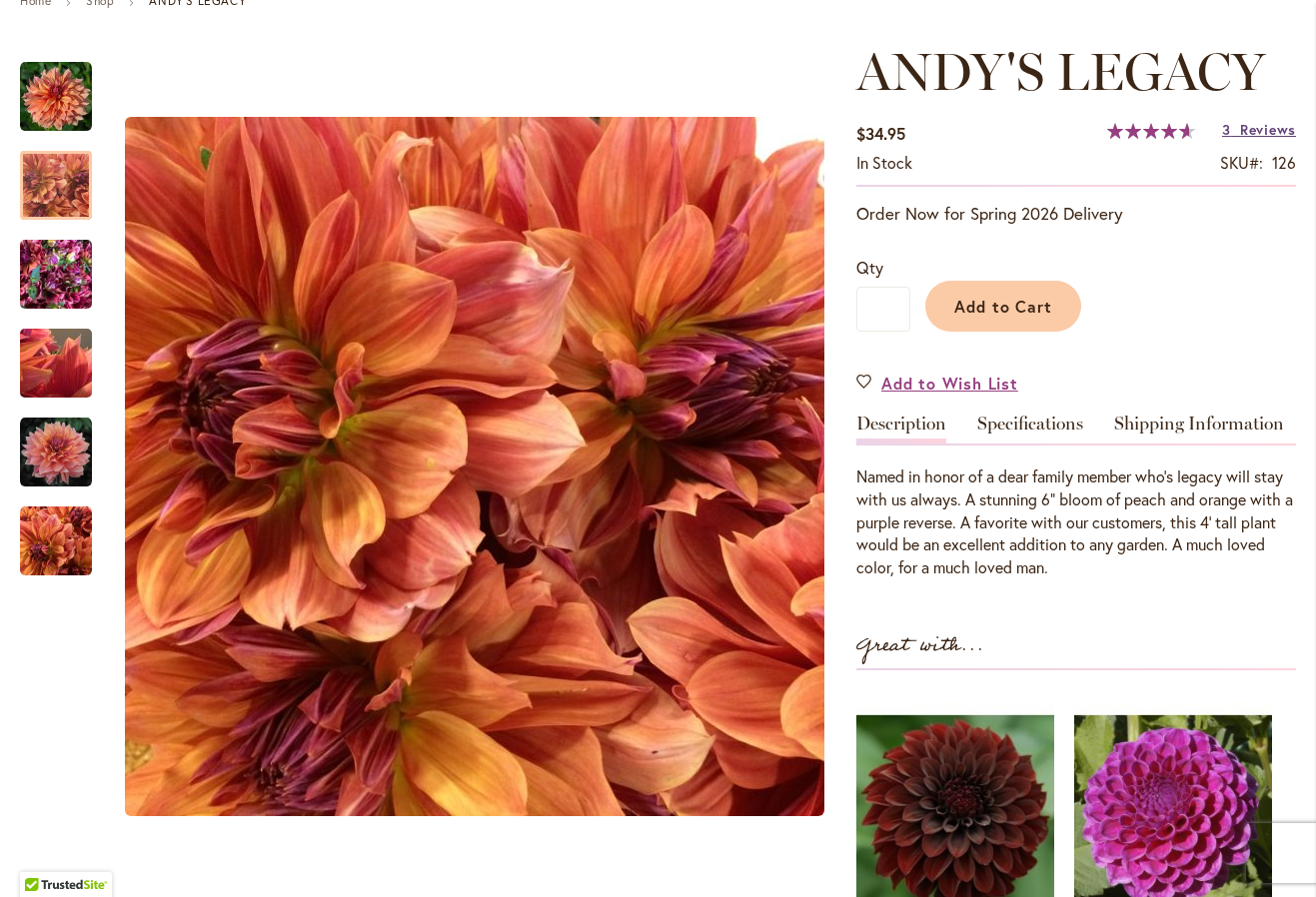 click on "Reviews" at bounding box center [1268, 129] 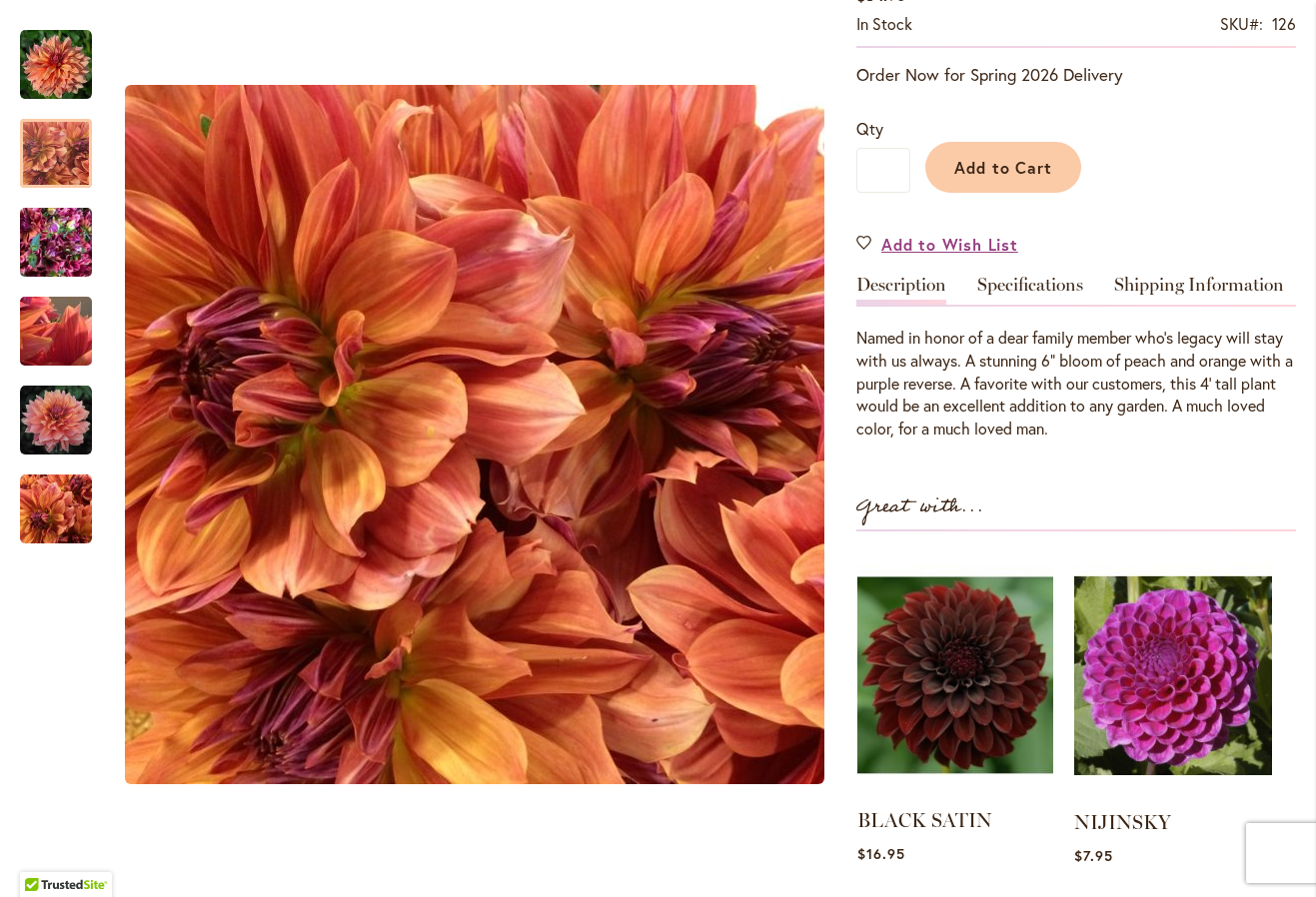 scroll, scrollTop: 346, scrollLeft: 0, axis: vertical 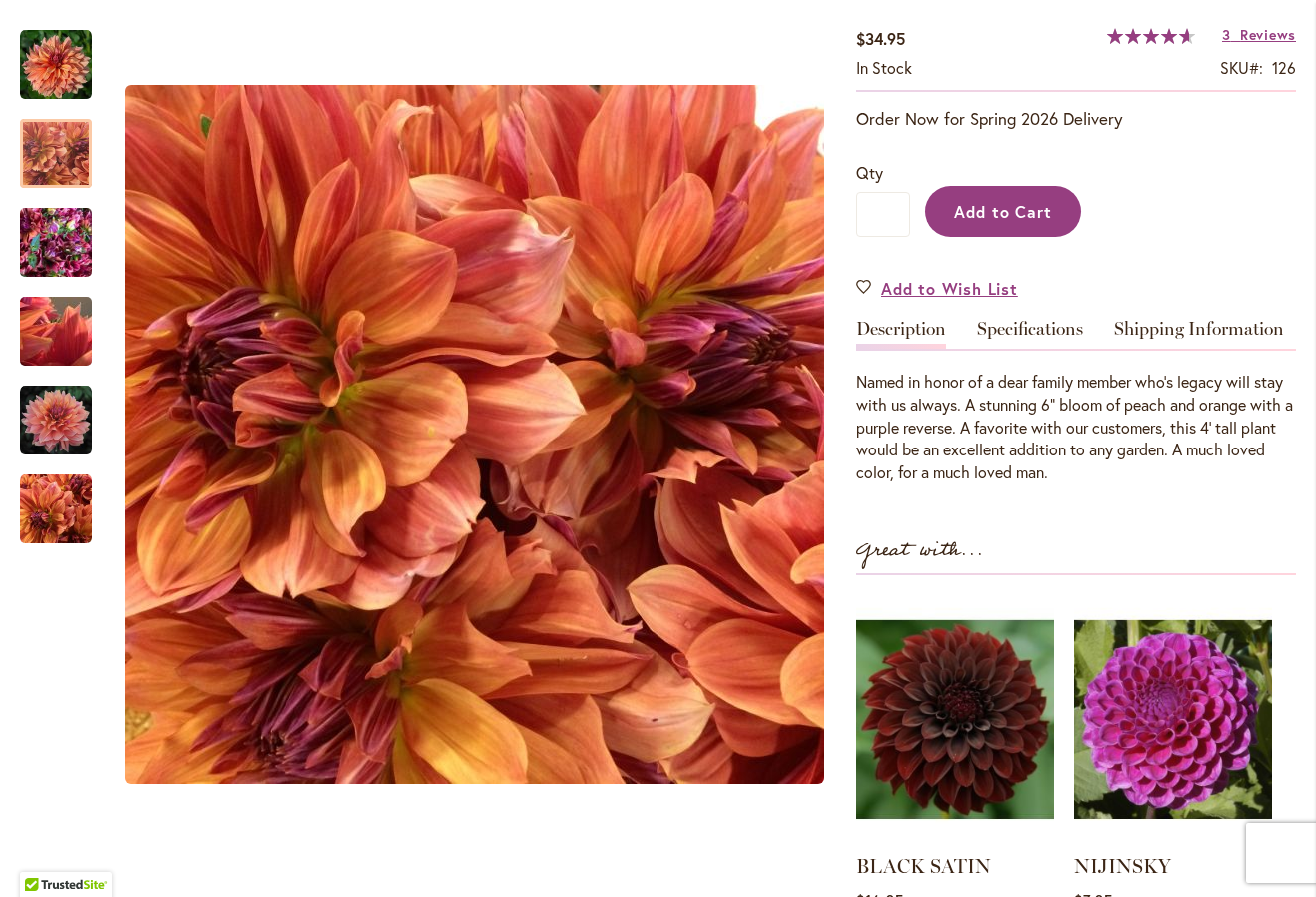 click on "Add to Cart" at bounding box center [1003, 211] 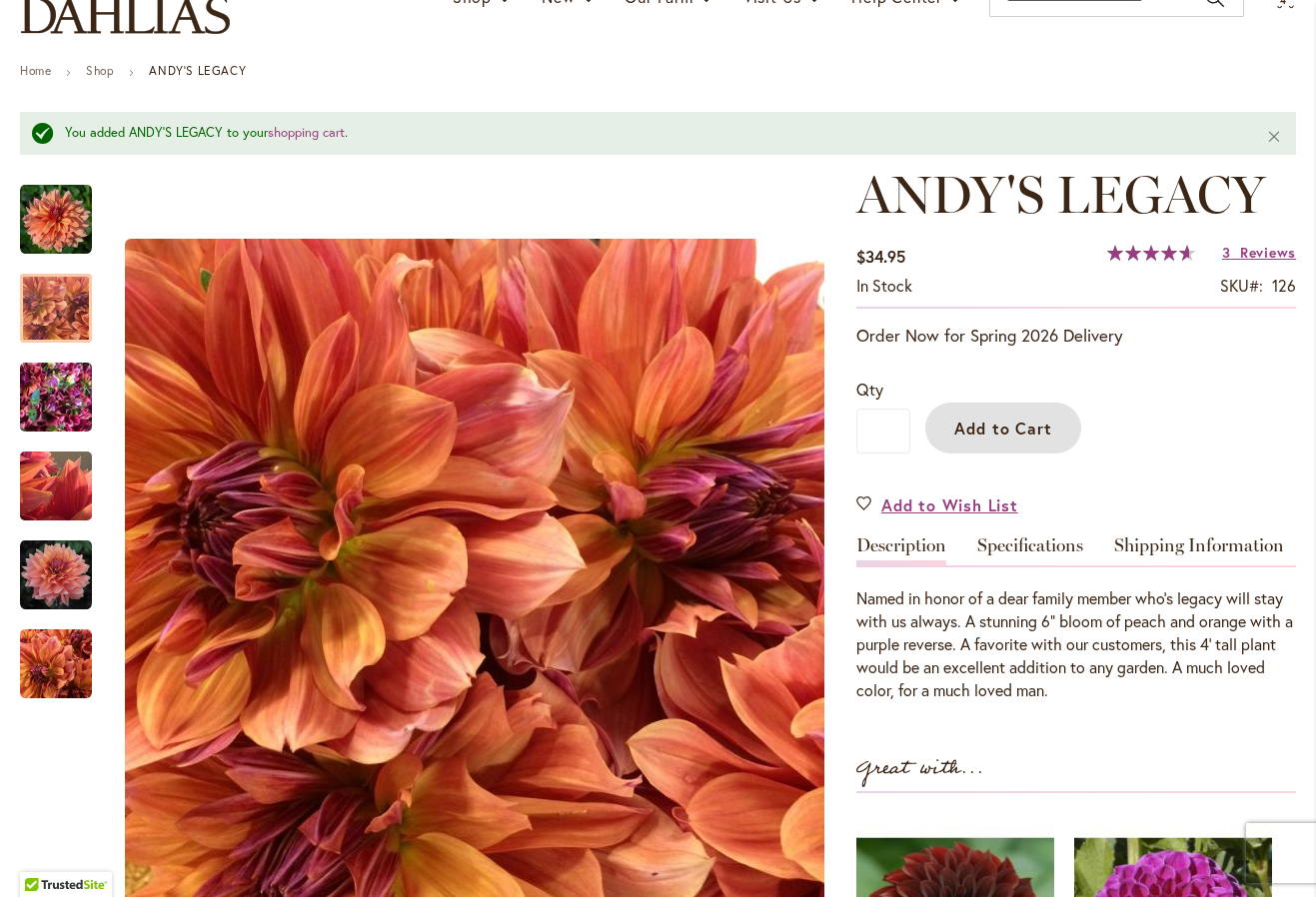 scroll, scrollTop: 163, scrollLeft: 0, axis: vertical 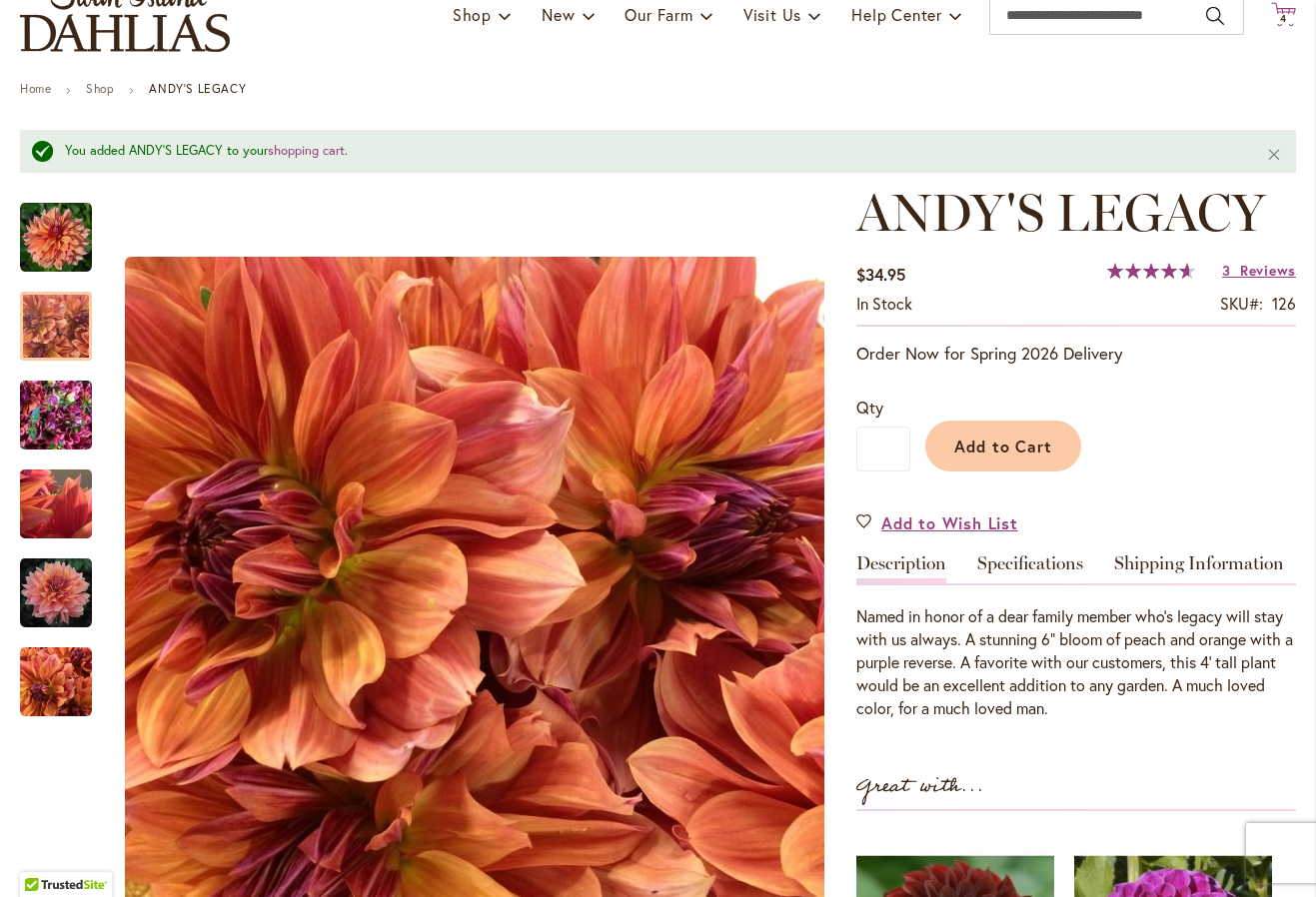 click 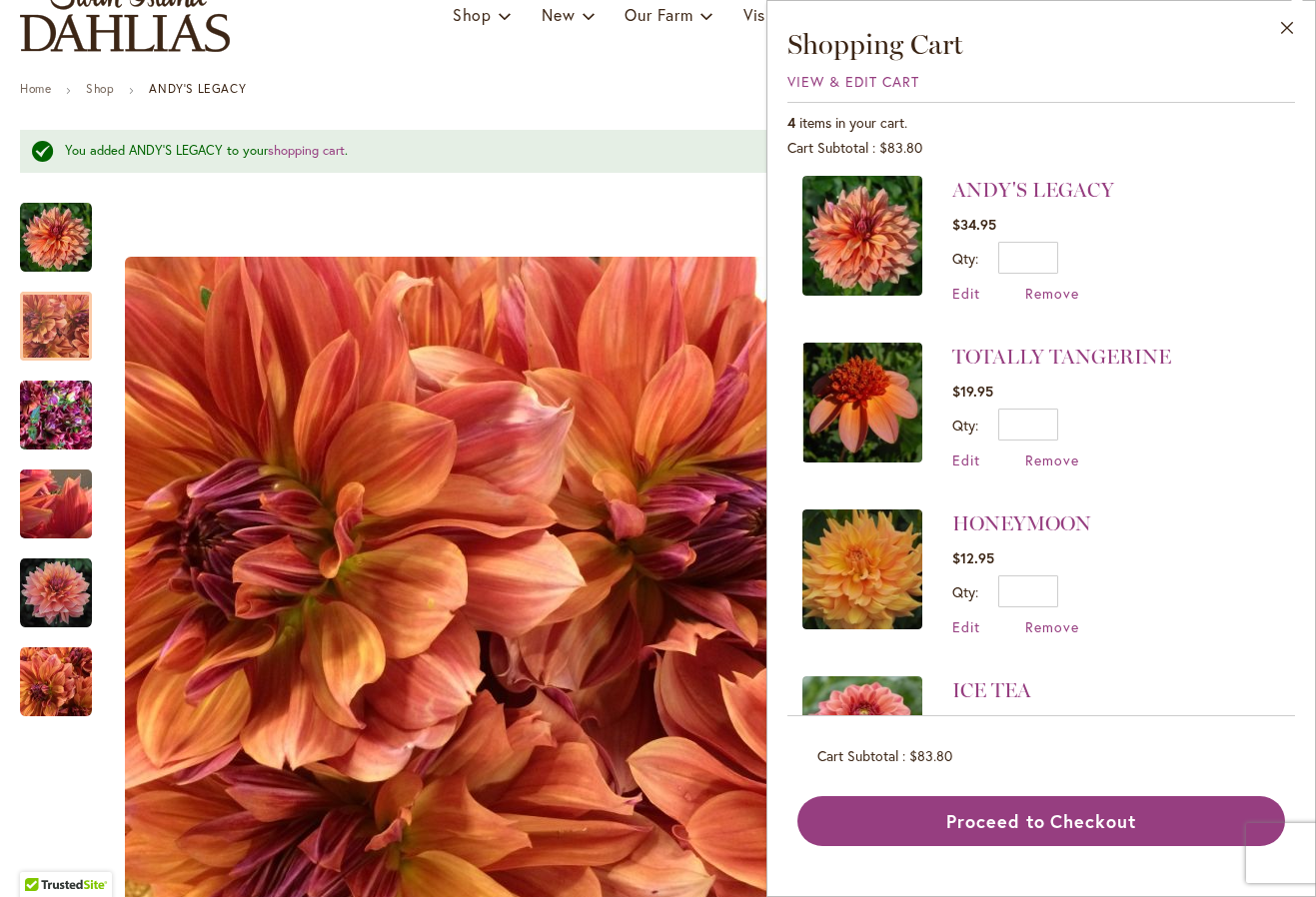 scroll, scrollTop: 8, scrollLeft: 0, axis: vertical 